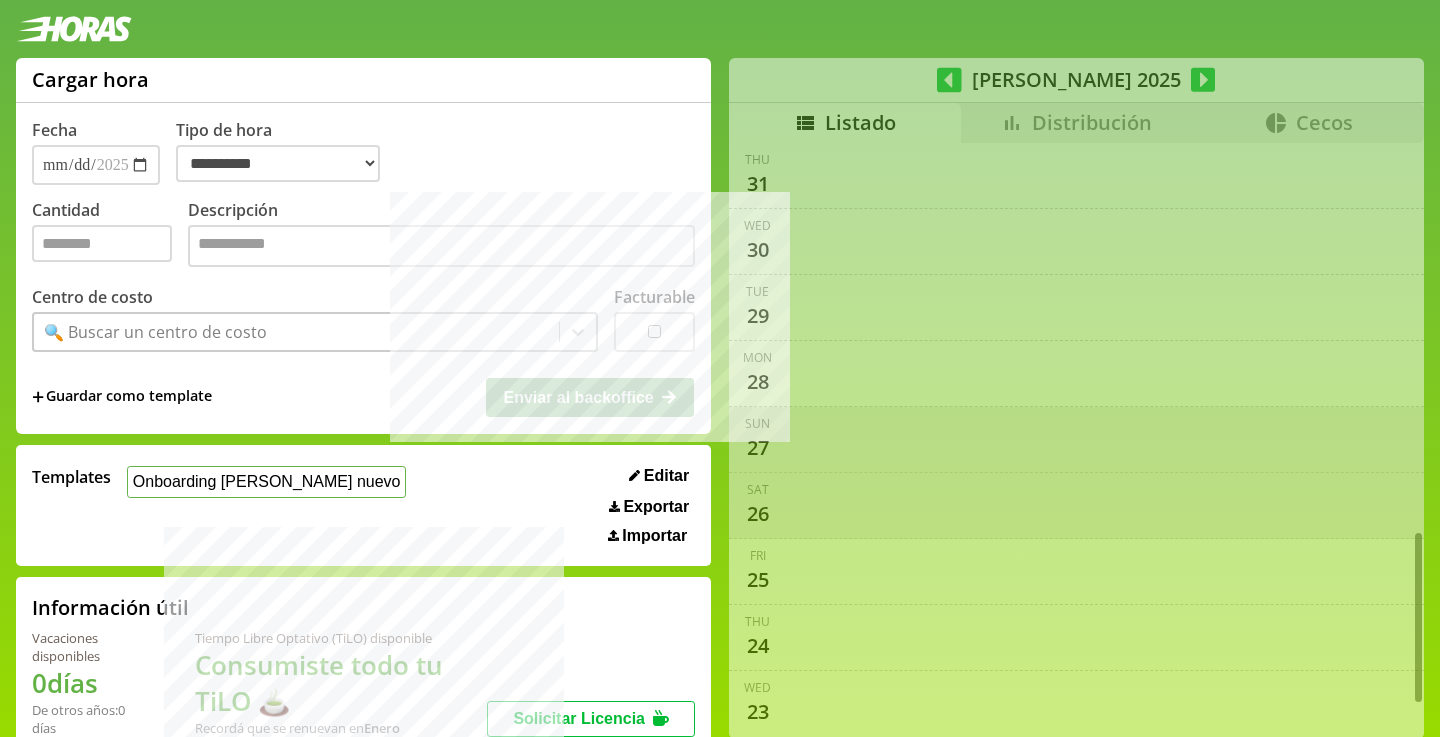 select on "**********" 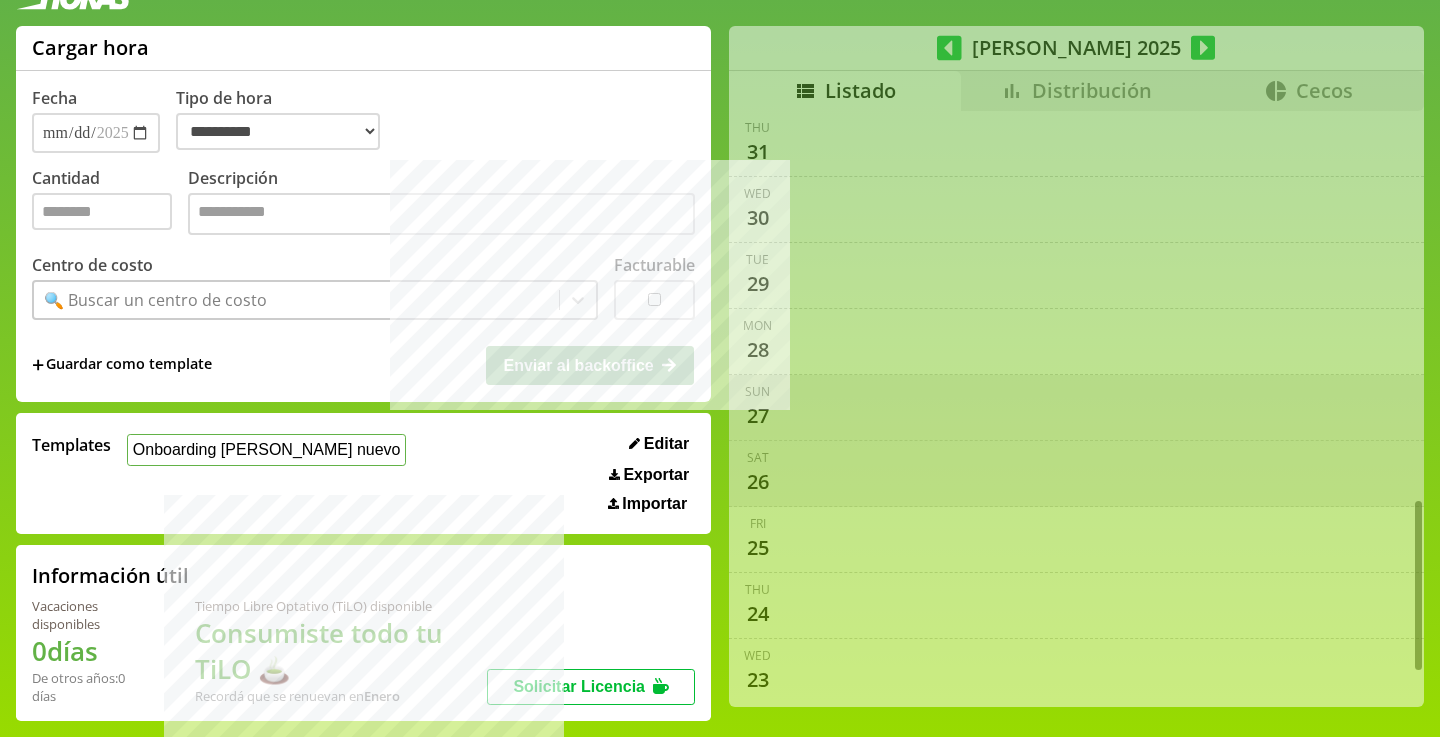 scroll, scrollTop: 1383, scrollLeft: 0, axis: vertical 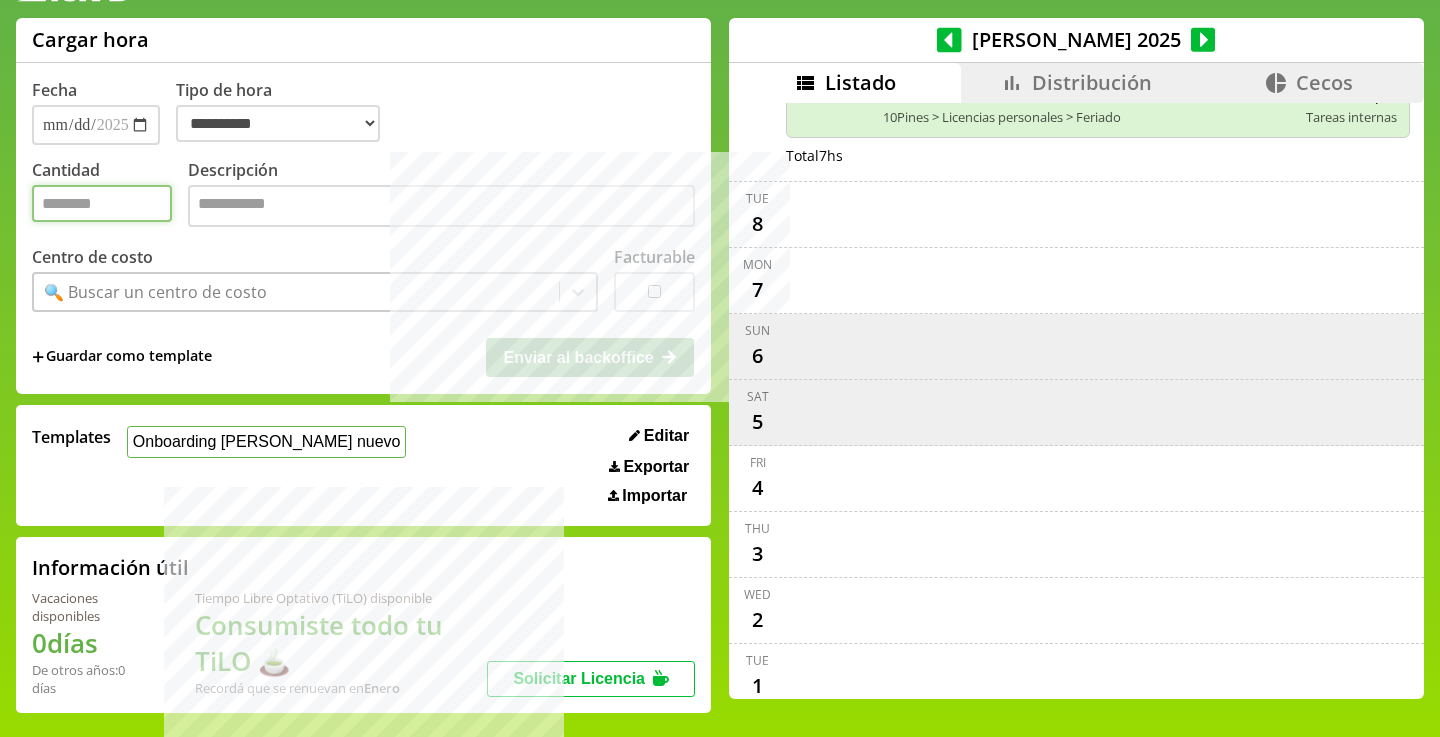 click on "Cantidad" at bounding box center [102, 203] 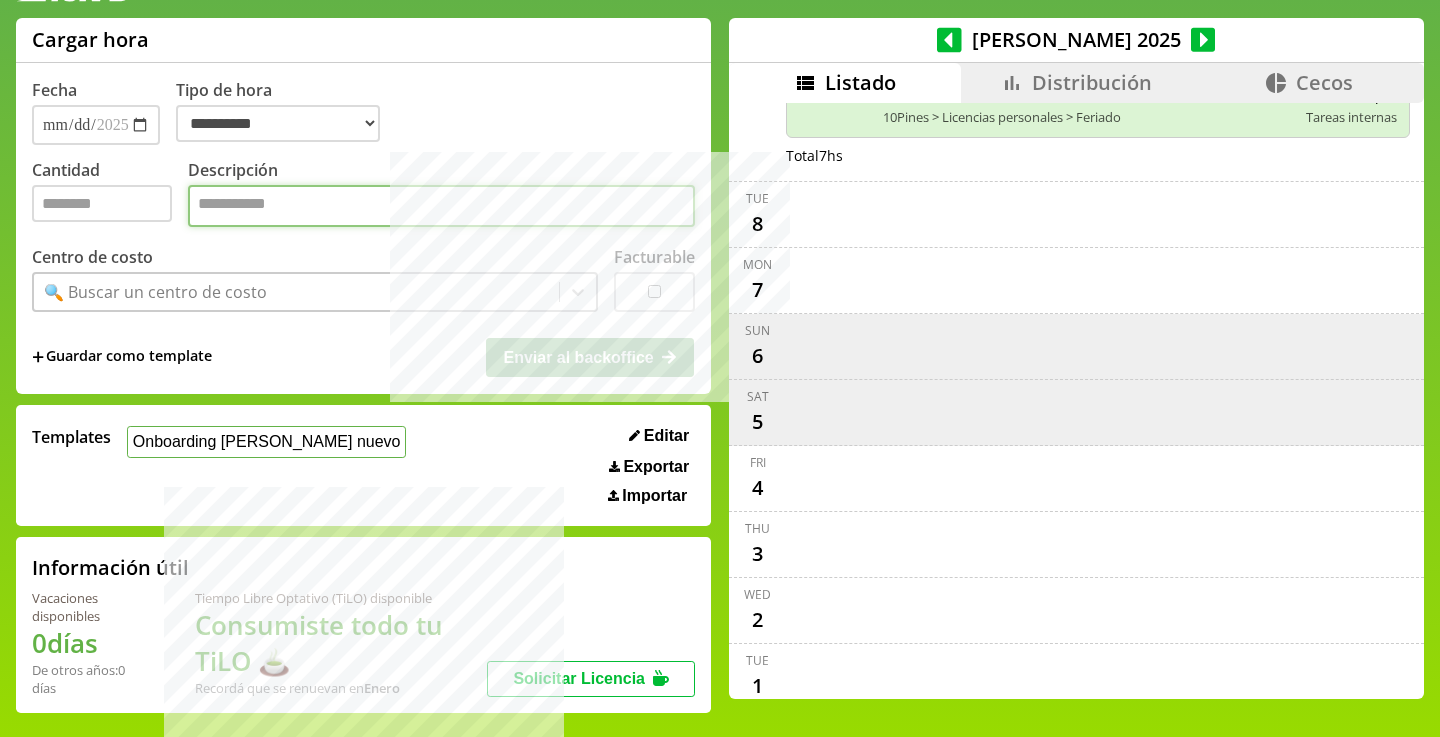 paste on "**********" 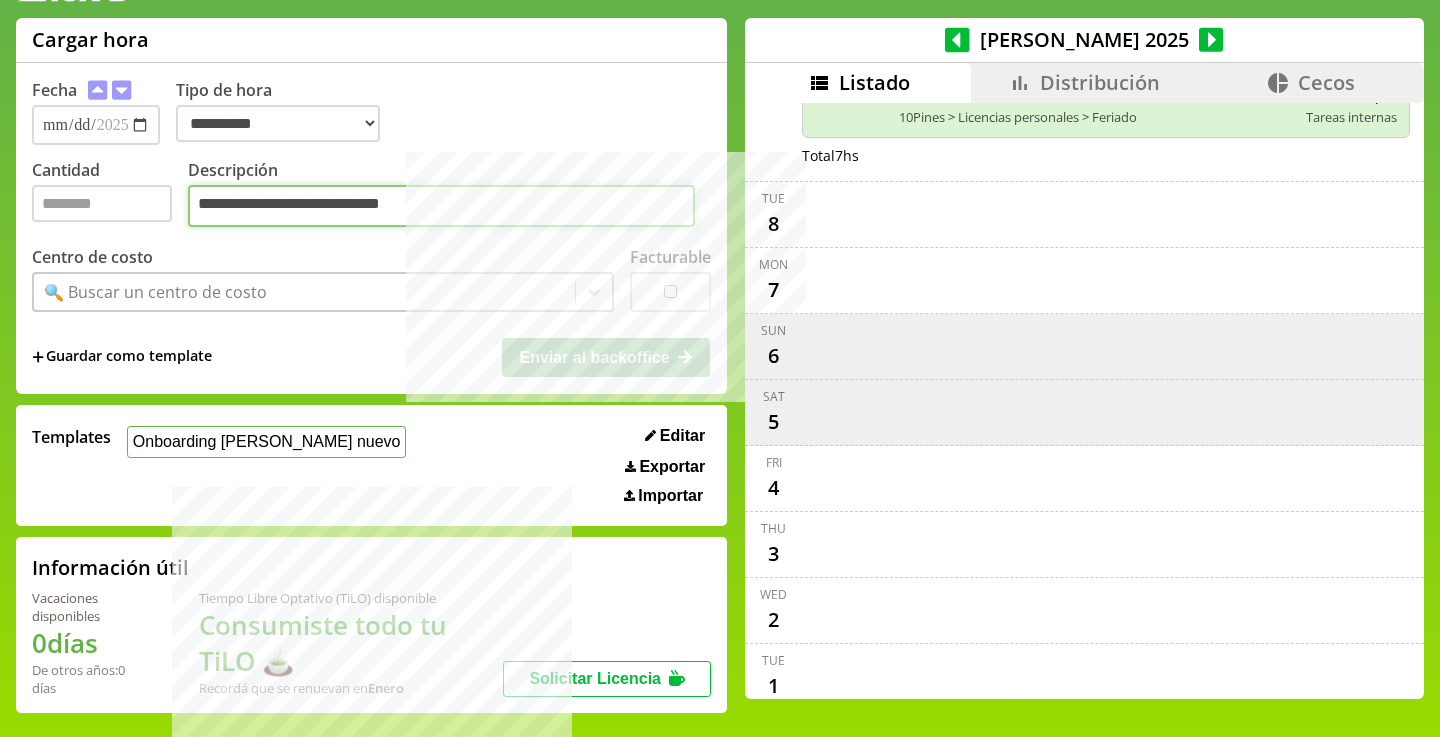 type on "**********" 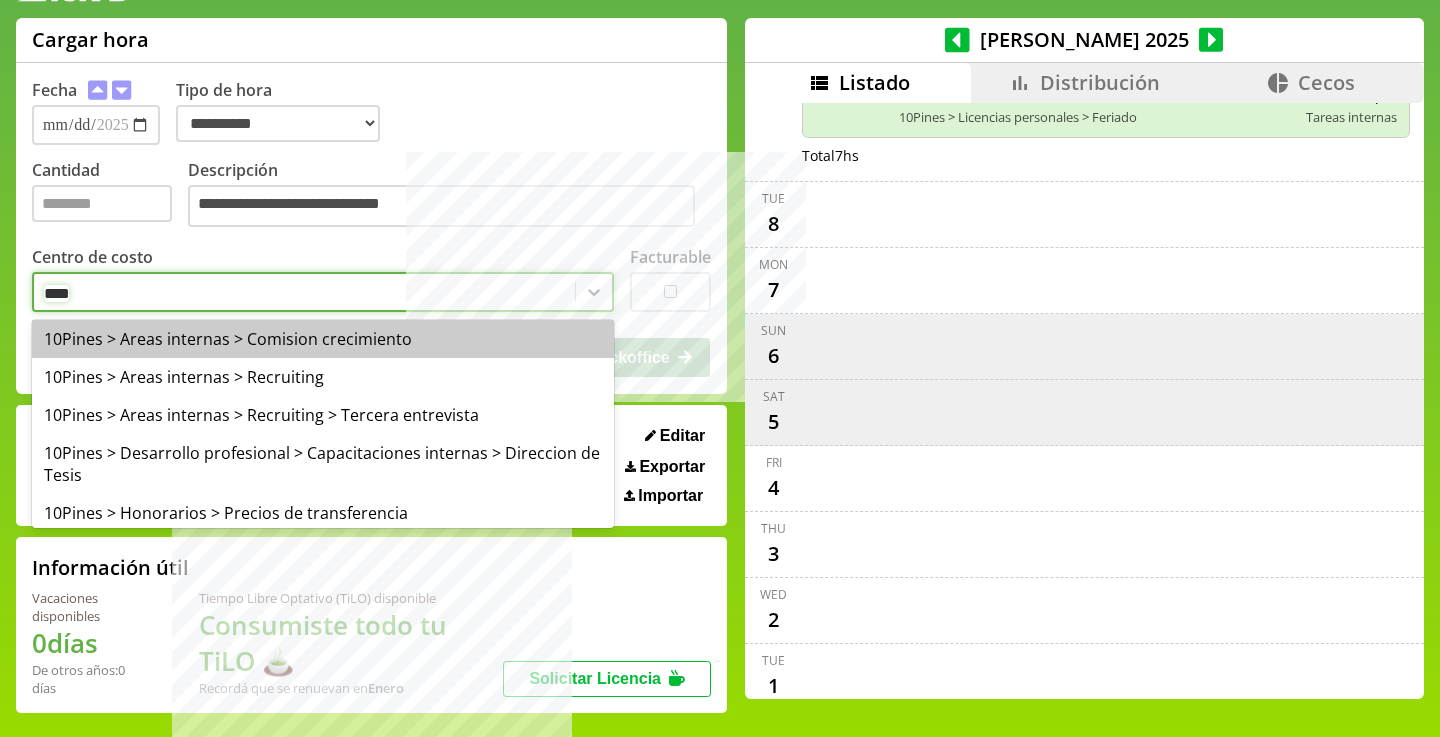 type on "*****" 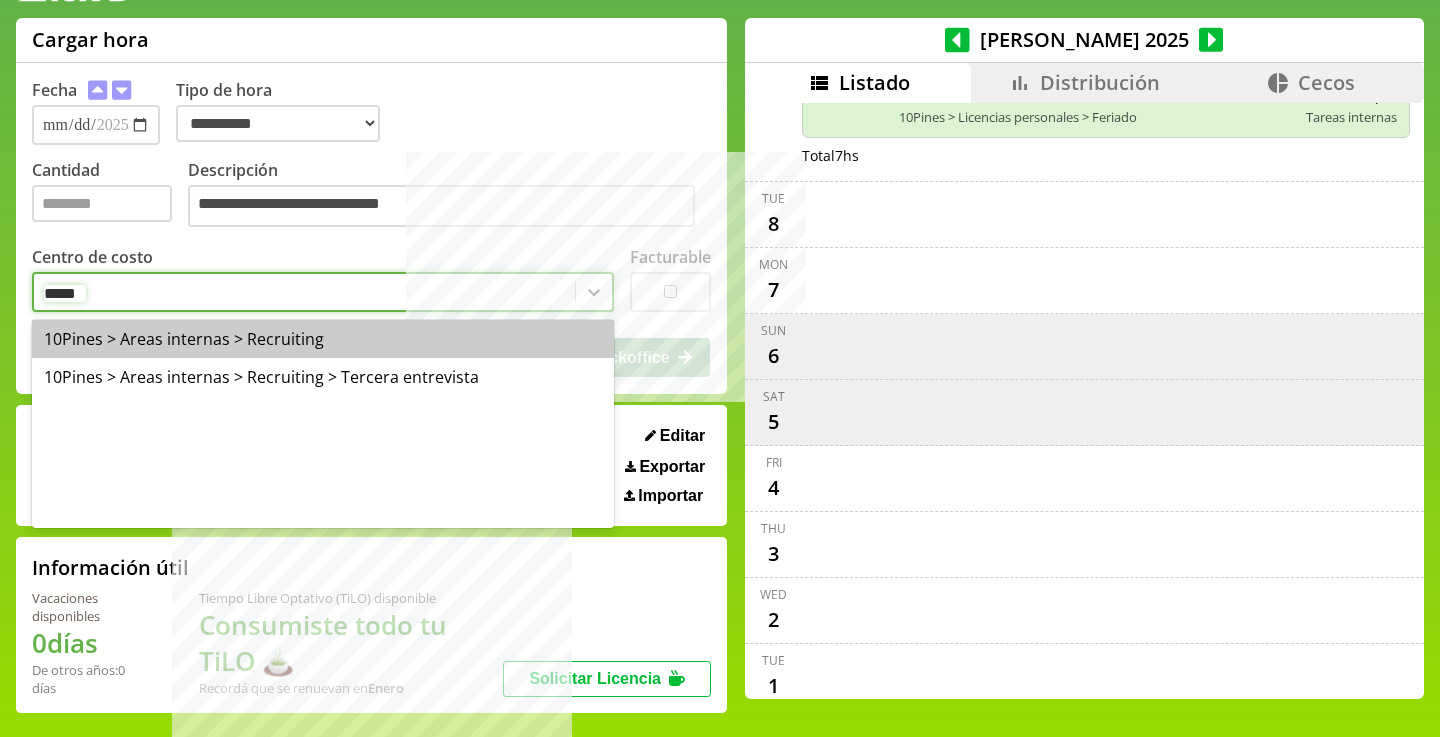 type 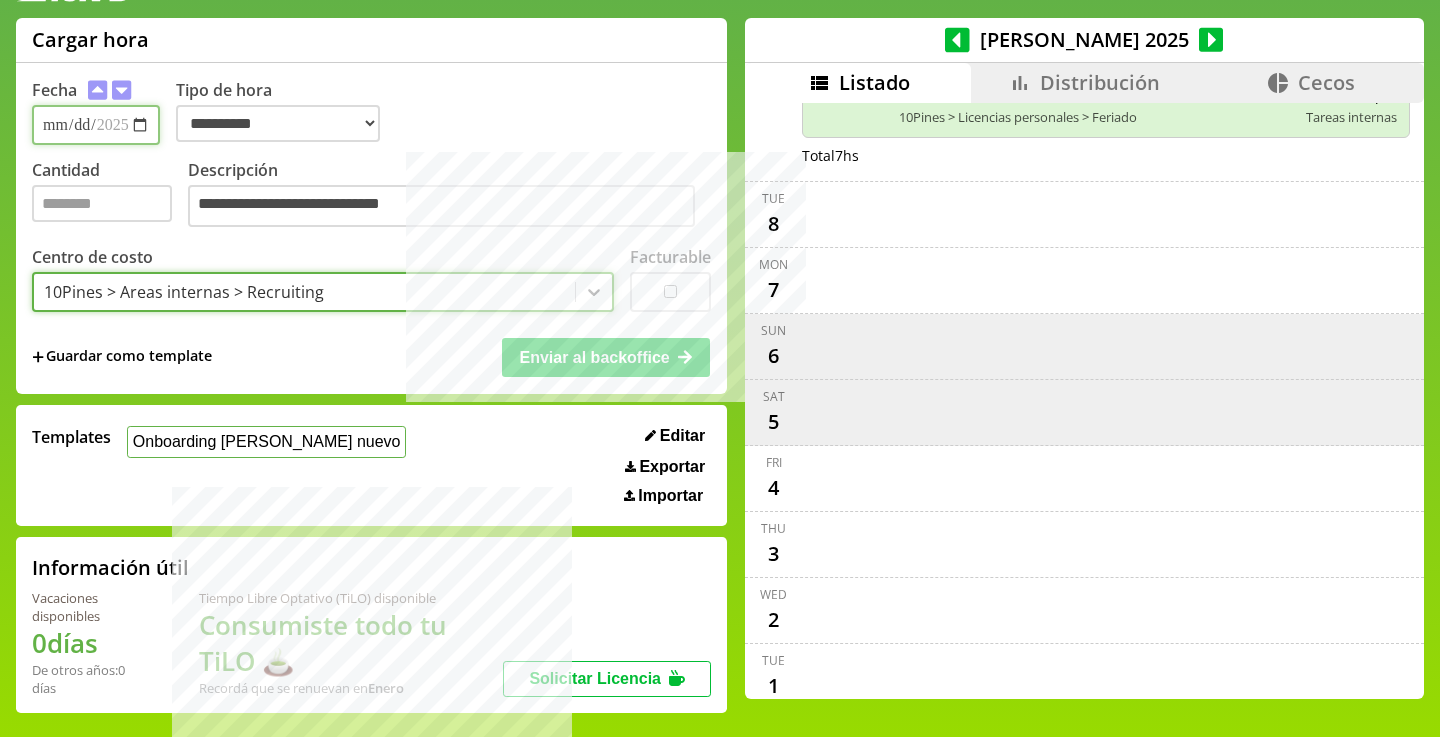 click on "**********" at bounding box center (96, 125) 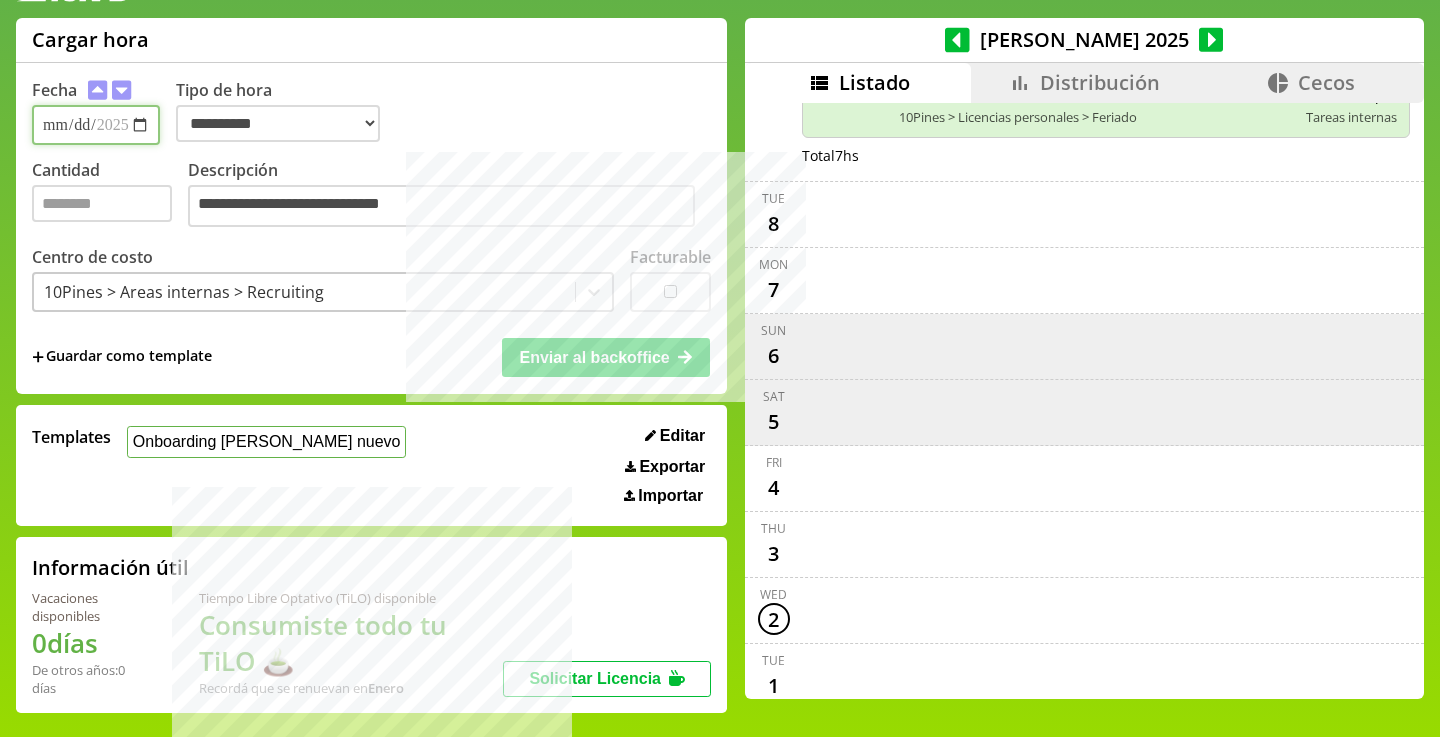 type on "**********" 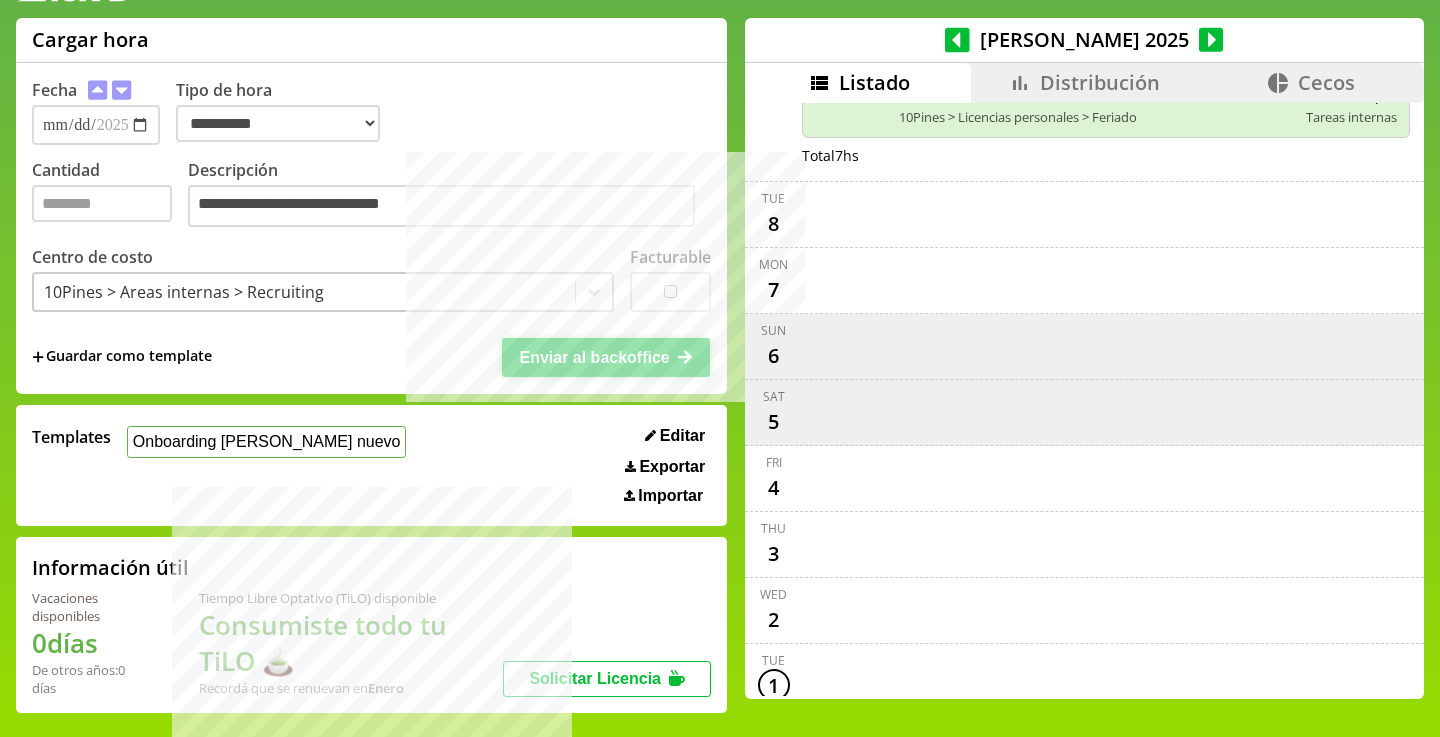 click 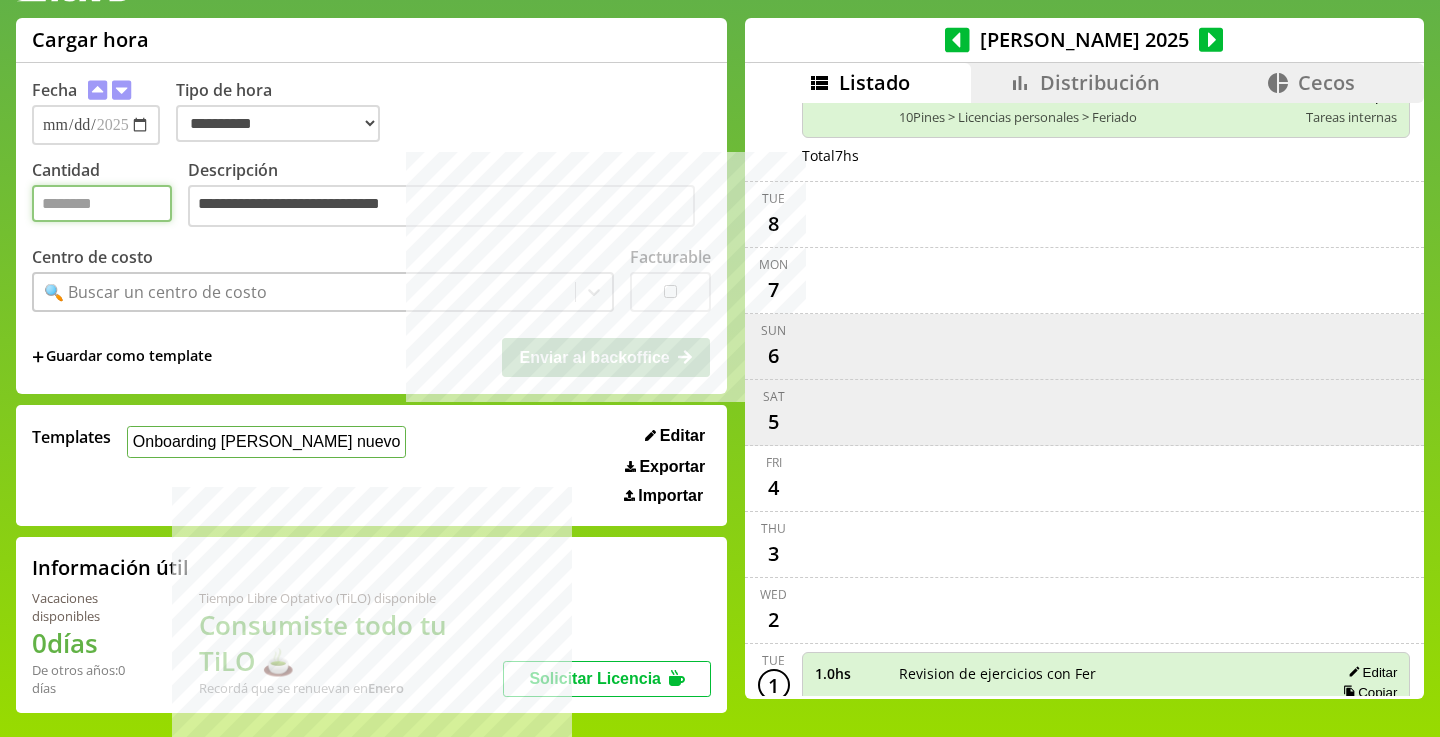 click on "Cantidad" at bounding box center (102, 203) 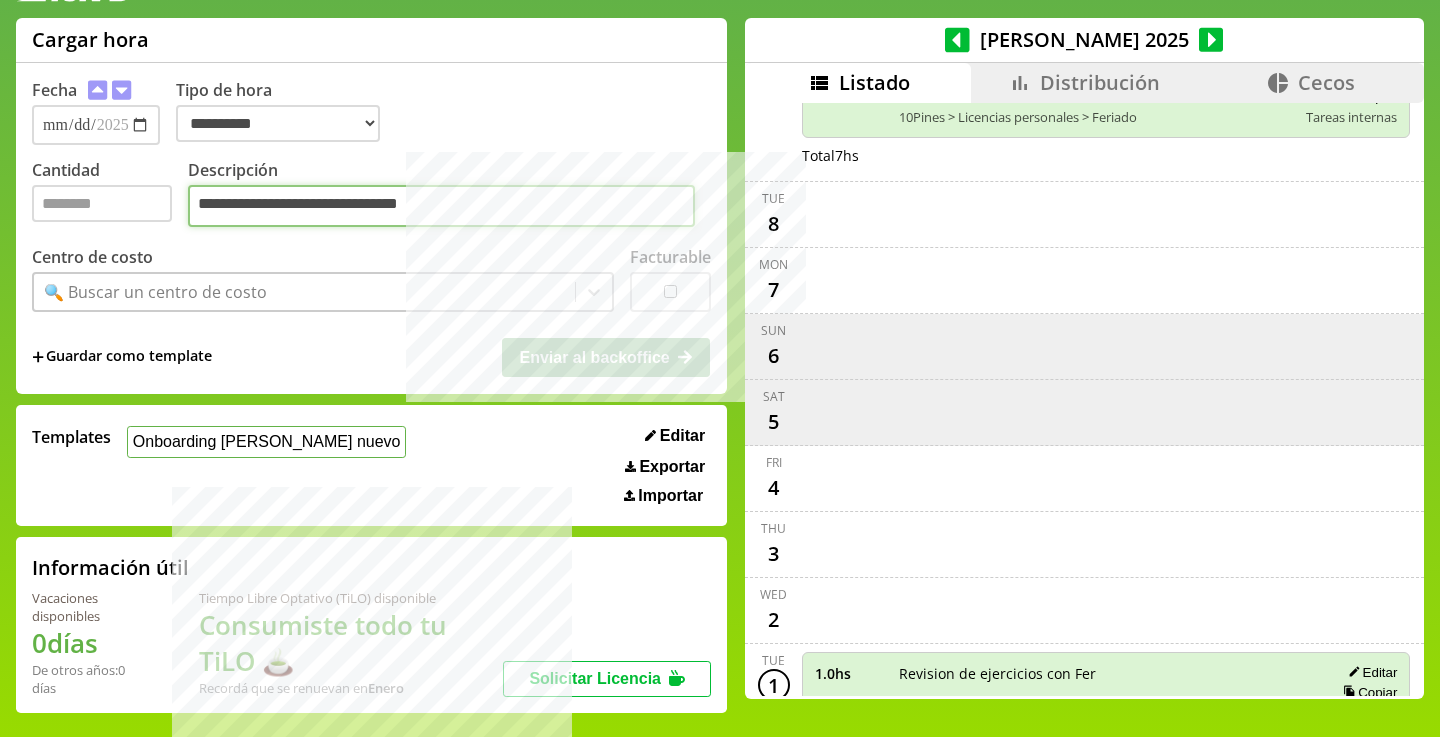 type on "**********" 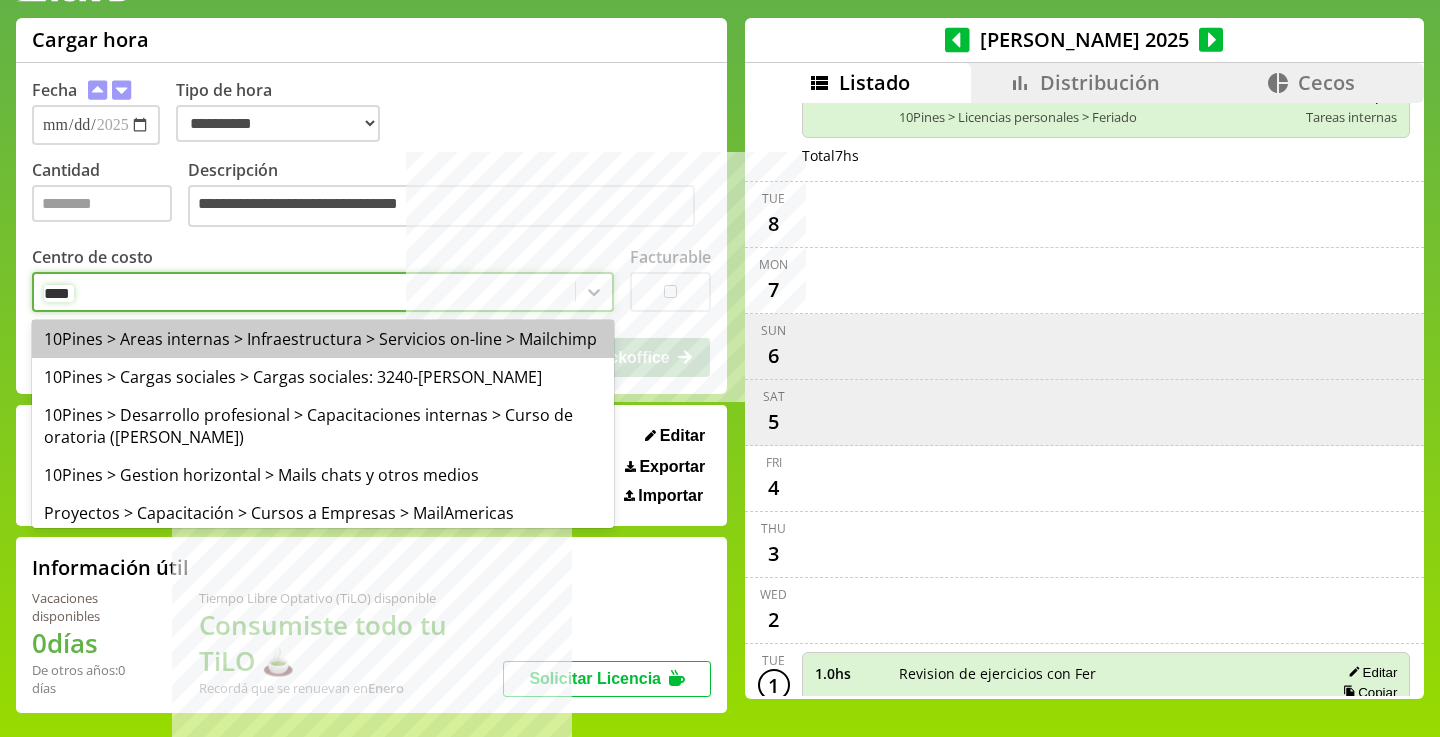 type on "*****" 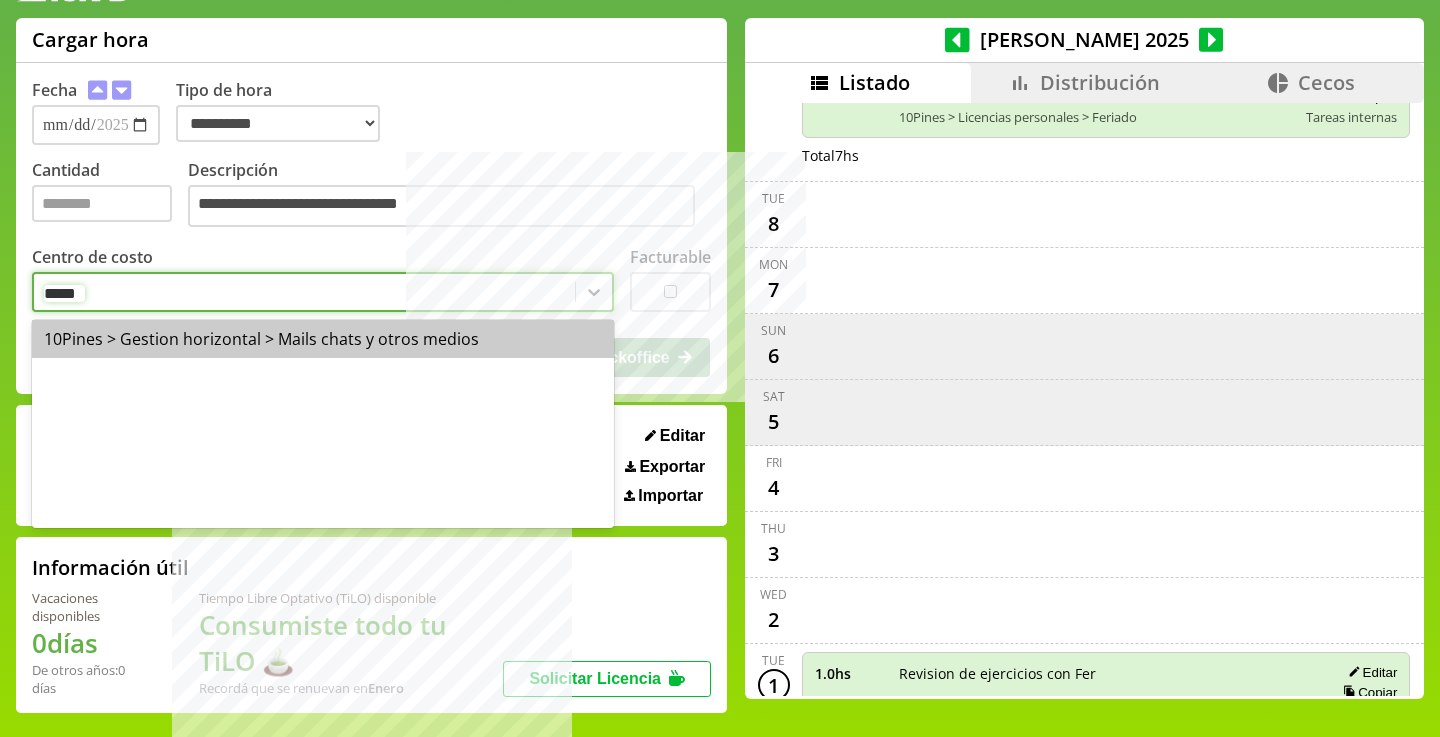 type 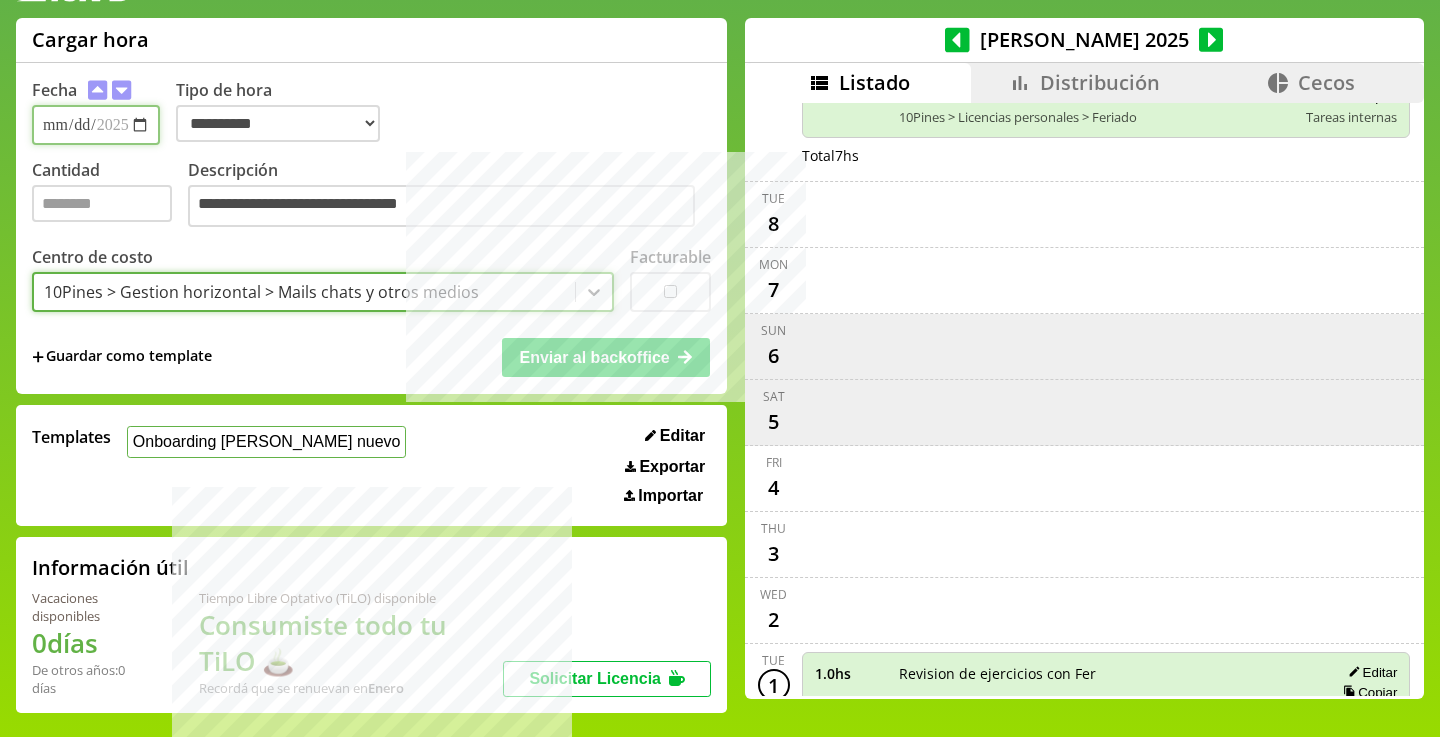 click on "**********" at bounding box center (96, 125) 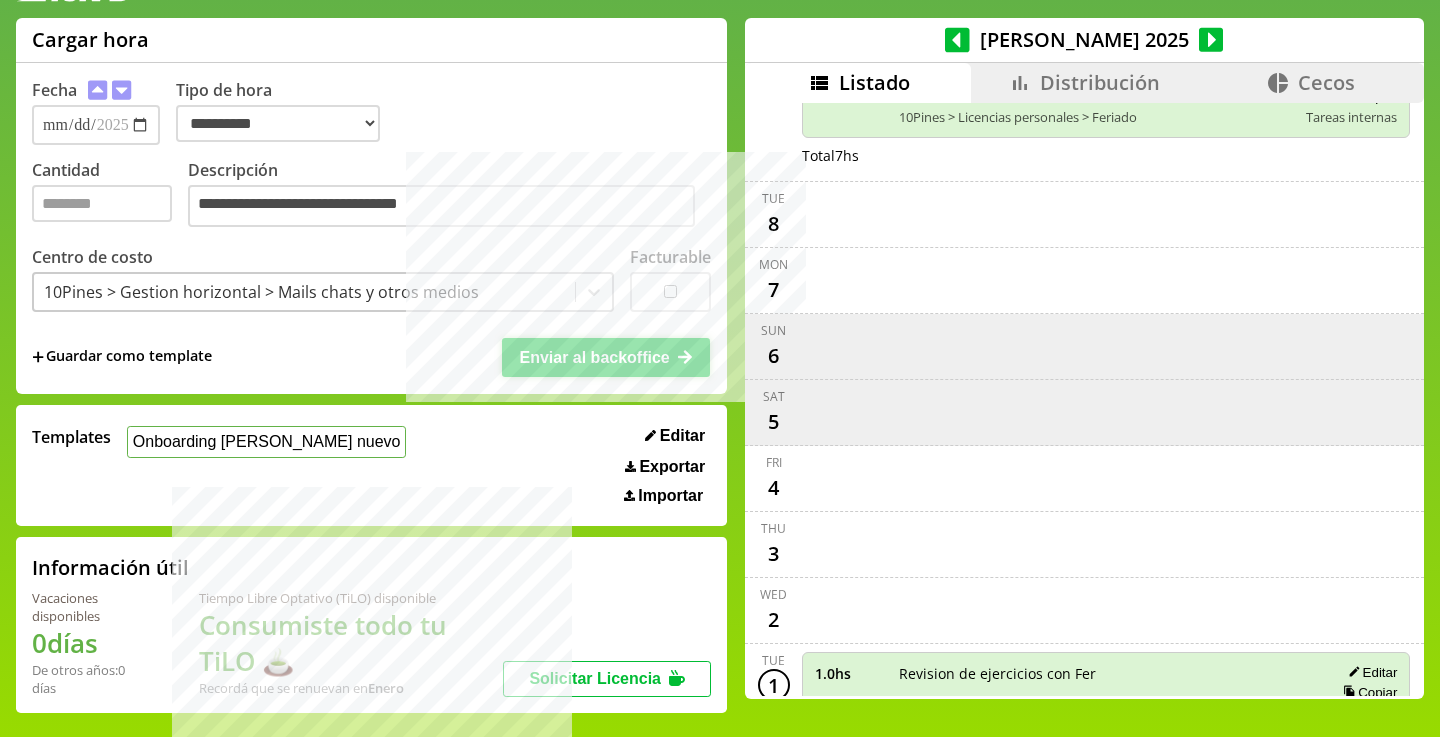 click on "Enviar al backoffice" at bounding box center (594, 357) 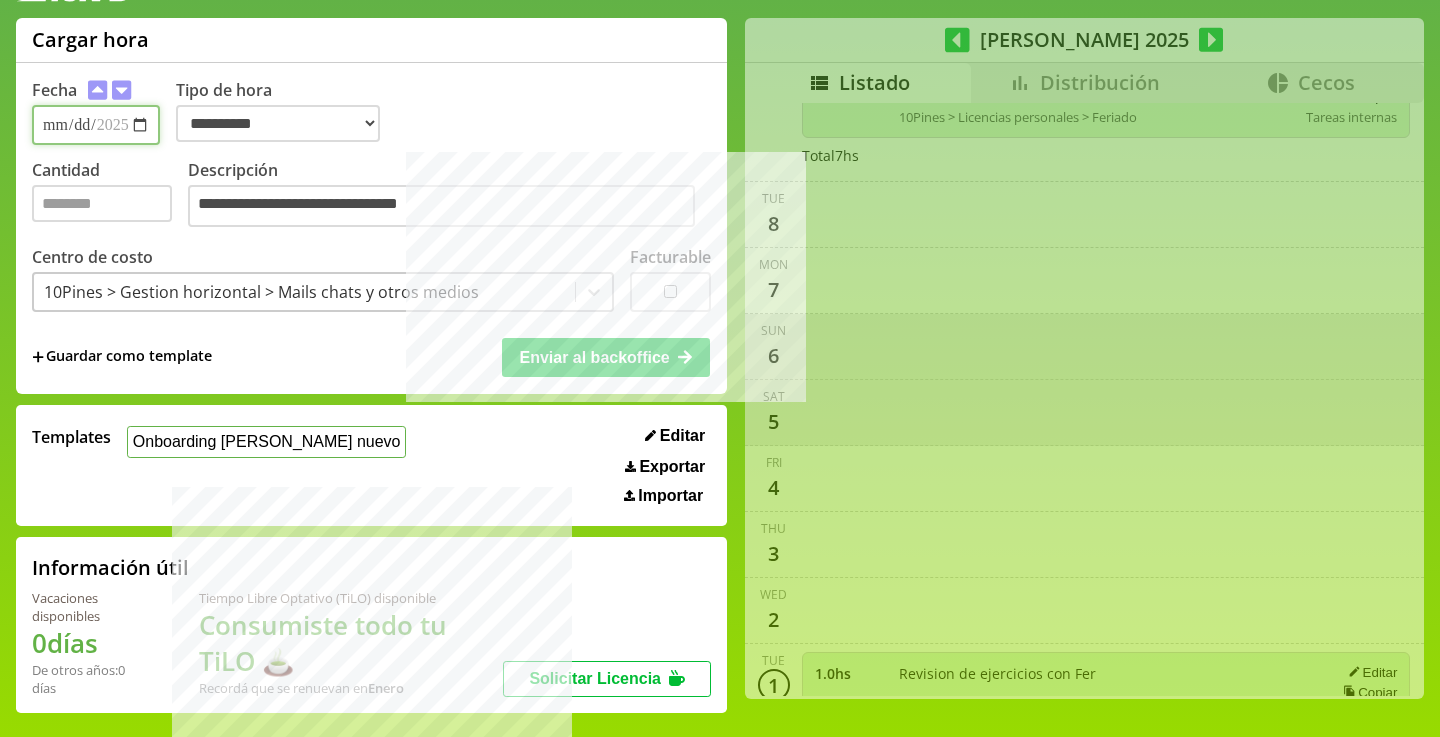 type 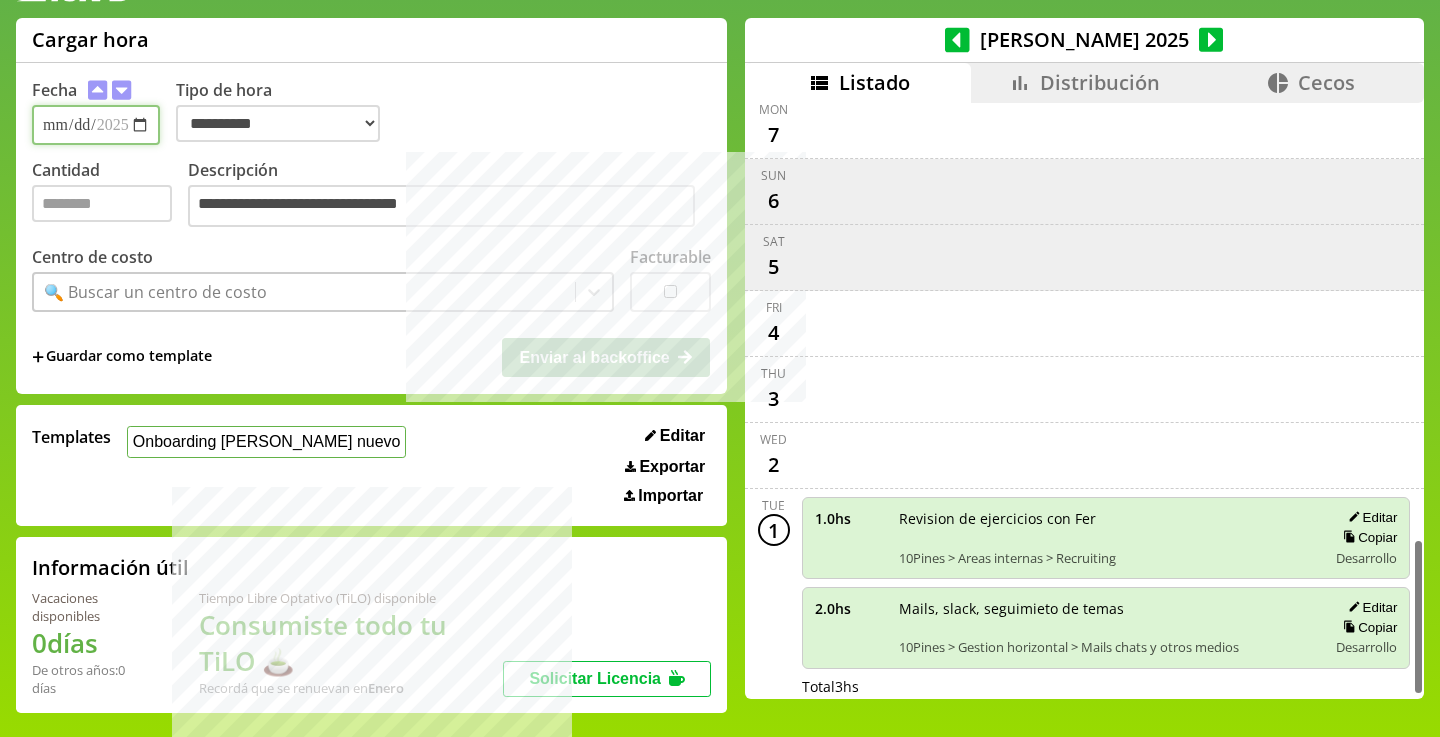 scroll, scrollTop: 1662, scrollLeft: 0, axis: vertical 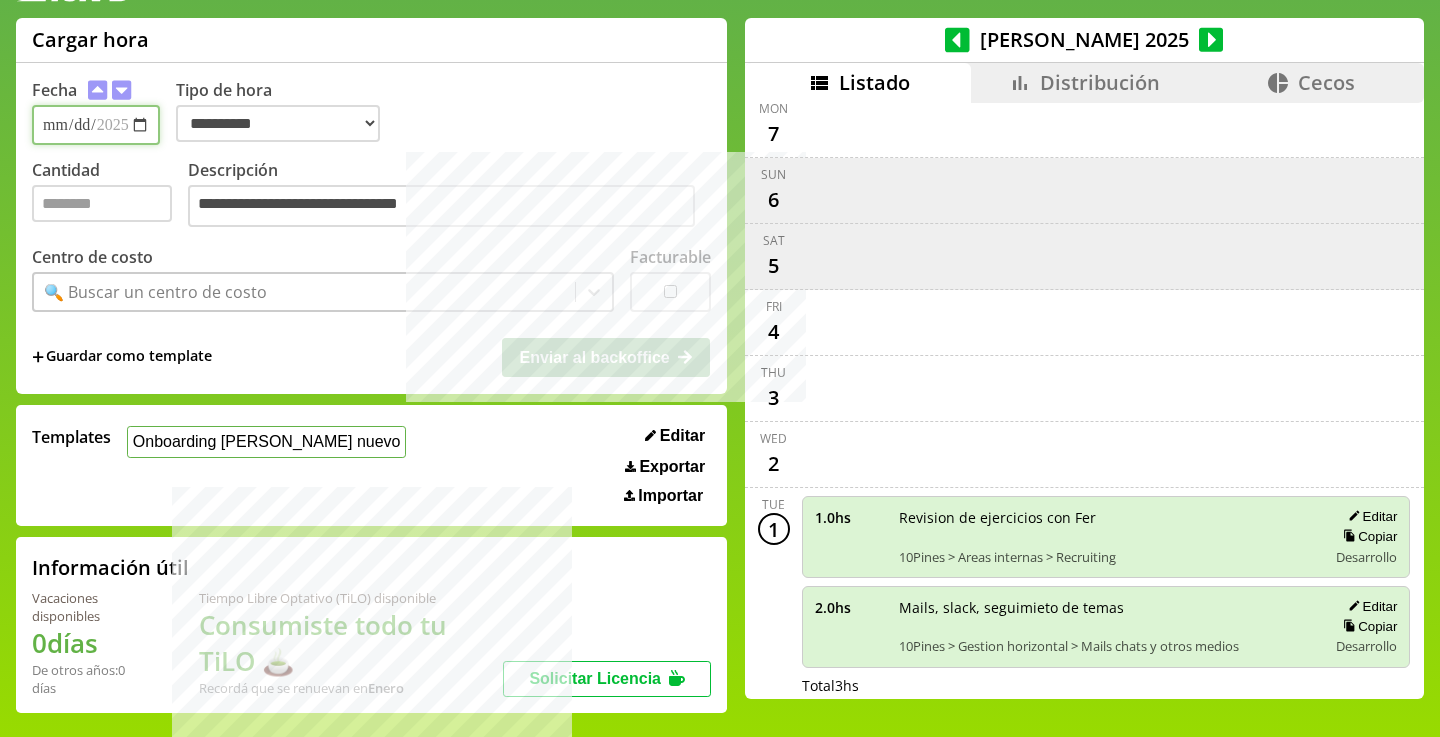type on "**********" 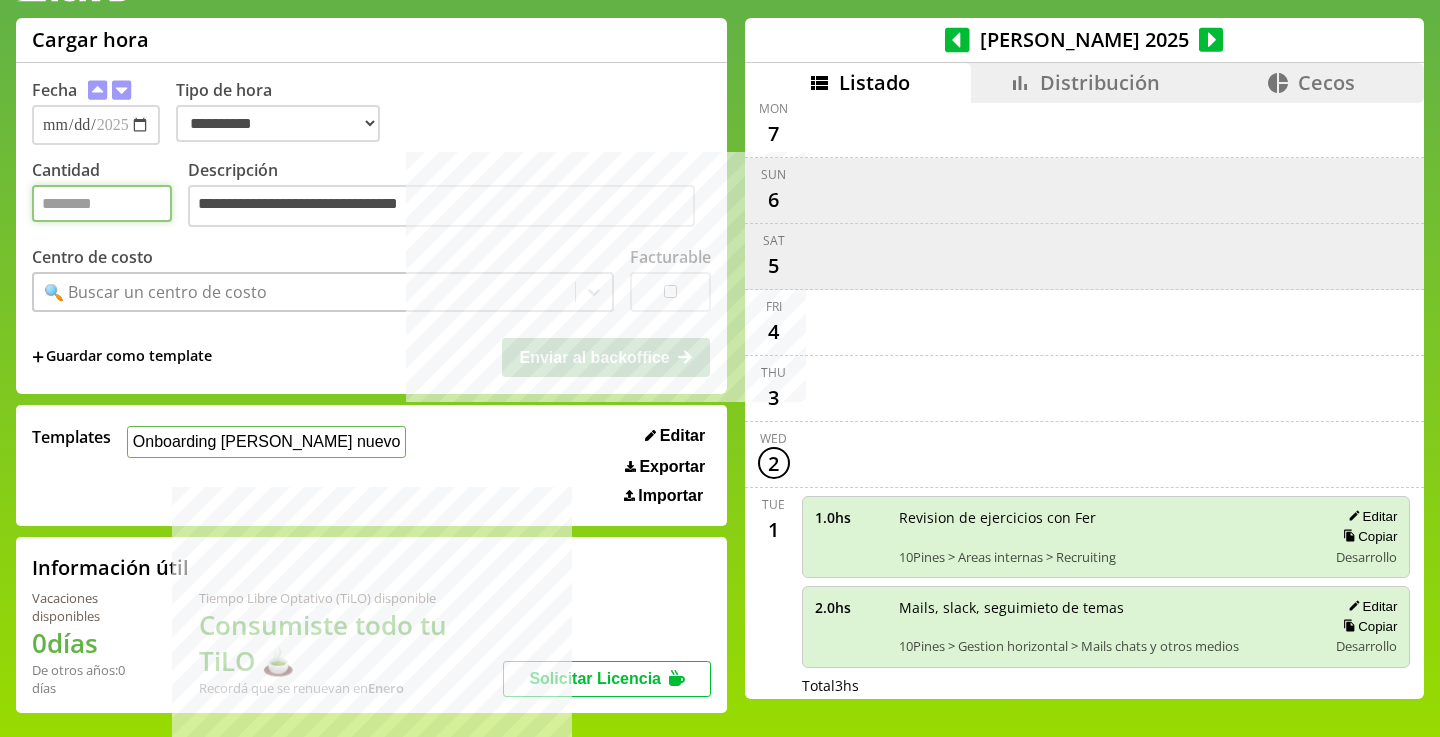 click on "Cantidad" at bounding box center (102, 203) 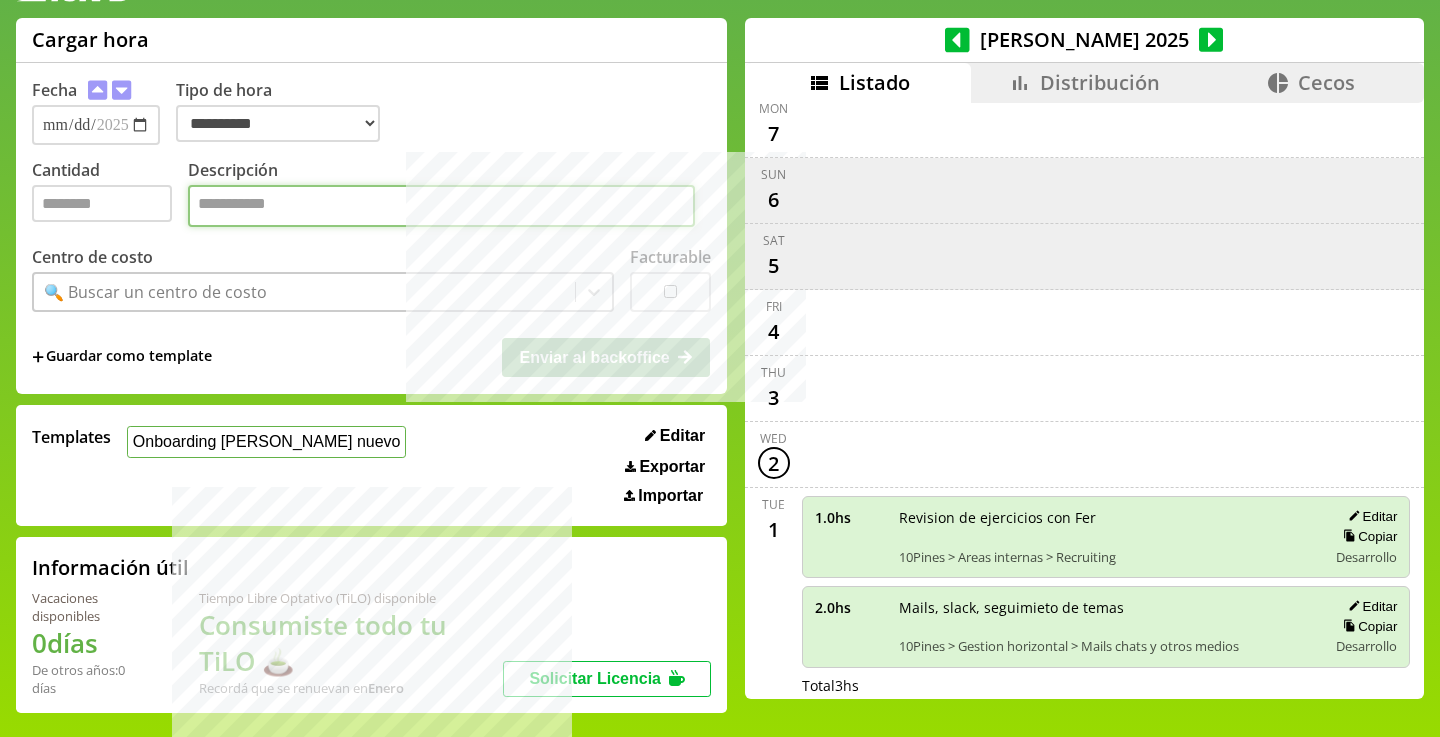 paste on "**********" 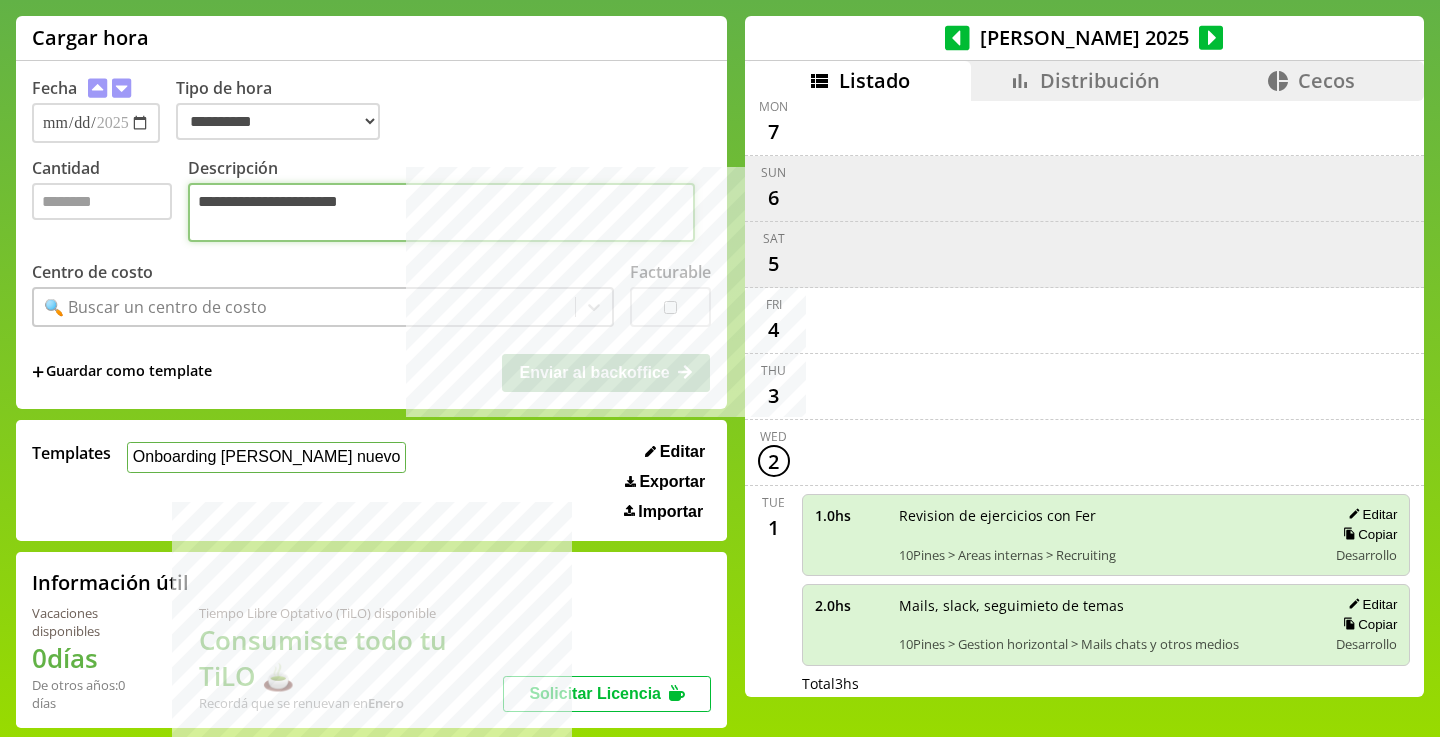 type on "**********" 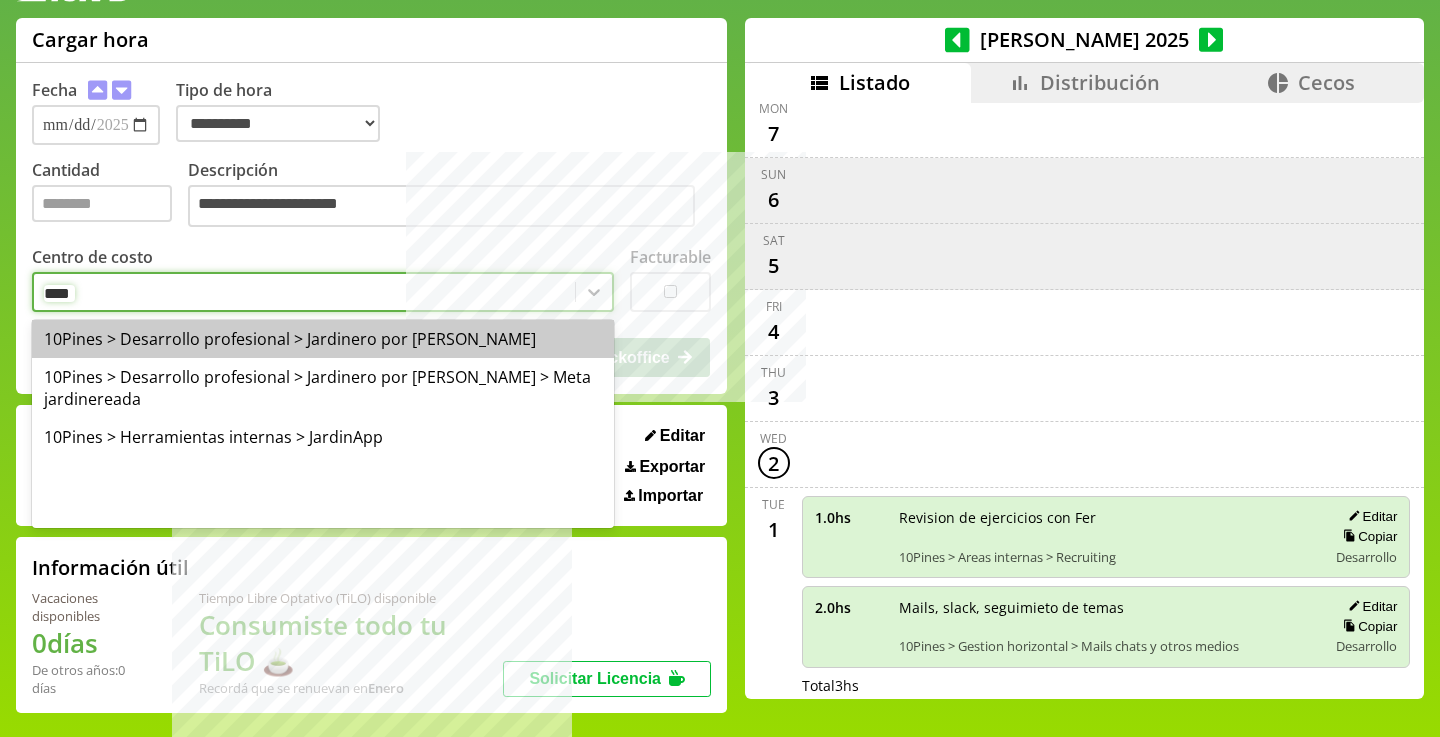 type on "*****" 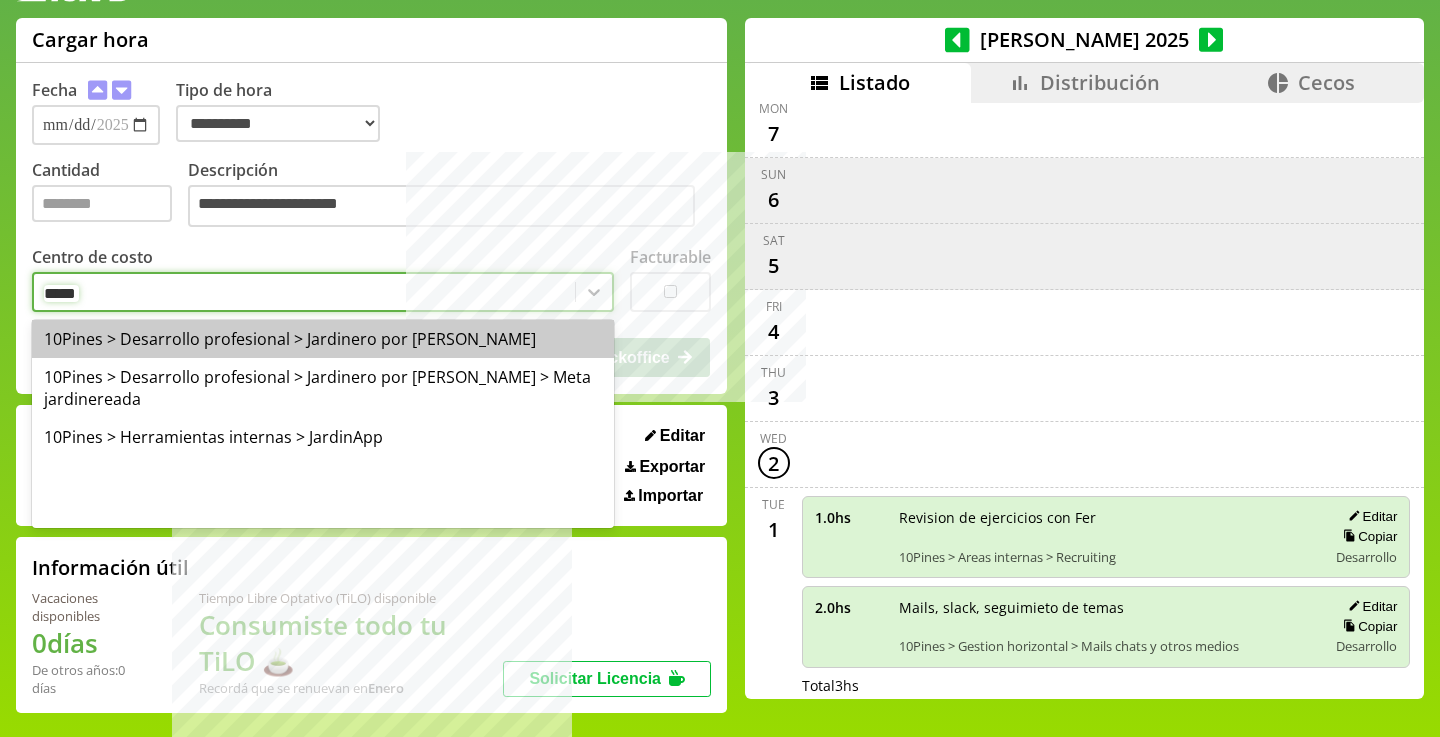 type 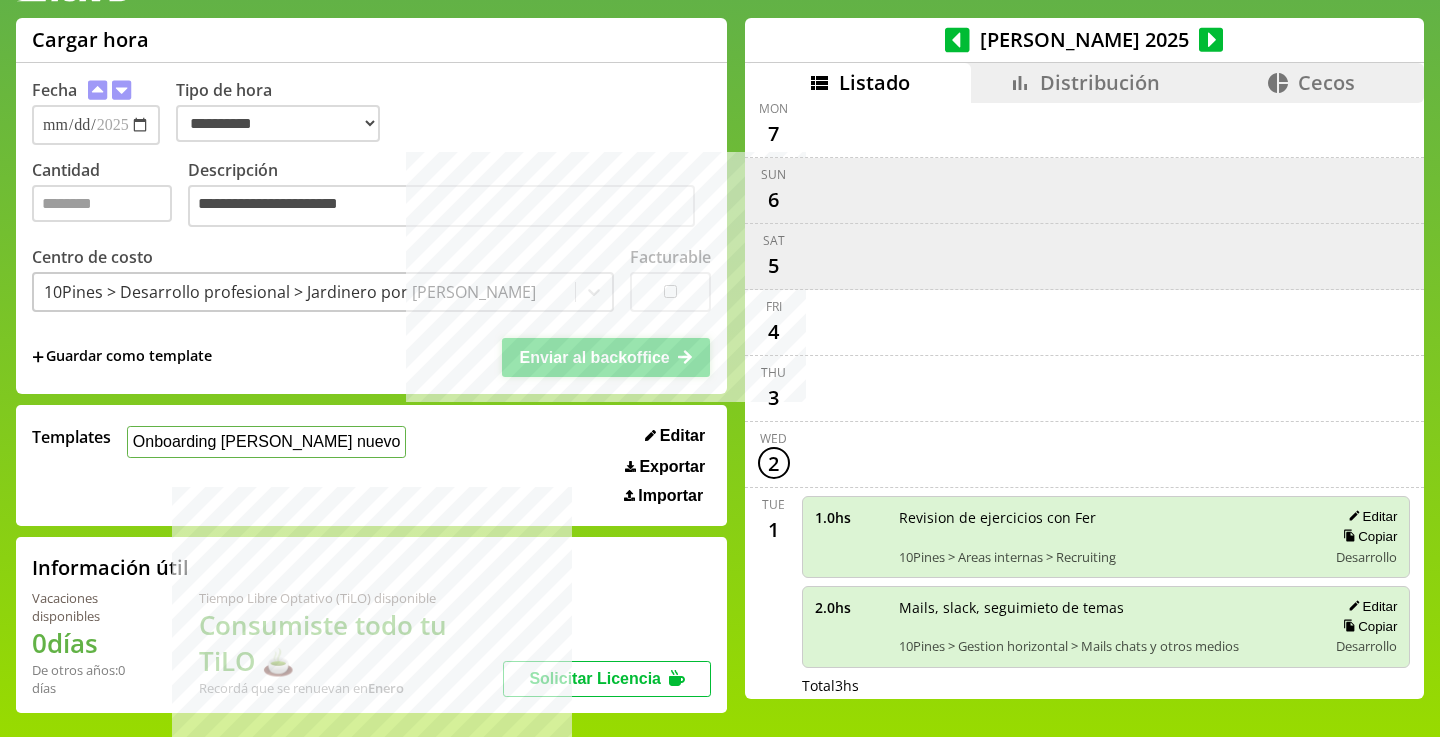 click on "Enviar al backoffice" at bounding box center (606, 357) 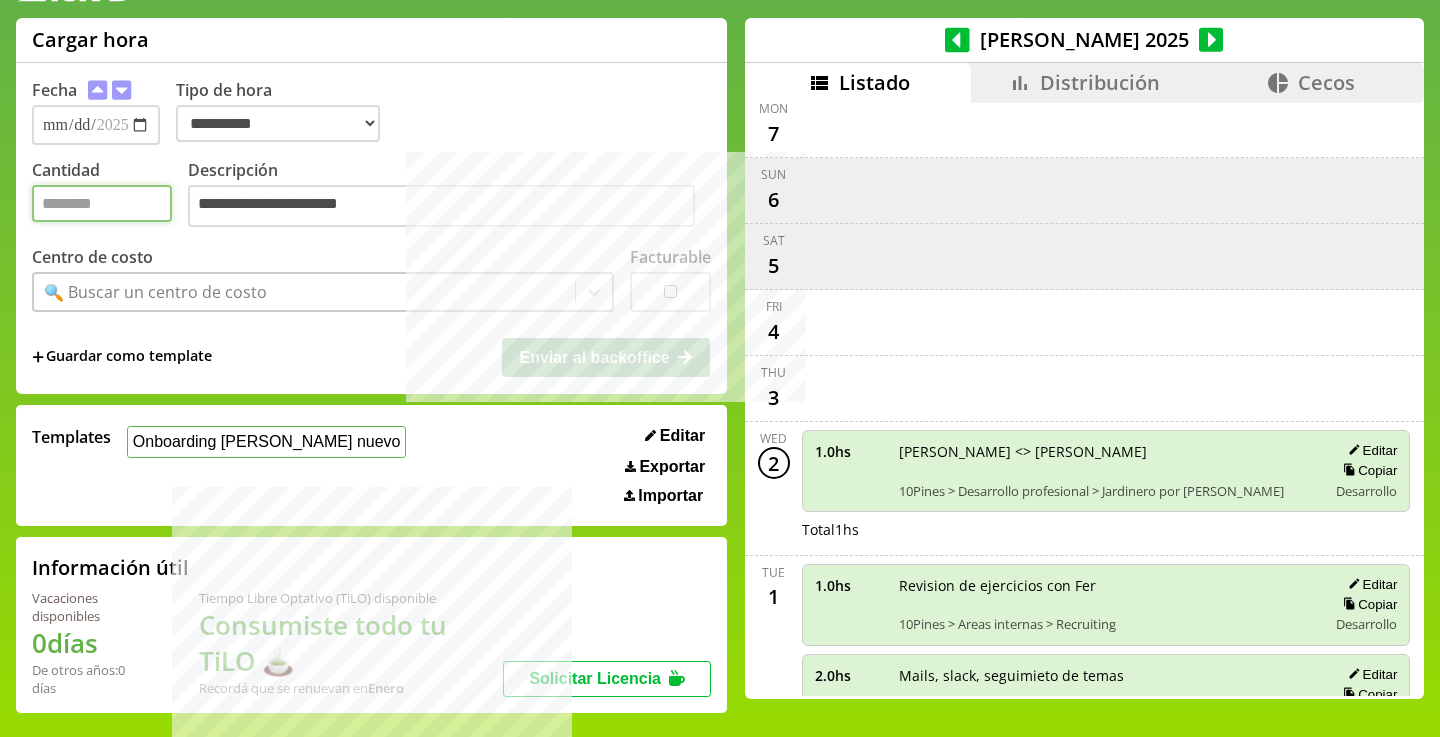 click on "Cantidad" at bounding box center (102, 203) 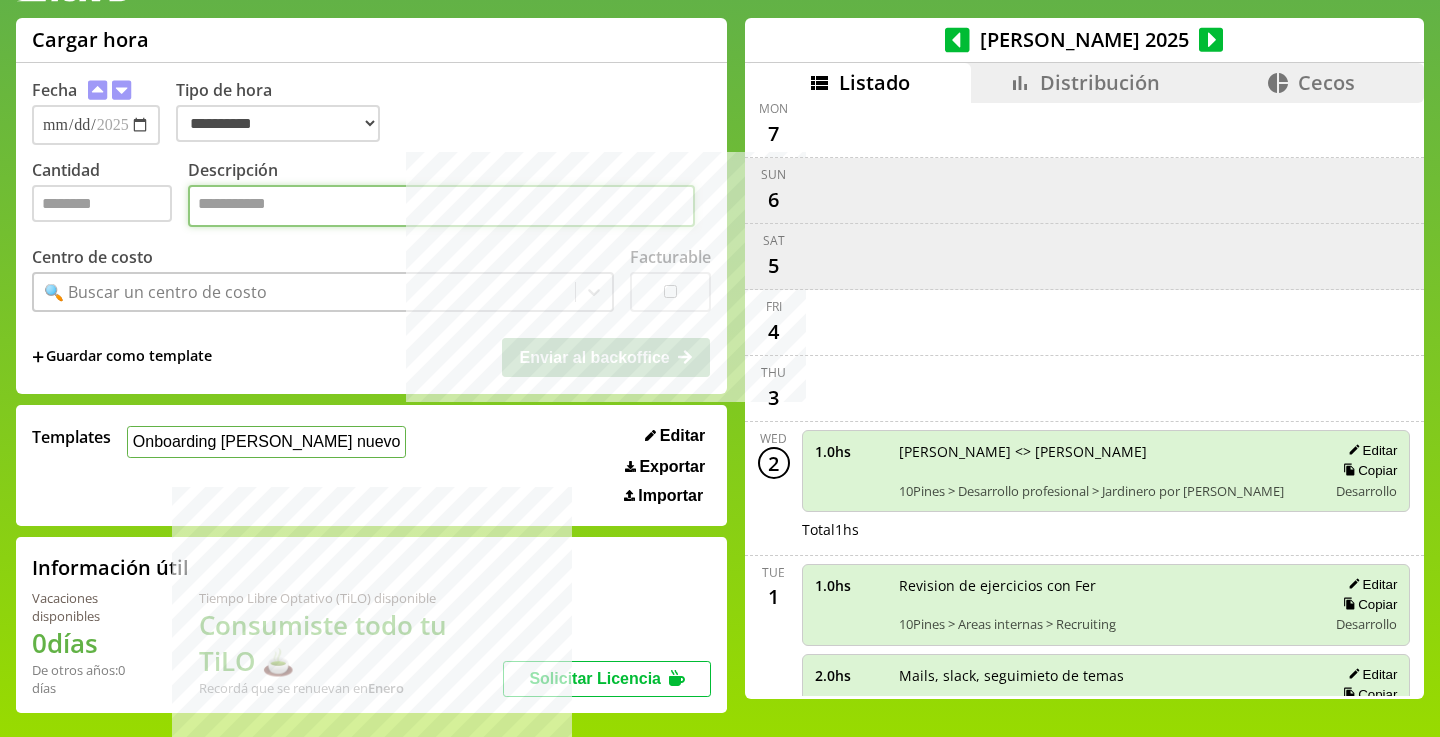 paste on "**********" 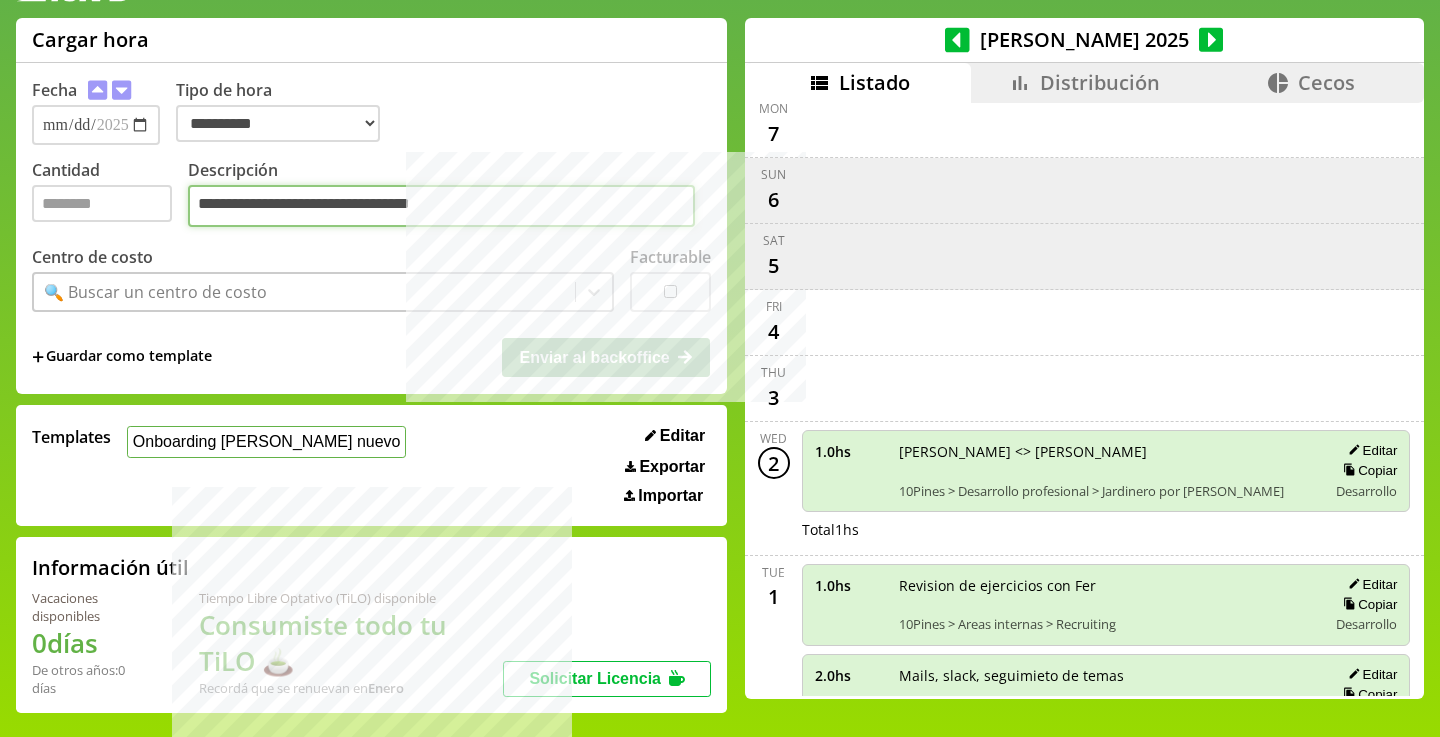 type on "**********" 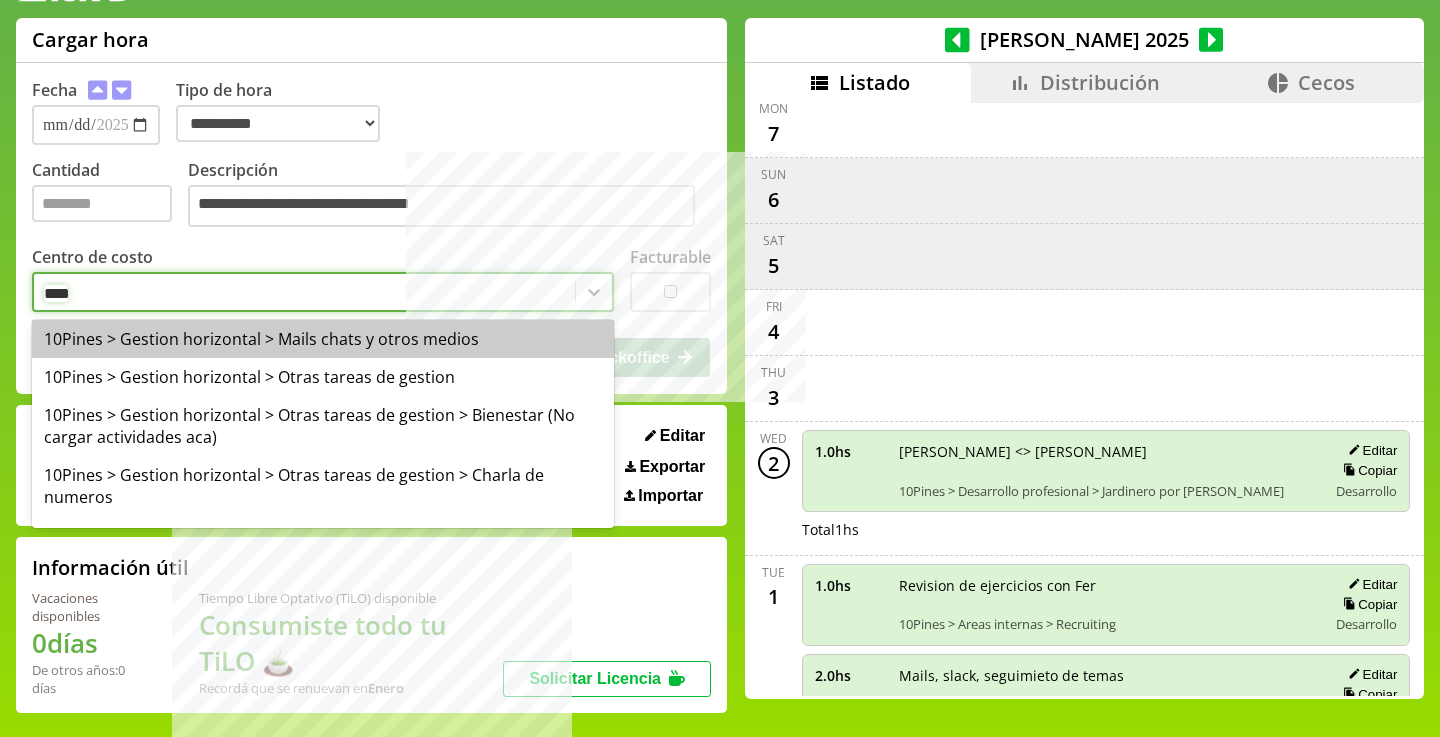 type on "*****" 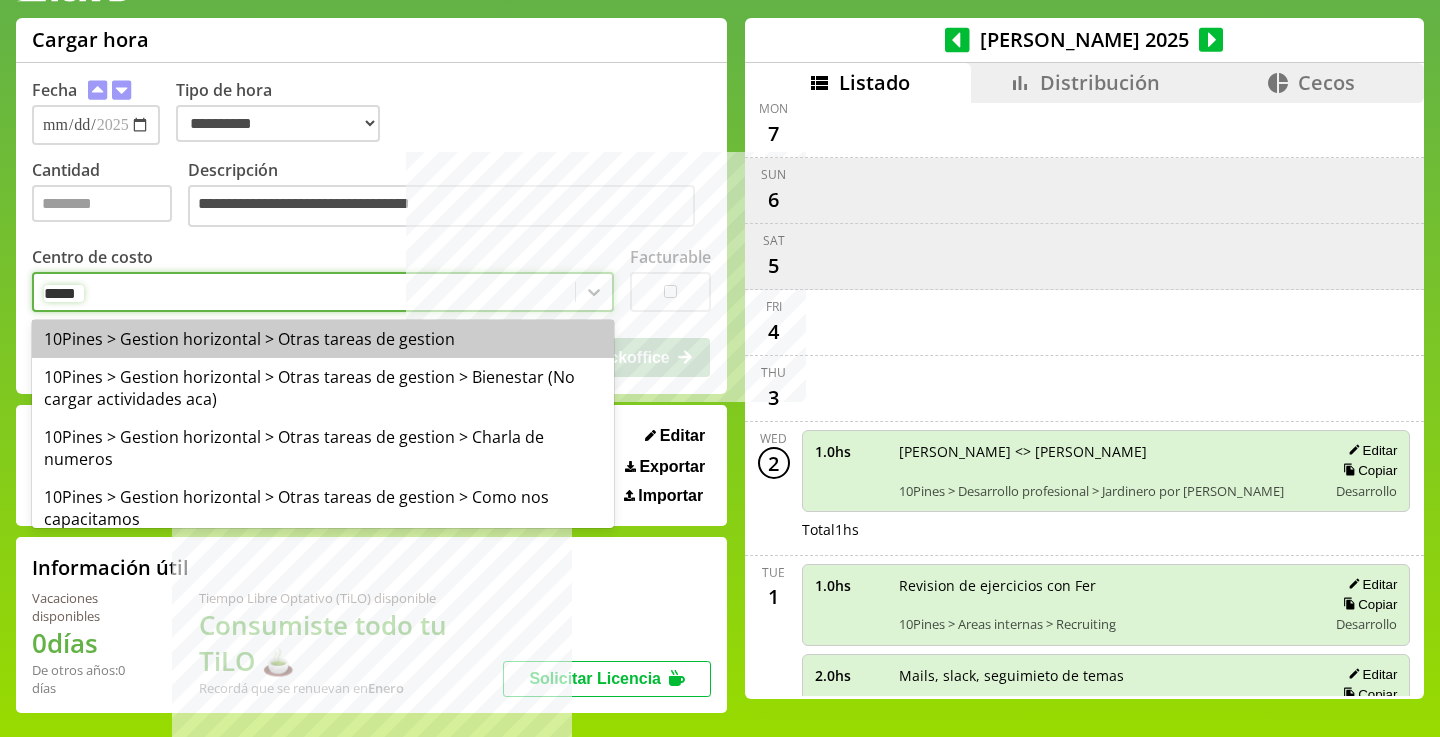 type 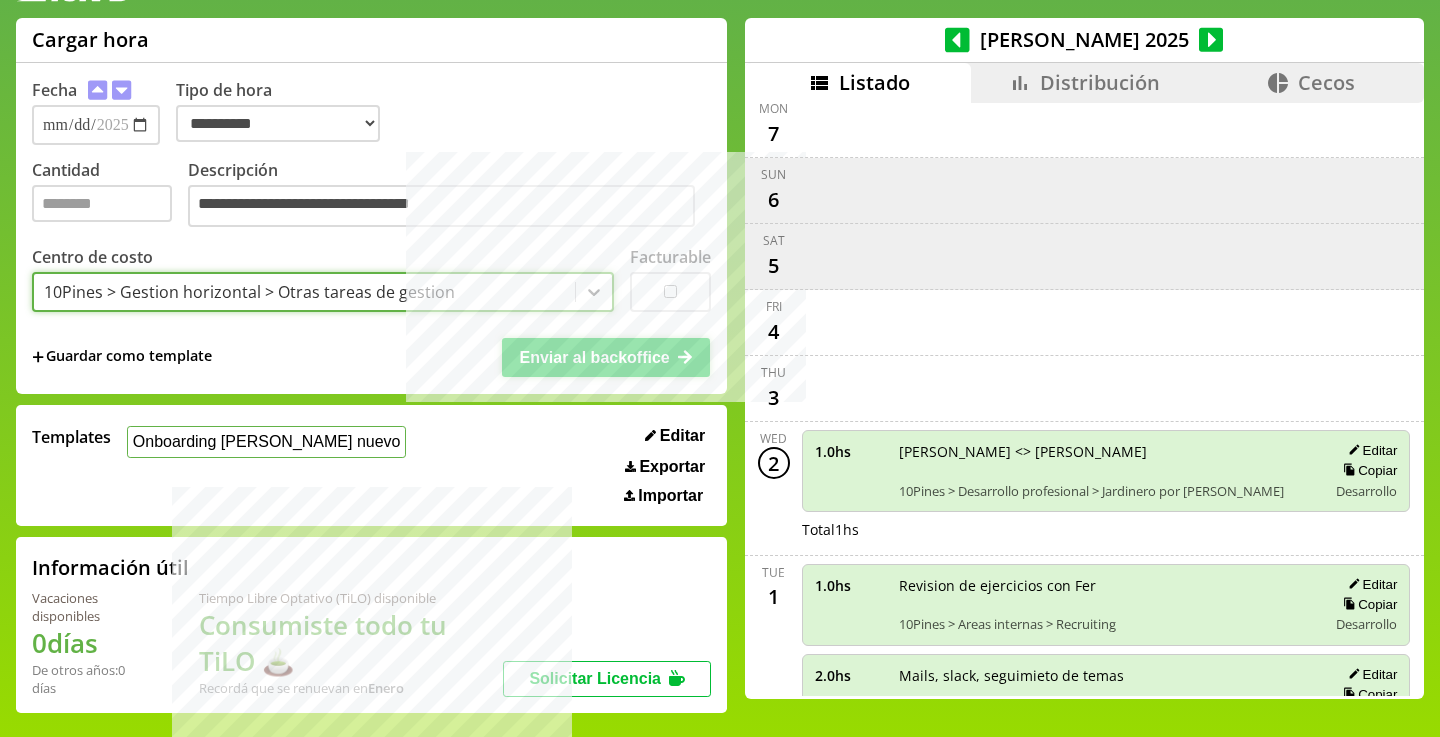 click on "Enviar al backoffice" at bounding box center (594, 357) 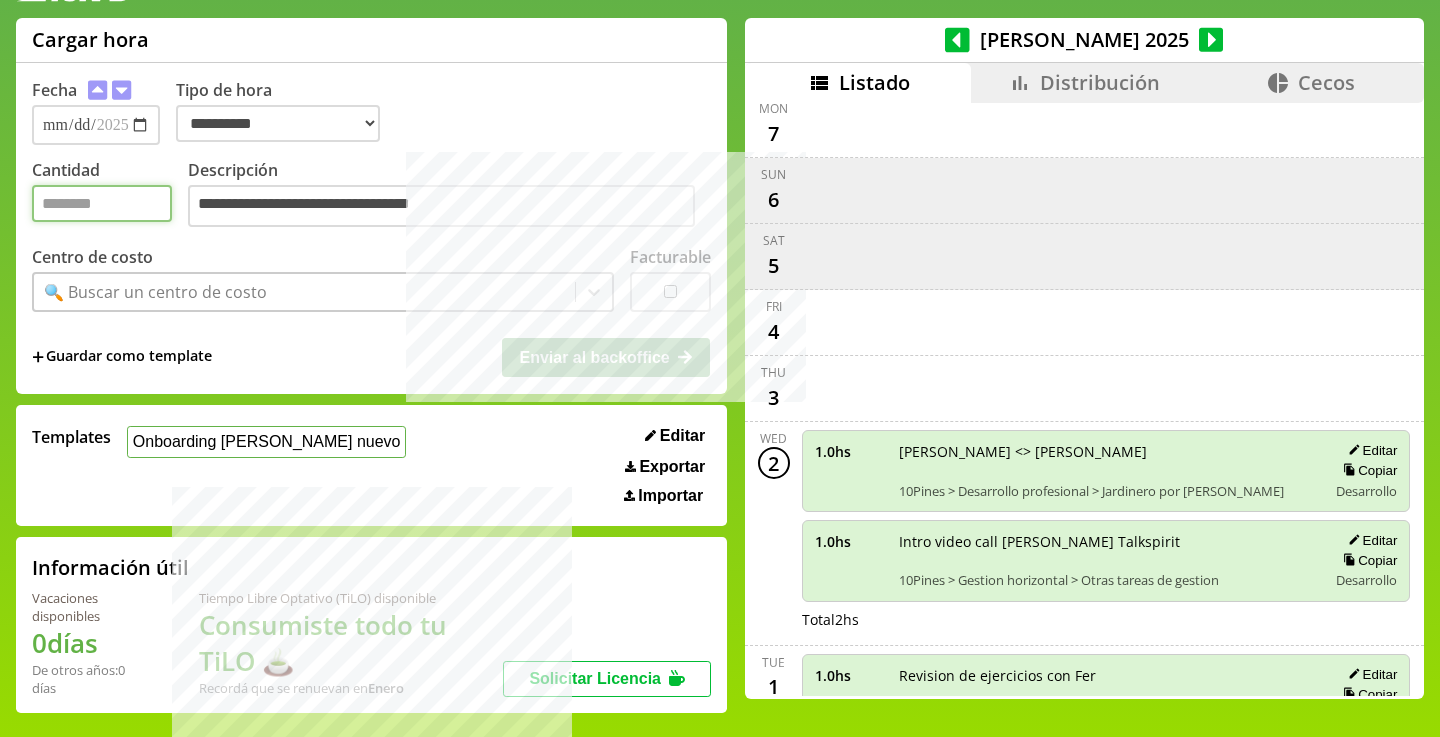 click on "Cantidad" at bounding box center [102, 203] 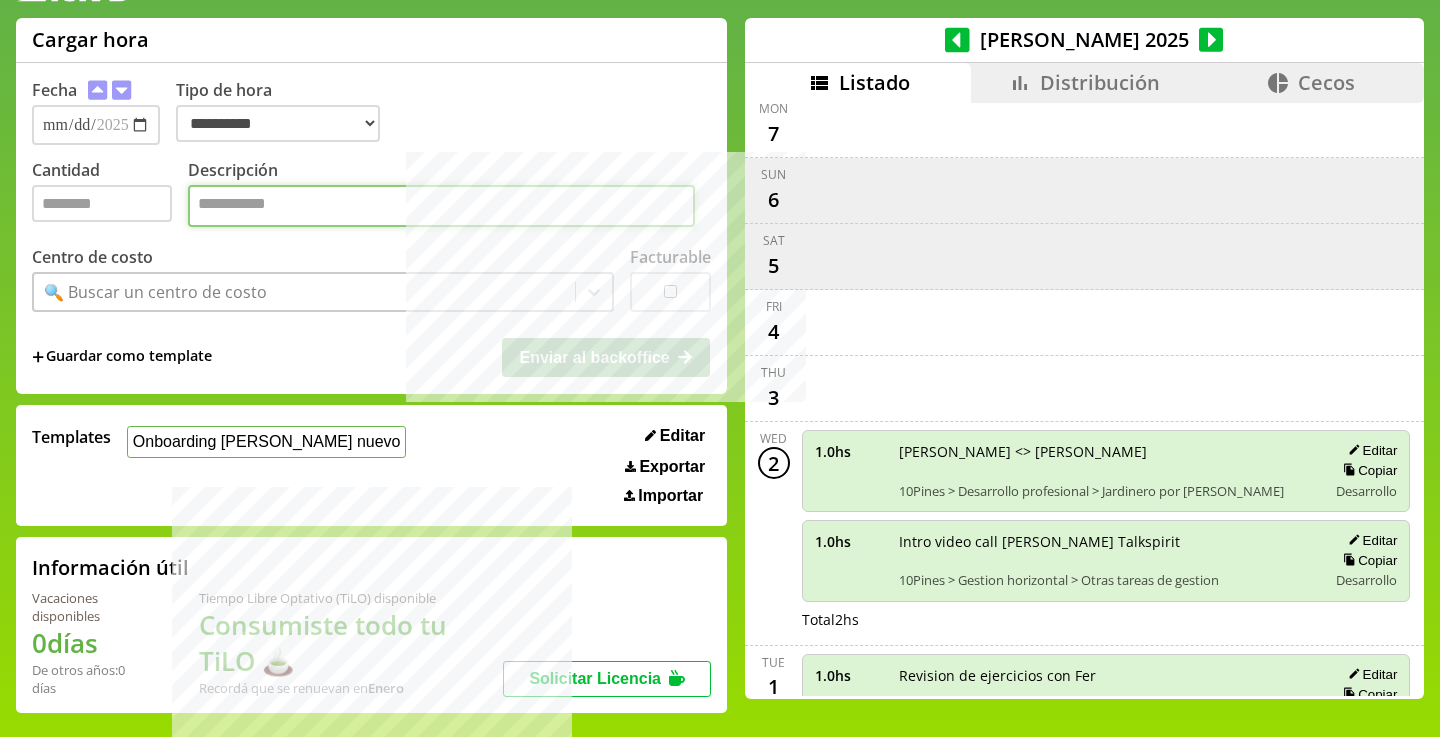 paste on "**********" 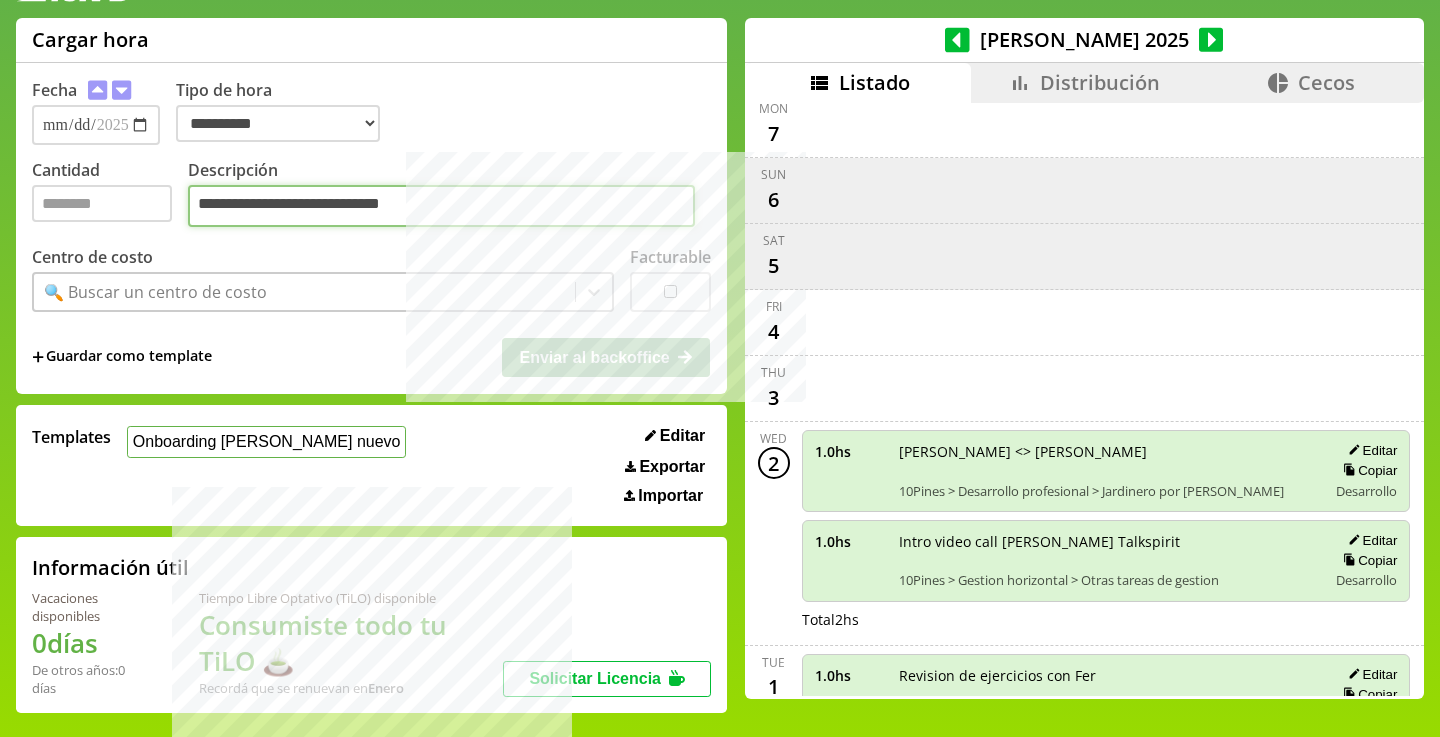 type on "**********" 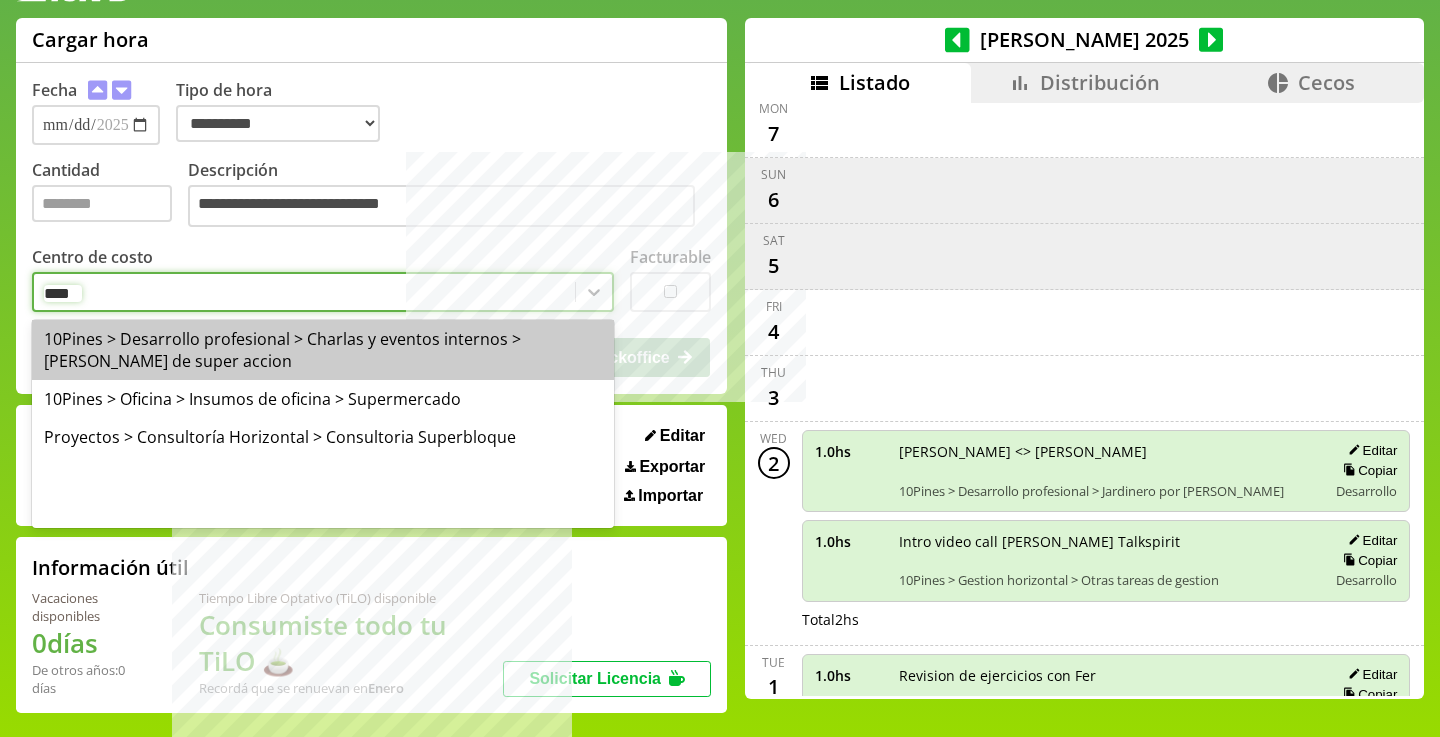 type on "*****" 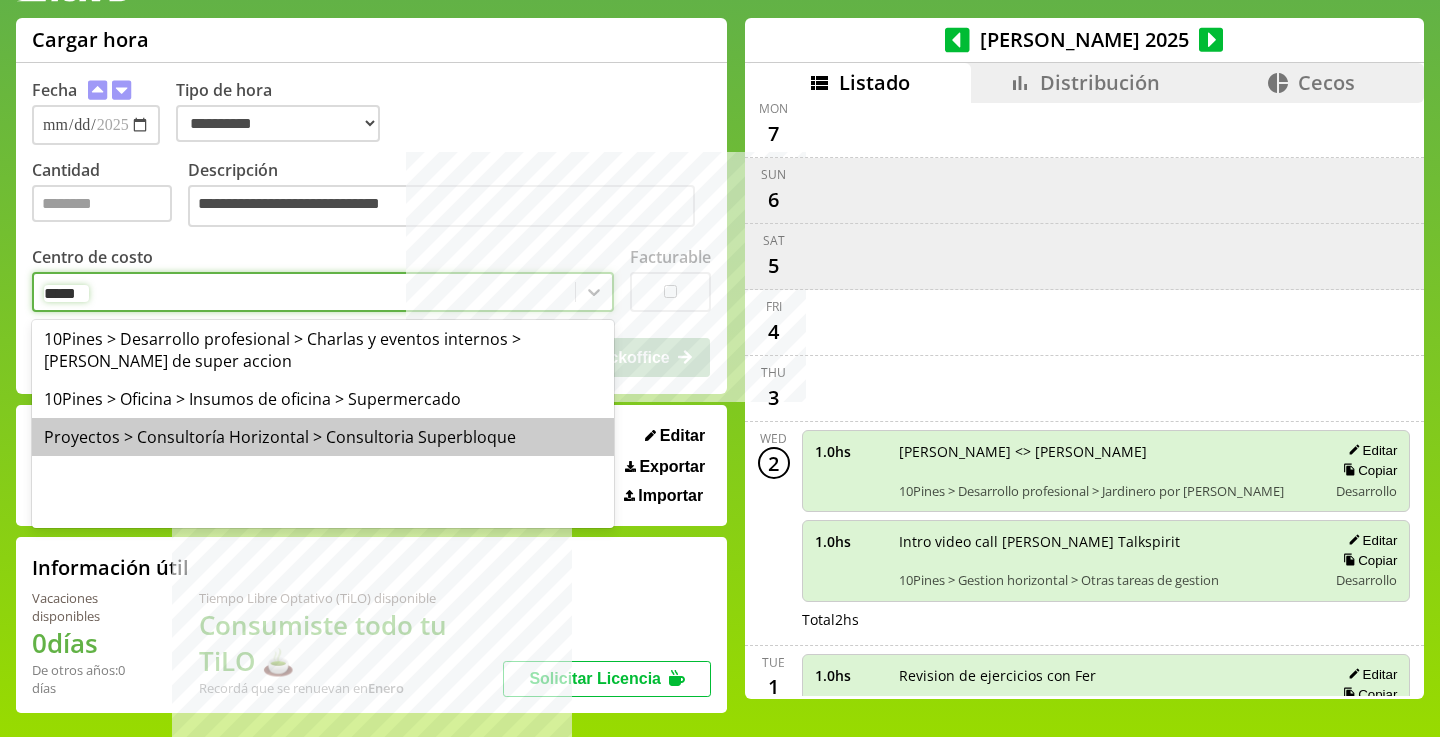 type 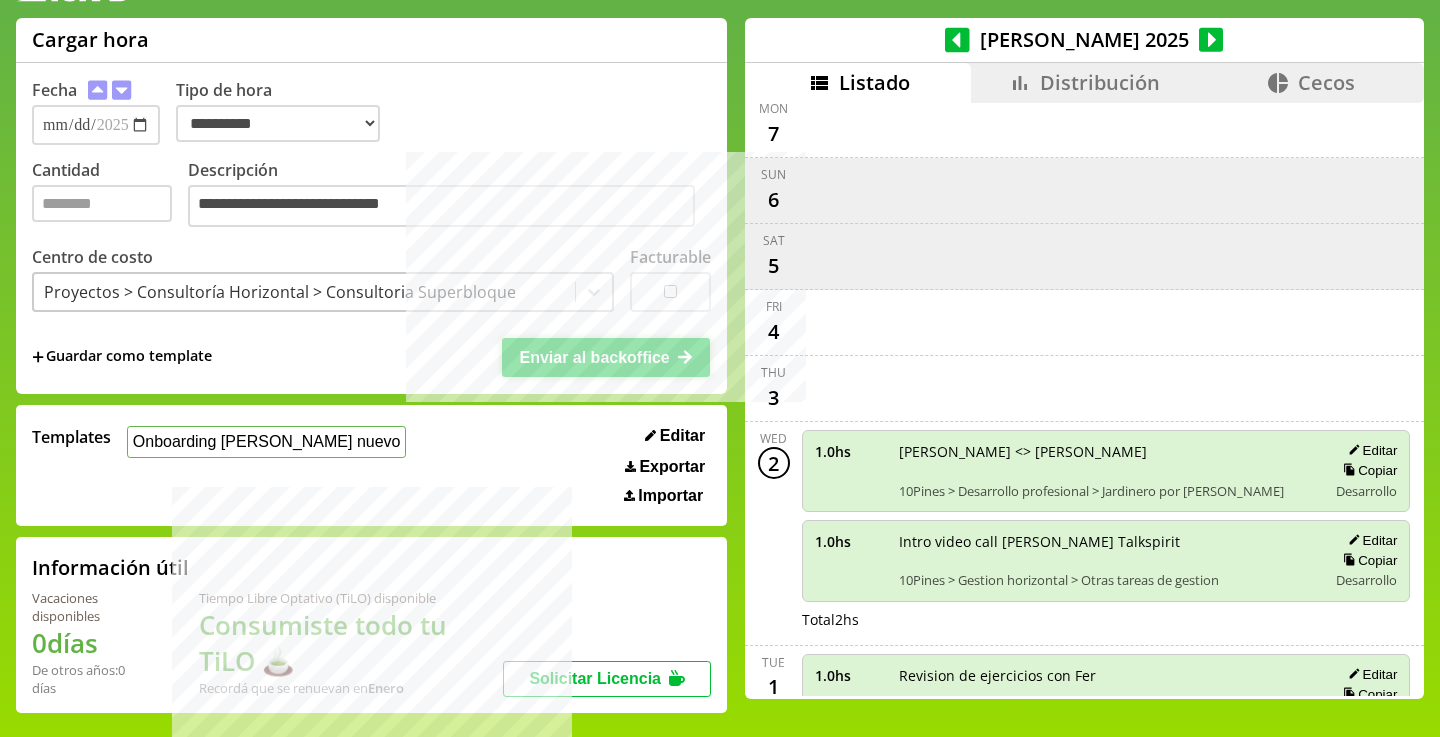 click on "Enviar al backoffice" at bounding box center (594, 357) 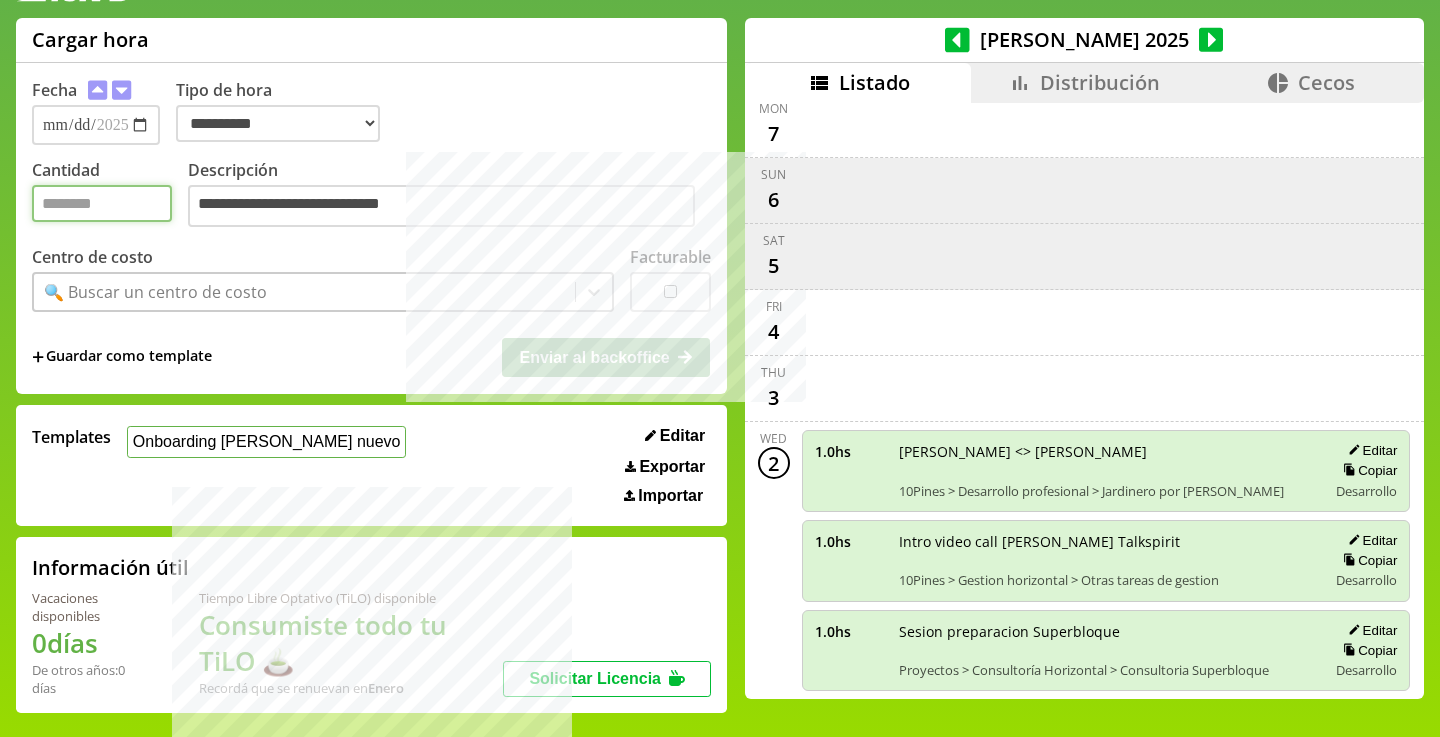 click on "Cantidad" at bounding box center (102, 203) 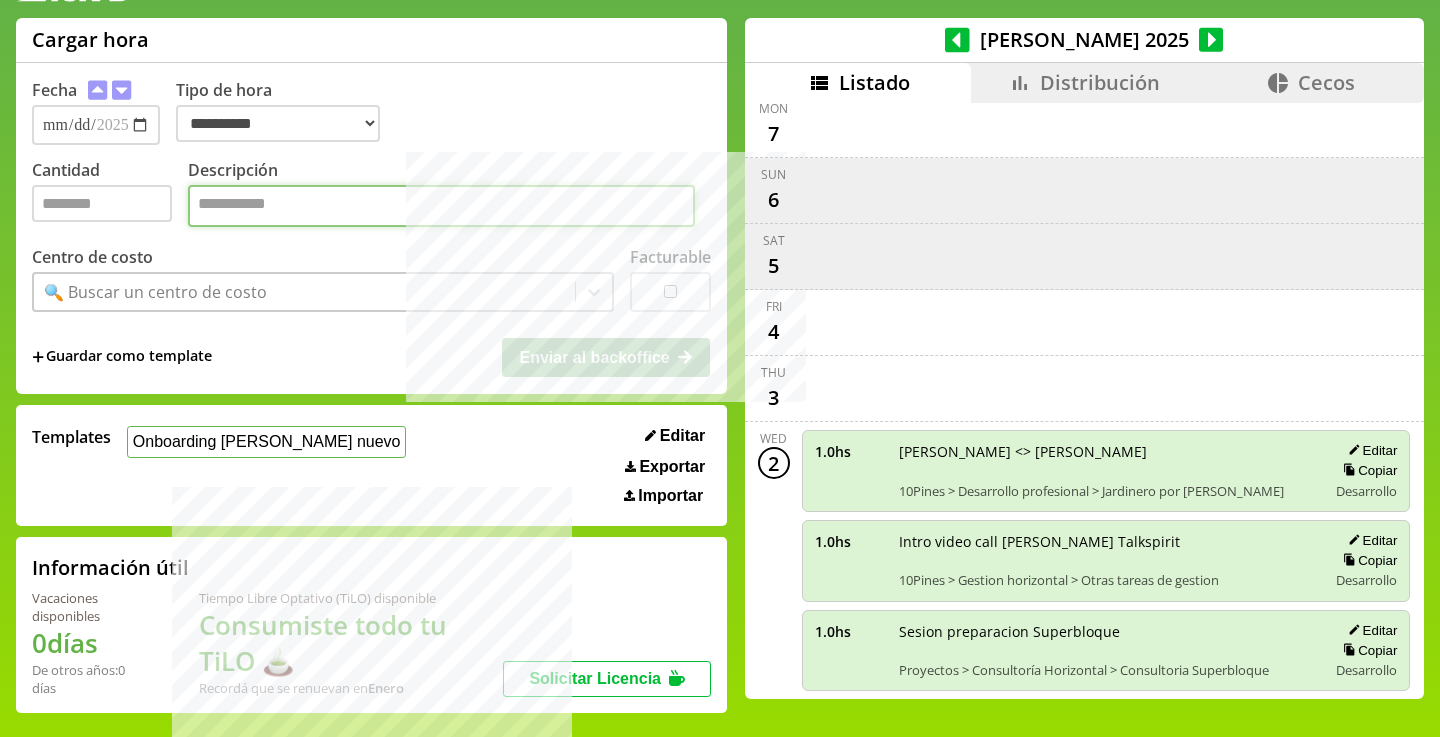 paste on "**********" 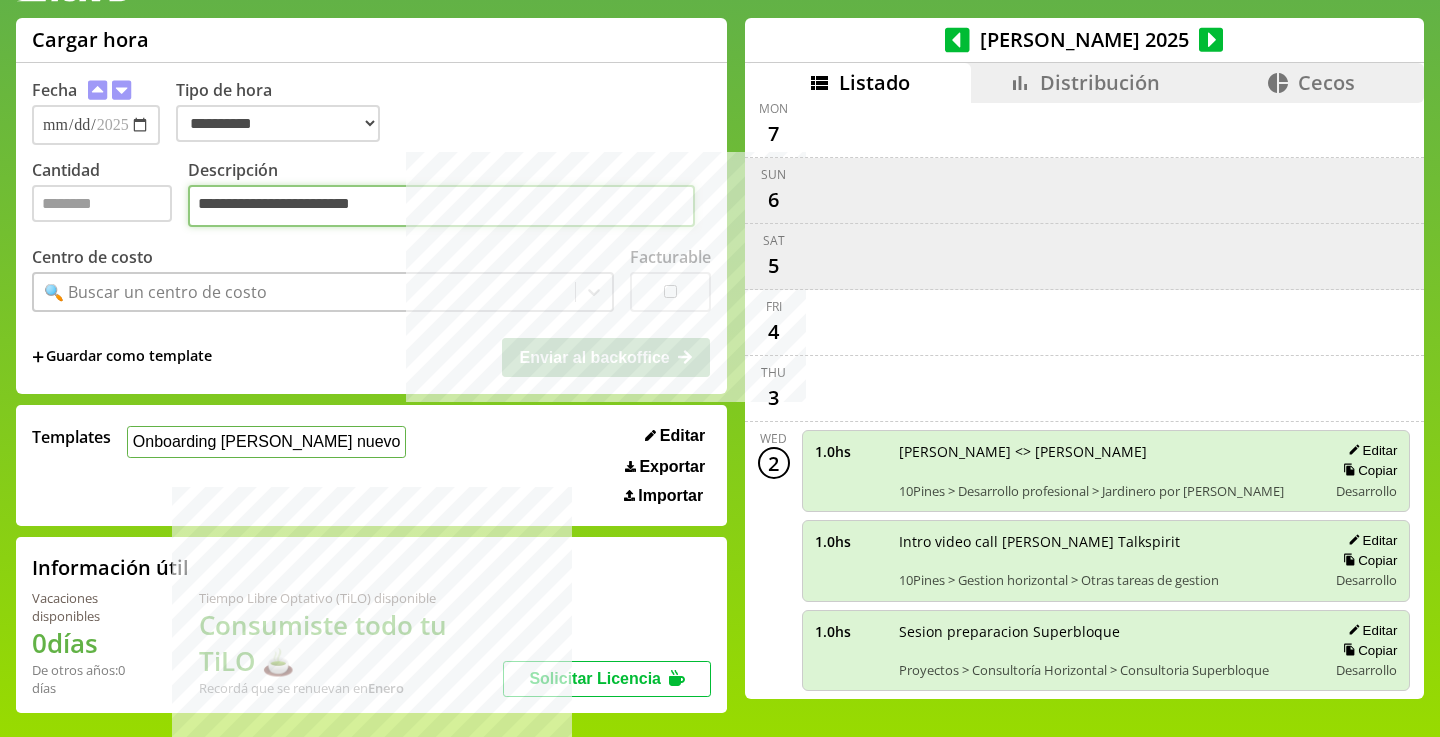 type on "**********" 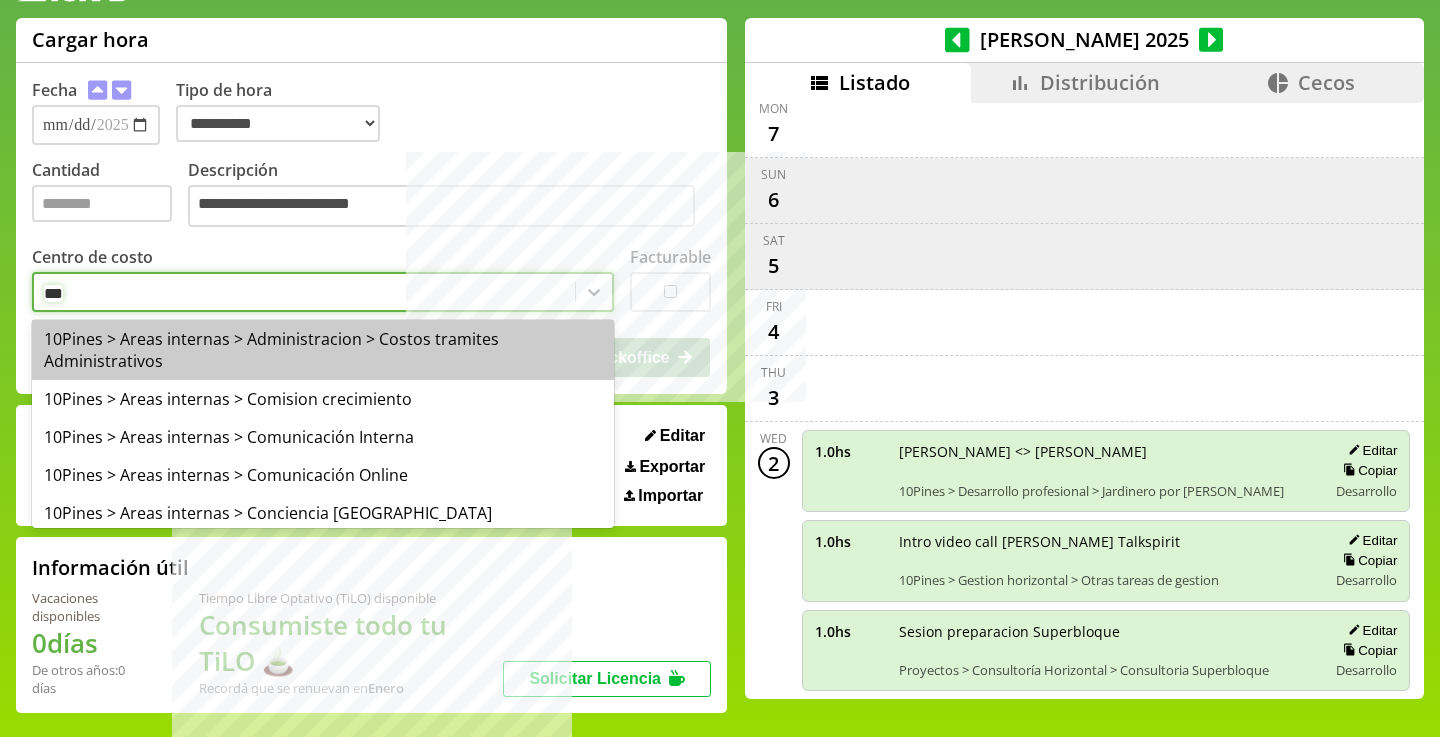 type on "****" 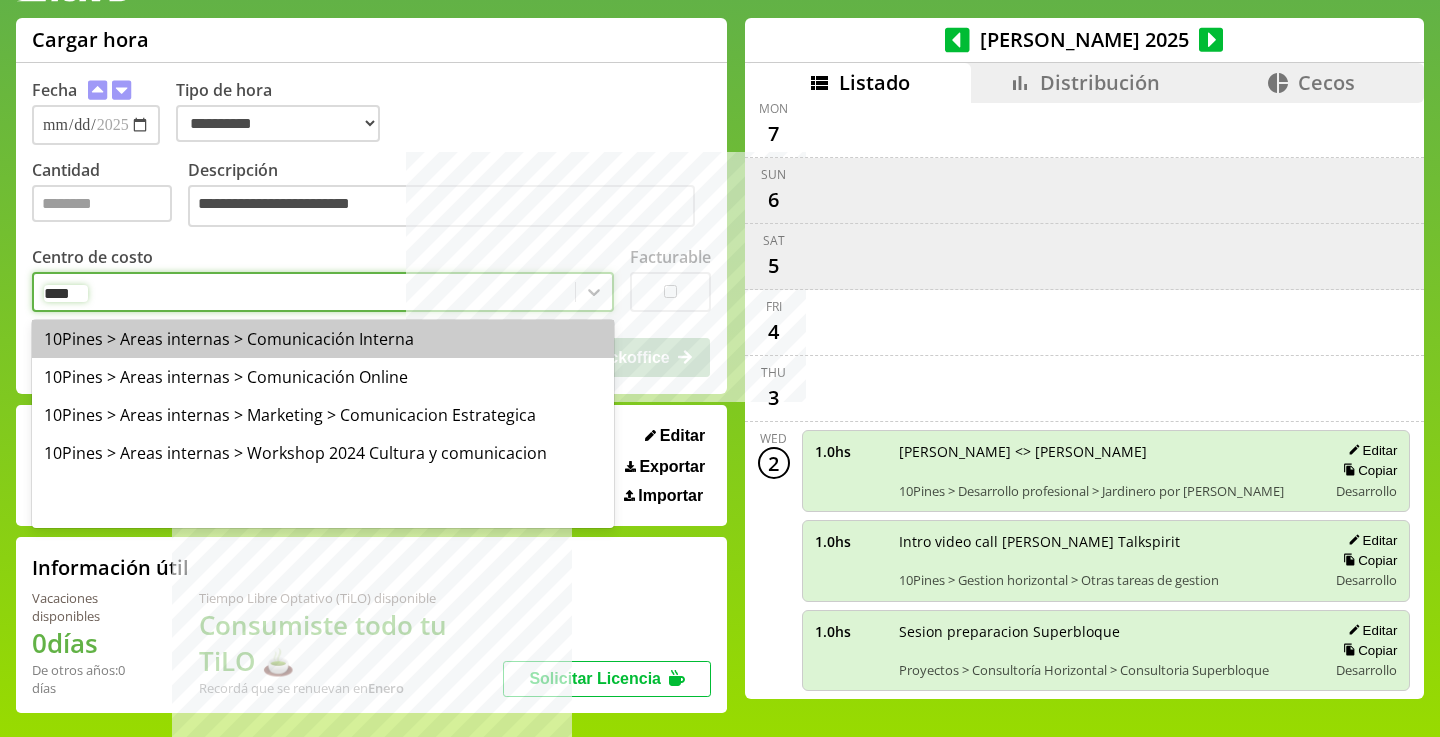 type 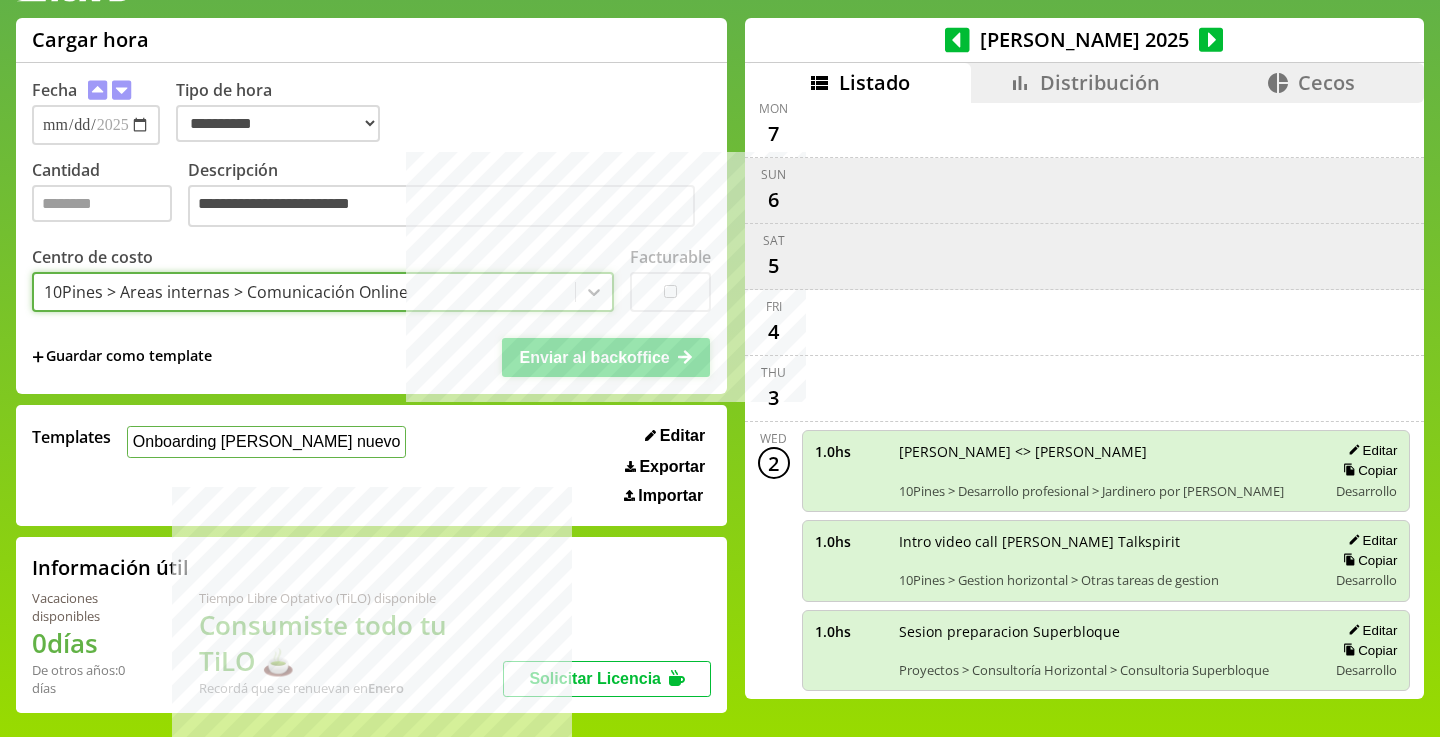 click on "Enviar al backoffice" at bounding box center [594, 357] 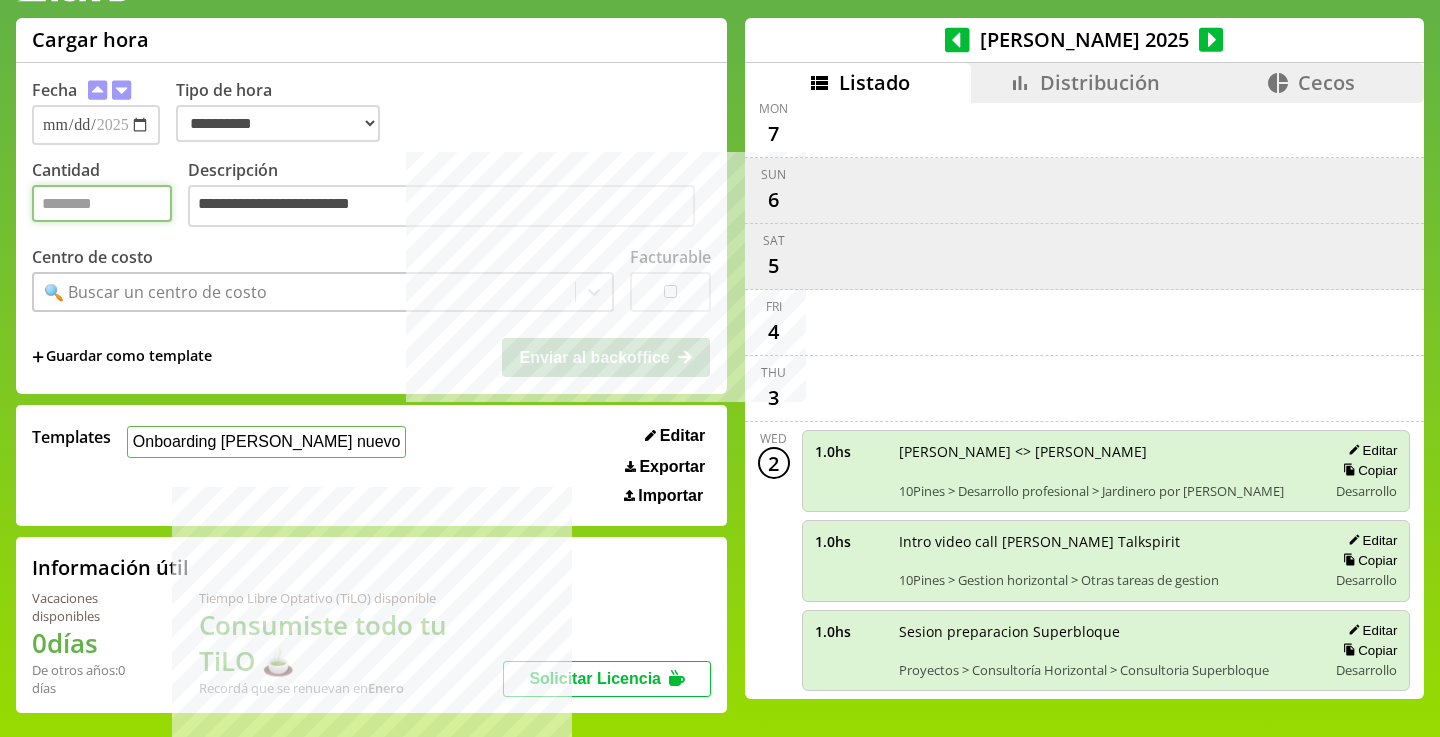 click on "Cantidad" at bounding box center [102, 203] 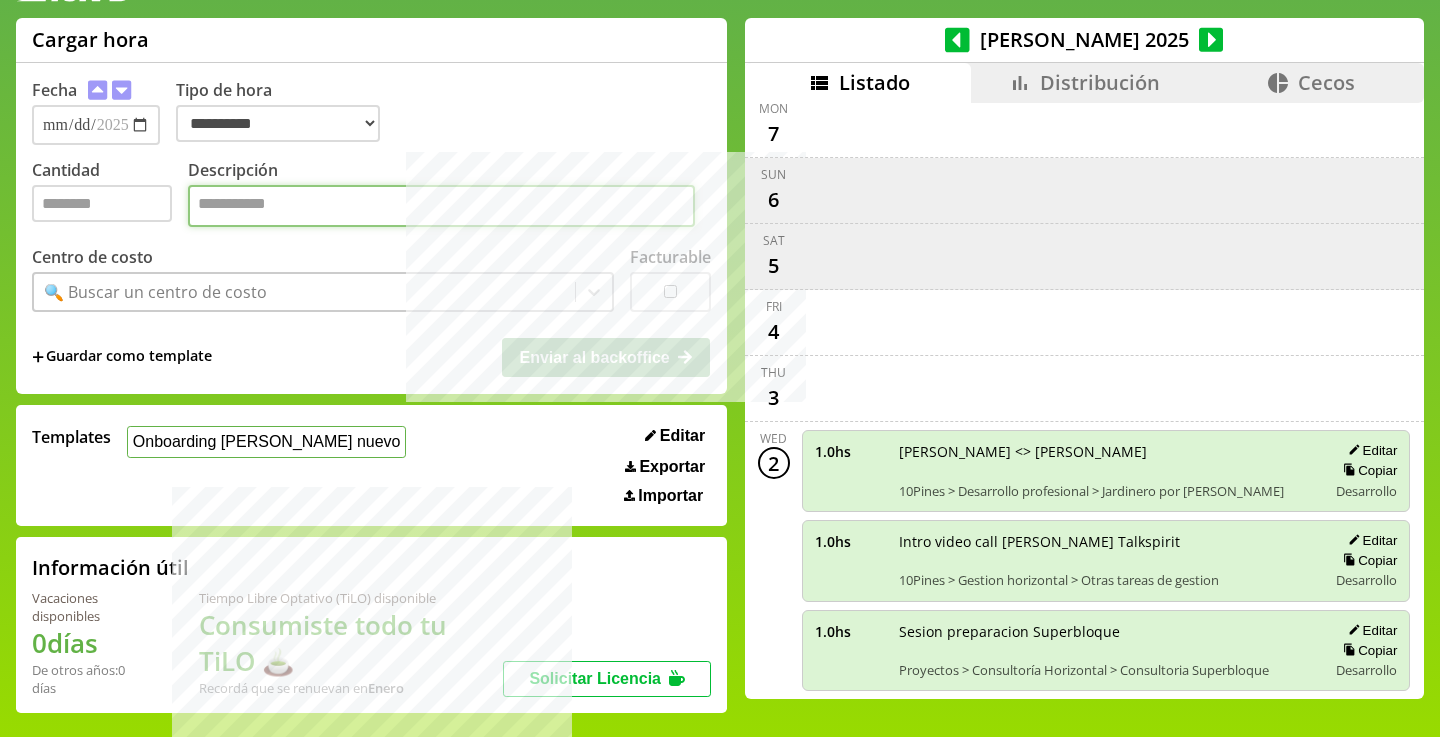 paste on "**********" 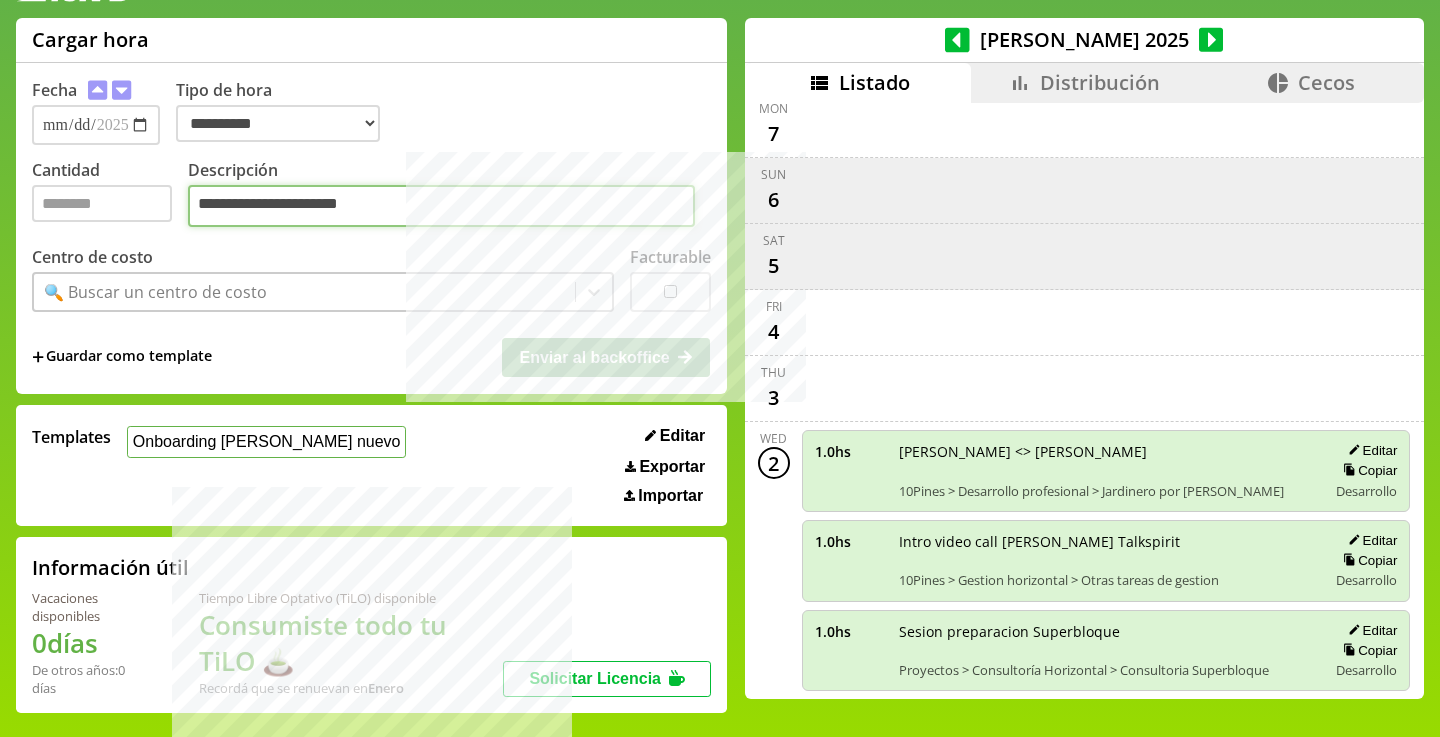 type on "**********" 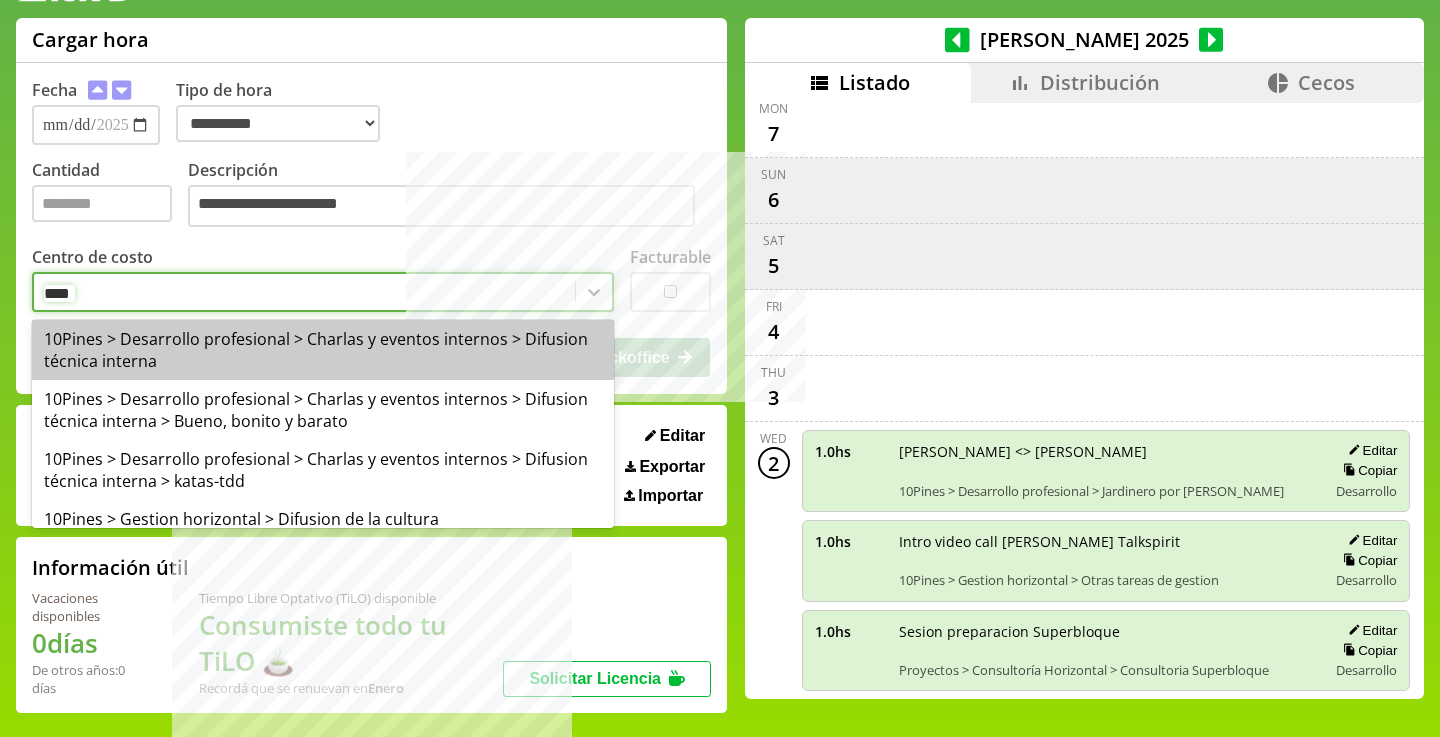 type on "*****" 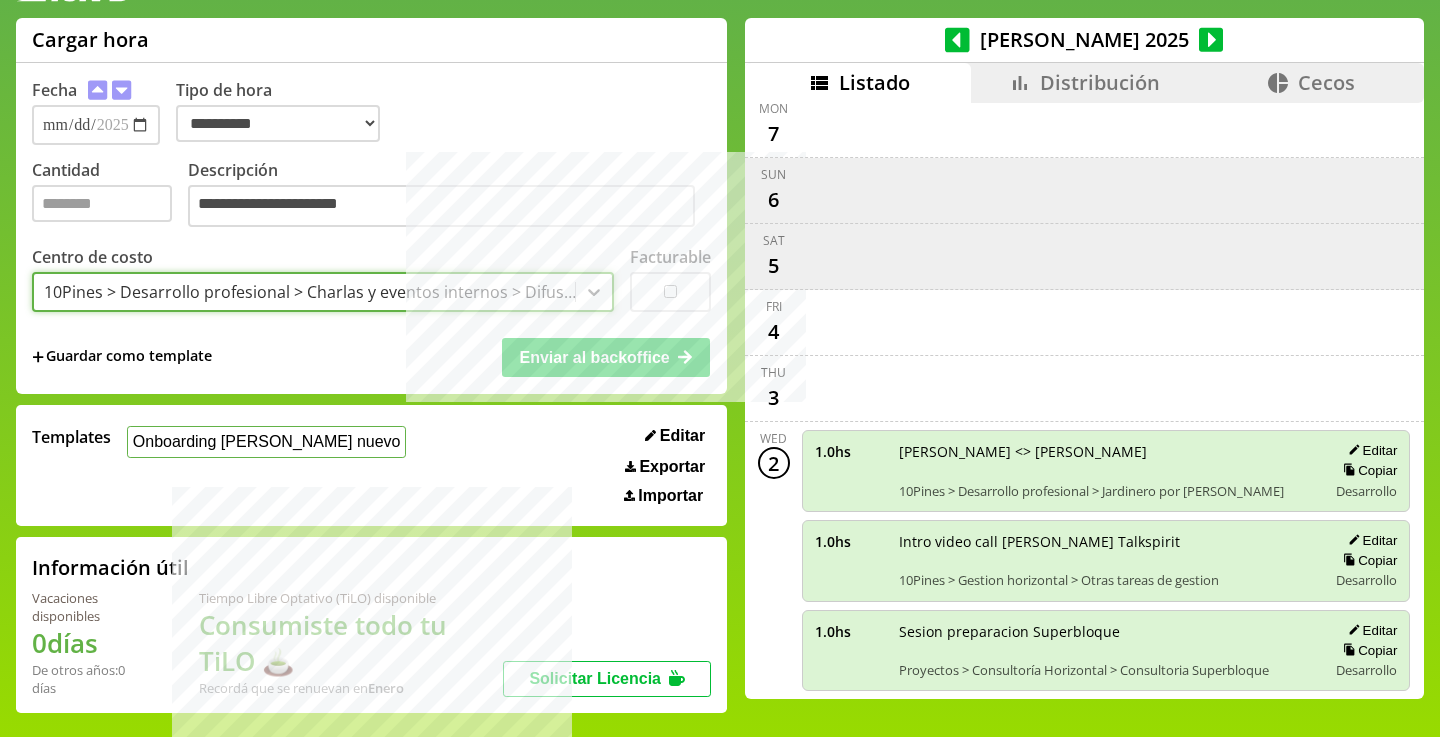 click on "10Pines > Desarrollo profesional > Charlas y eventos internos > Difusion técnica interna" at bounding box center (310, 292) 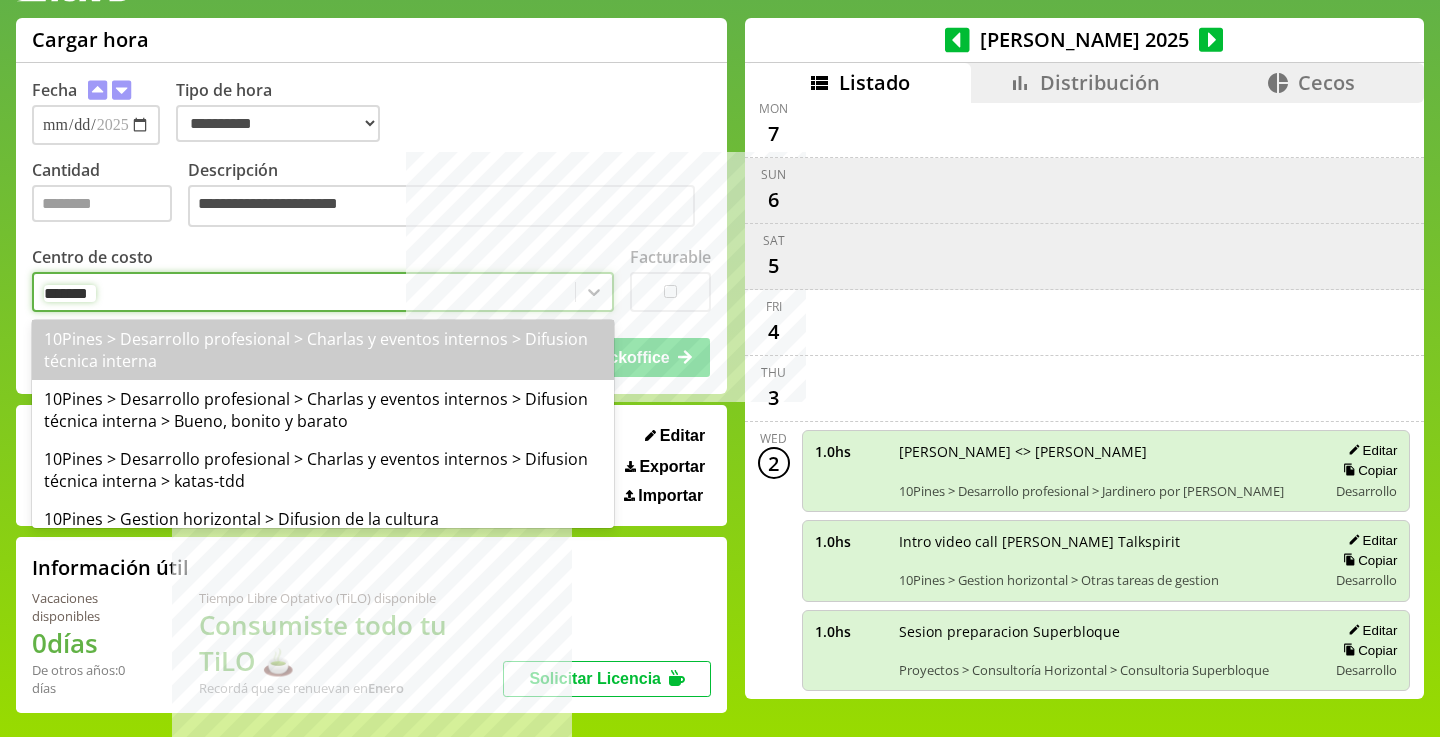 type on "********" 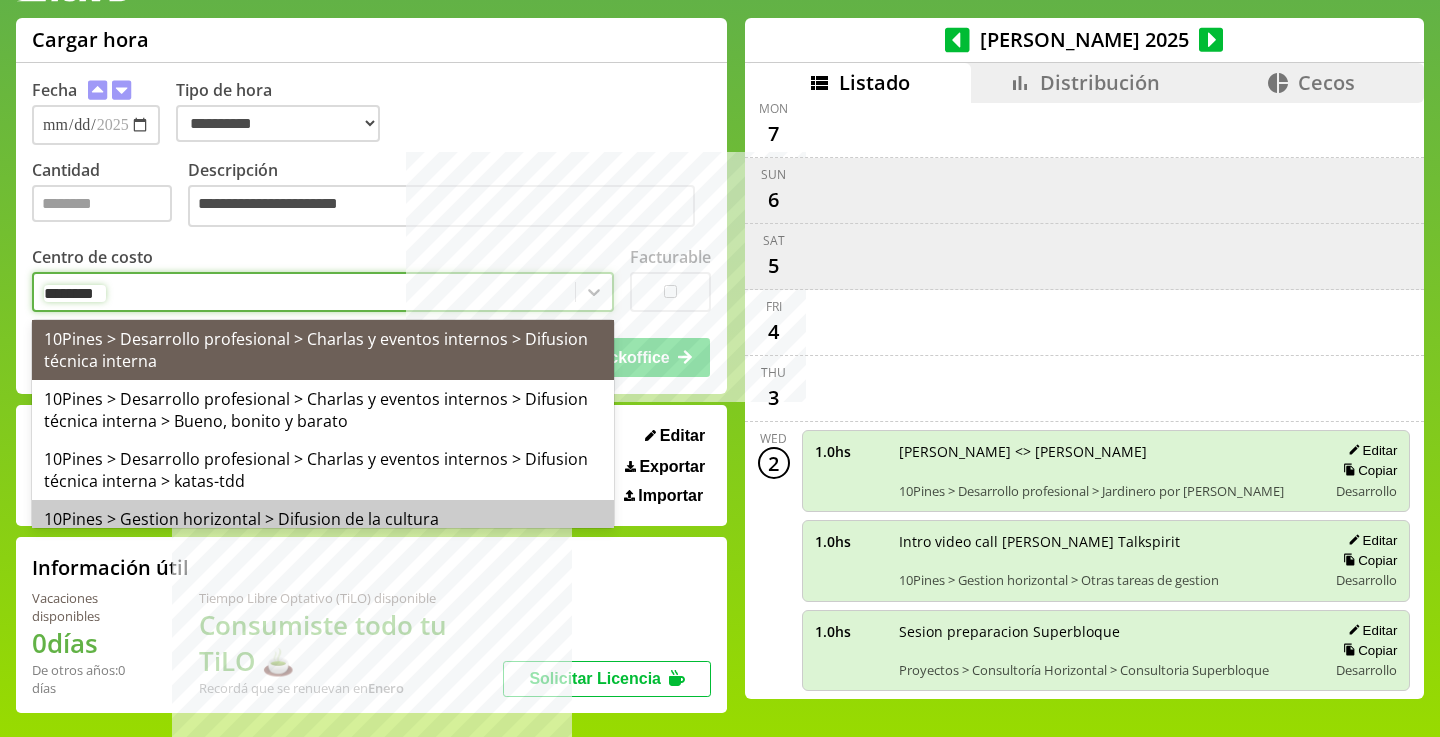 type 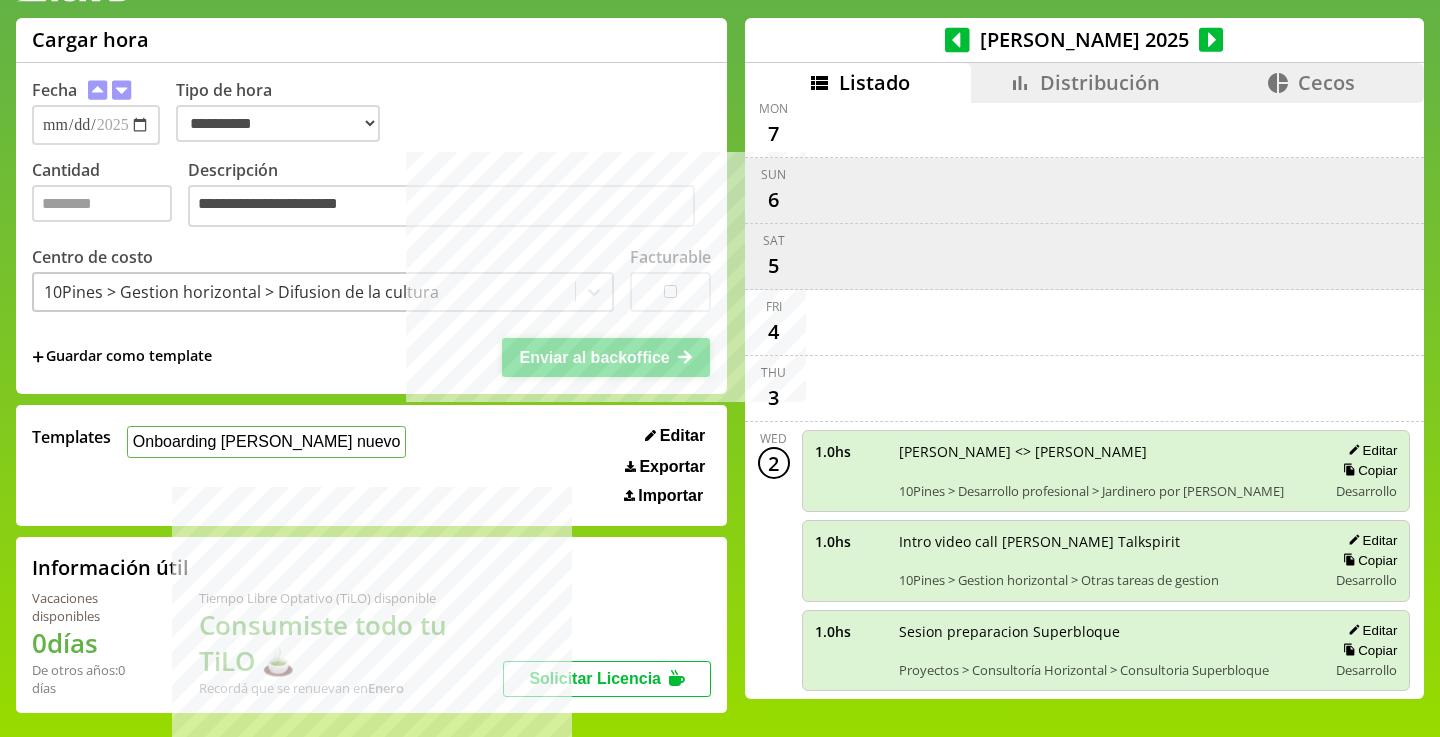 click on "Enviar al backoffice" at bounding box center [594, 357] 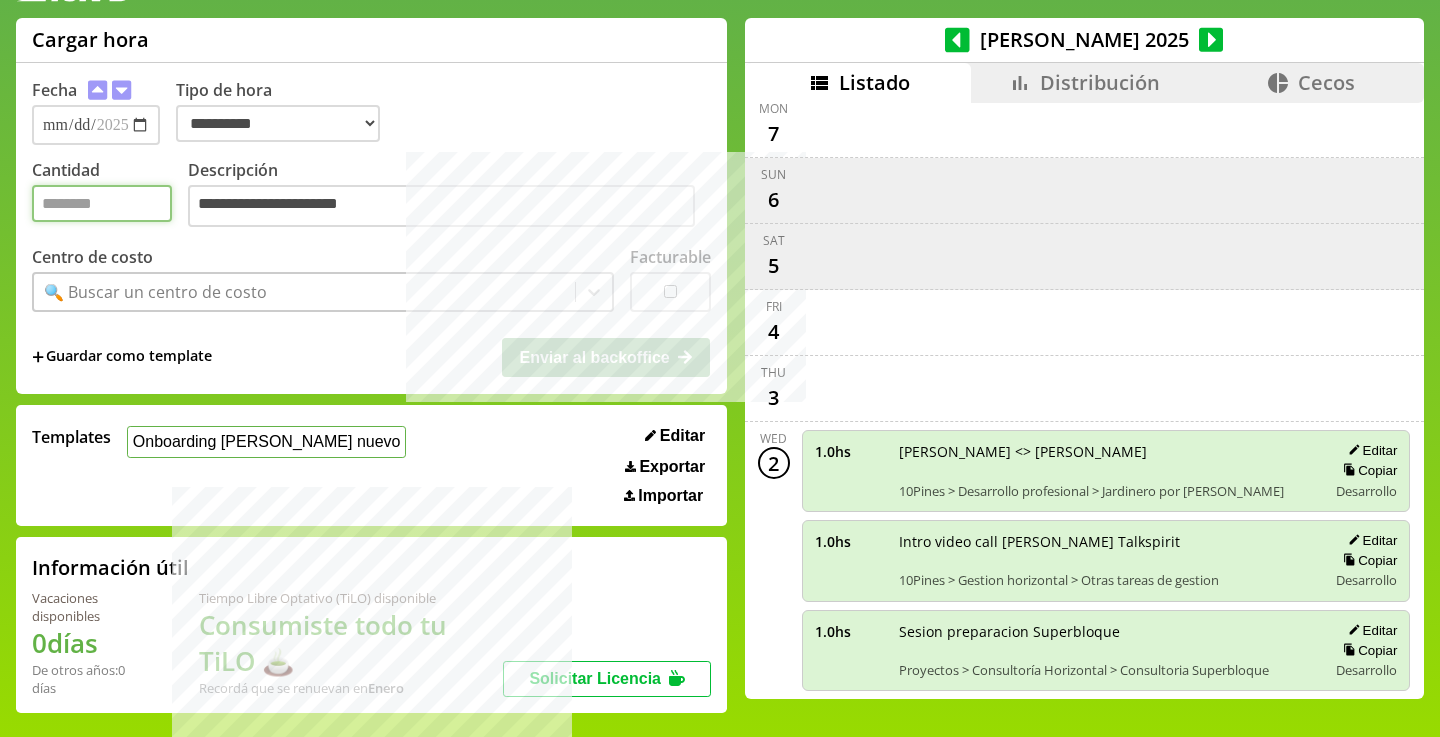 click on "Cantidad" at bounding box center (102, 203) 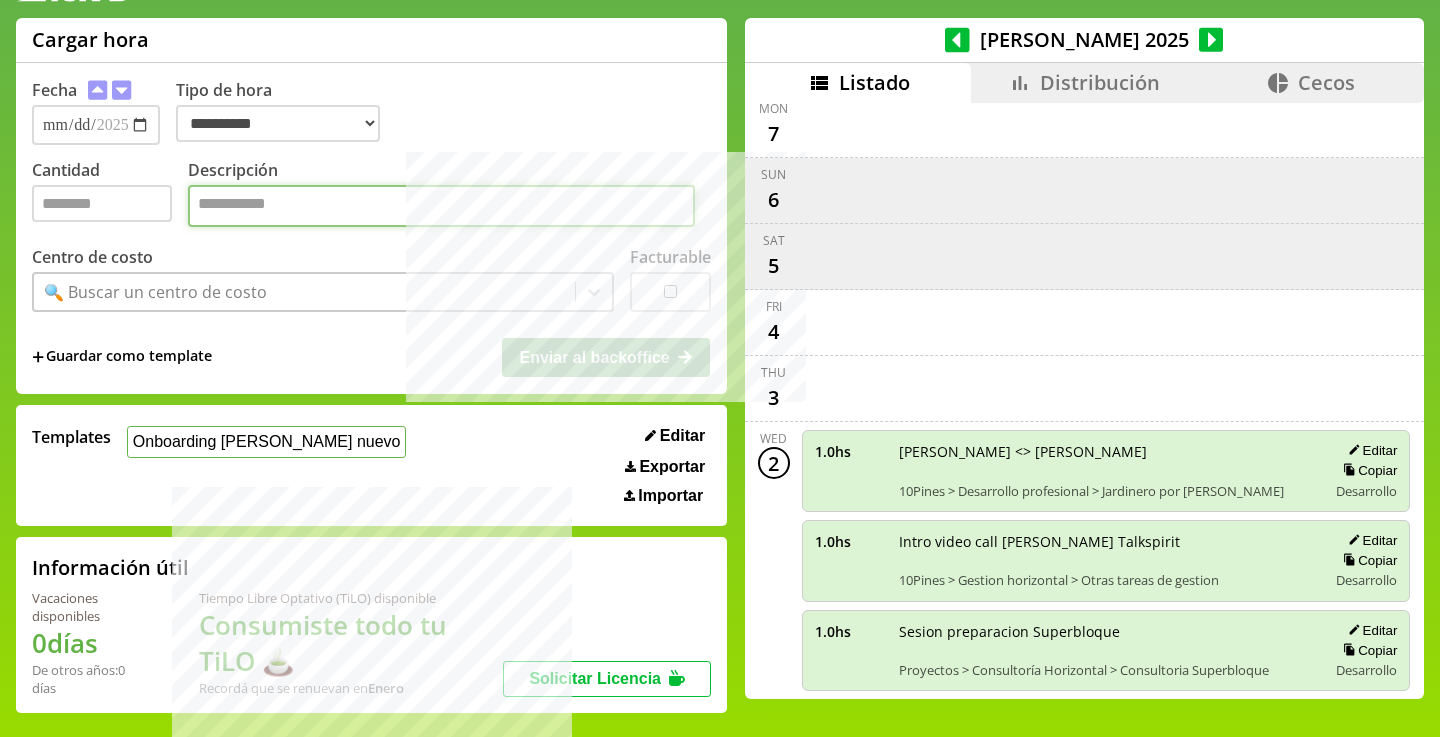 paste on "**********" 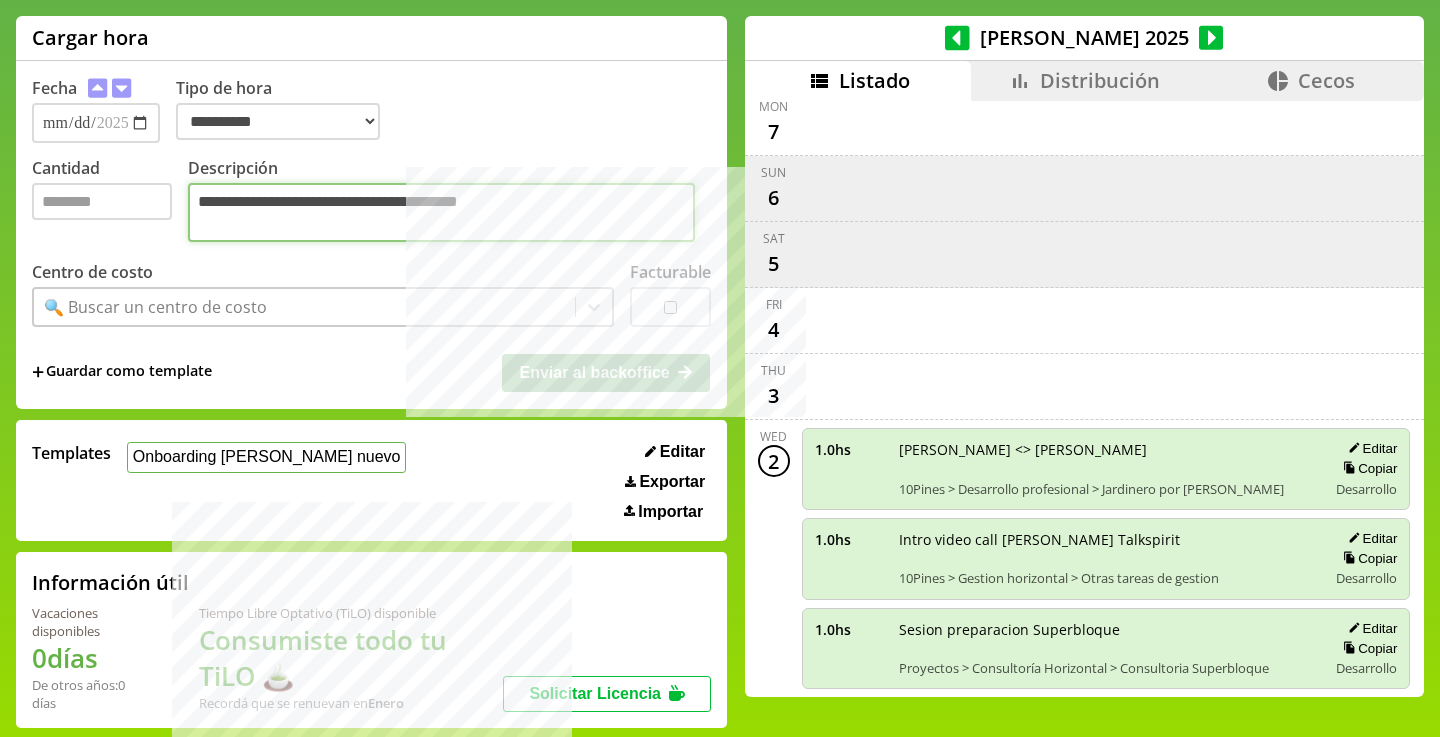 type on "**********" 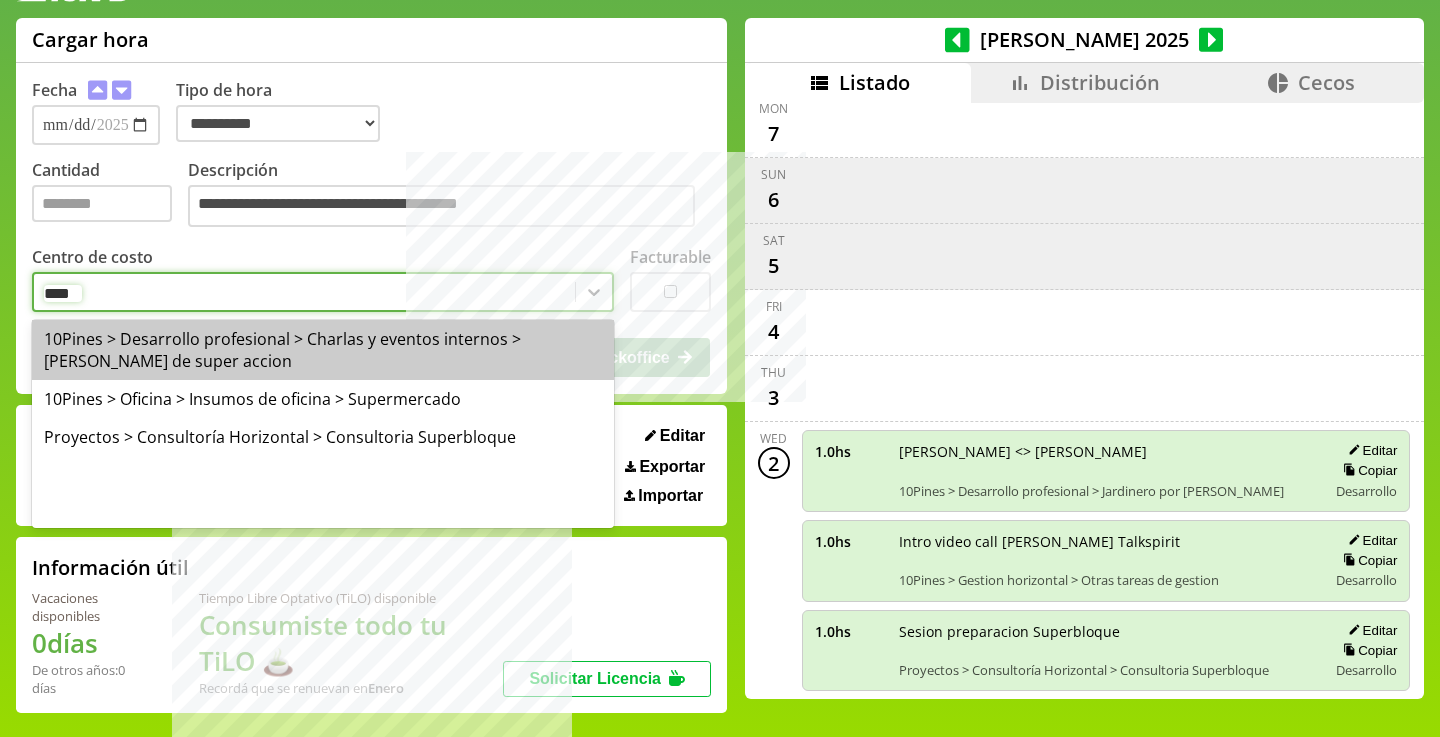 type on "*****" 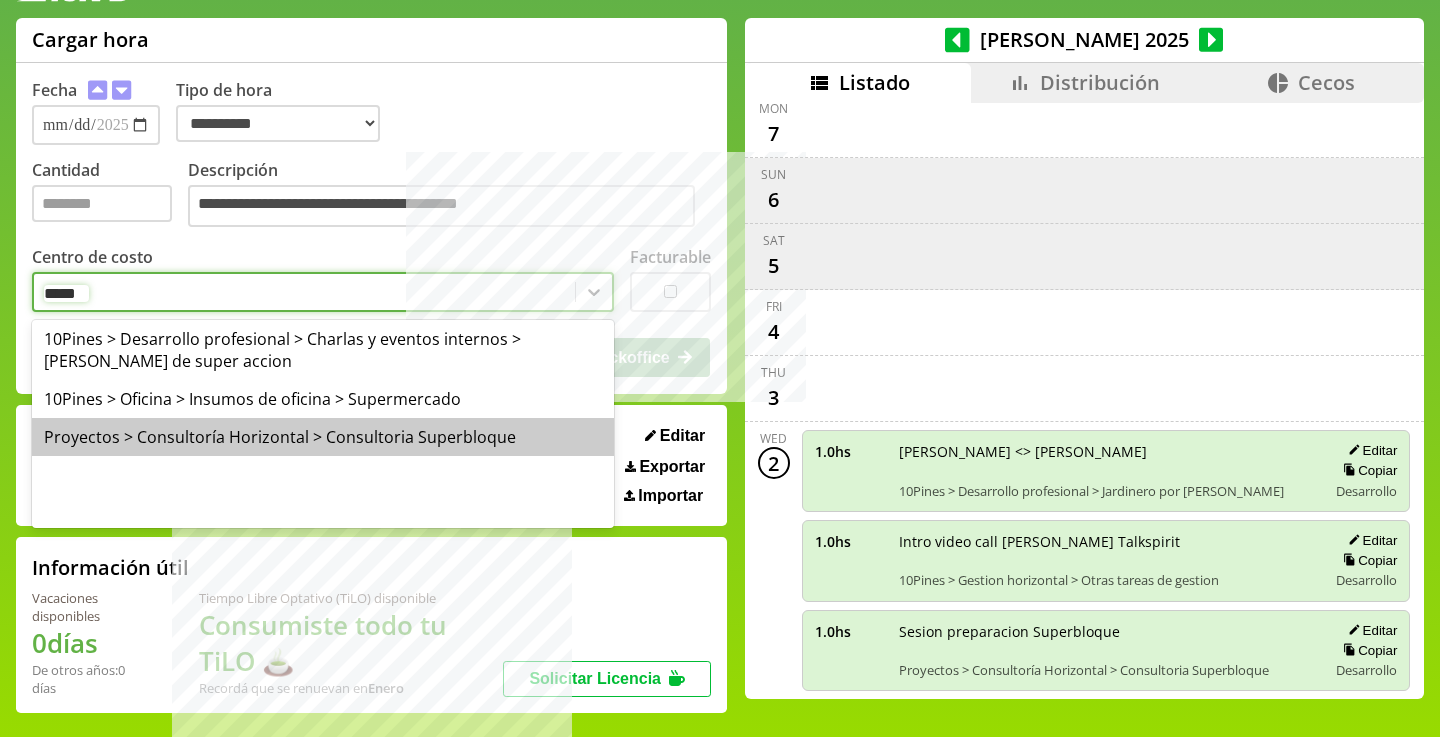 type 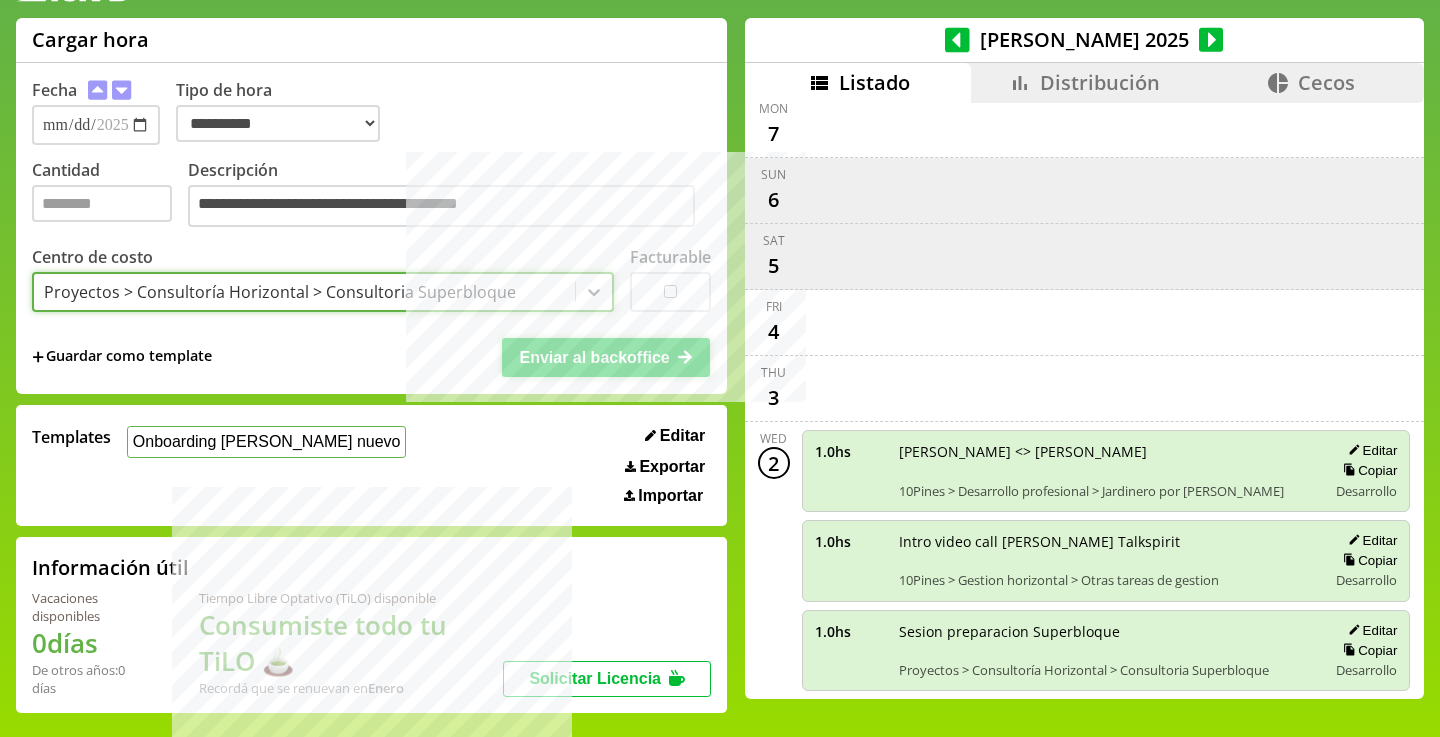 click on "Enviar al backoffice" at bounding box center [594, 357] 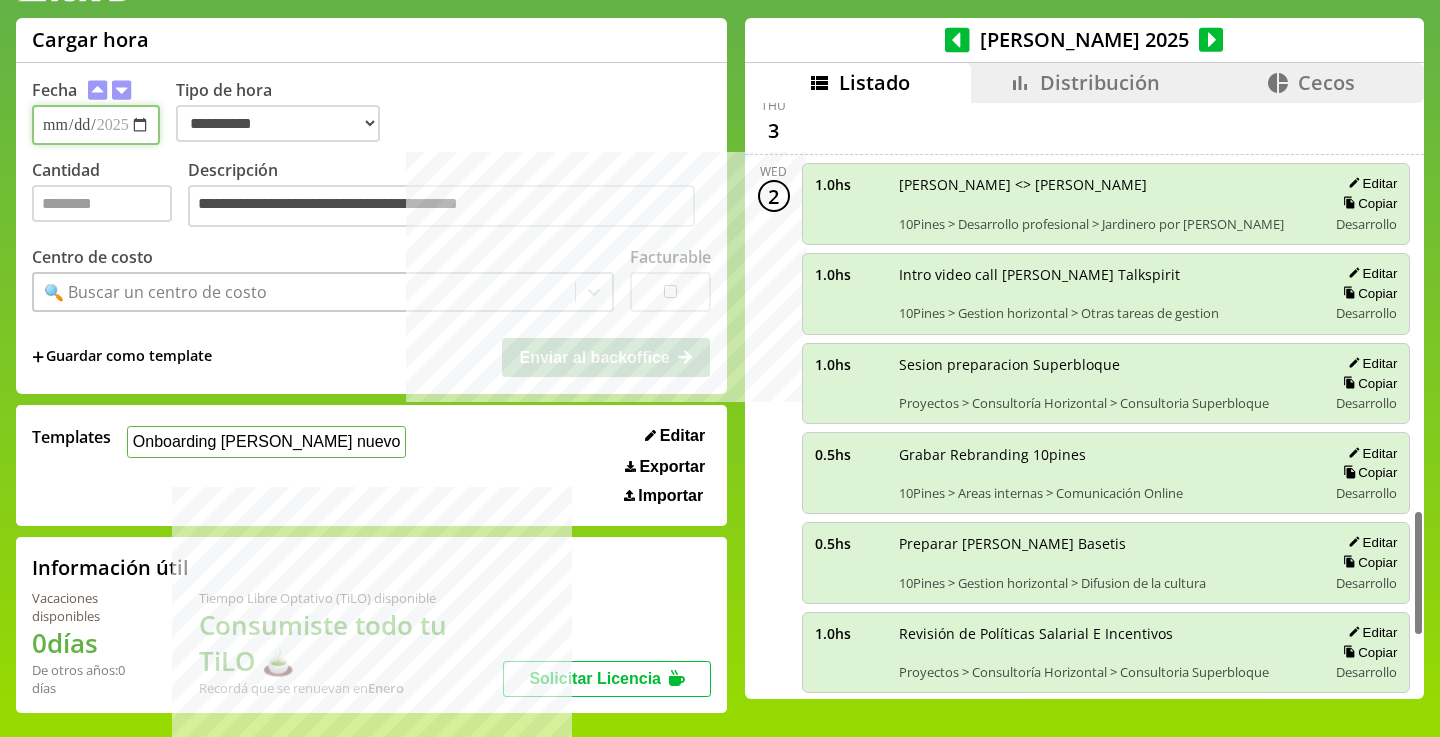 scroll, scrollTop: 1902, scrollLeft: 0, axis: vertical 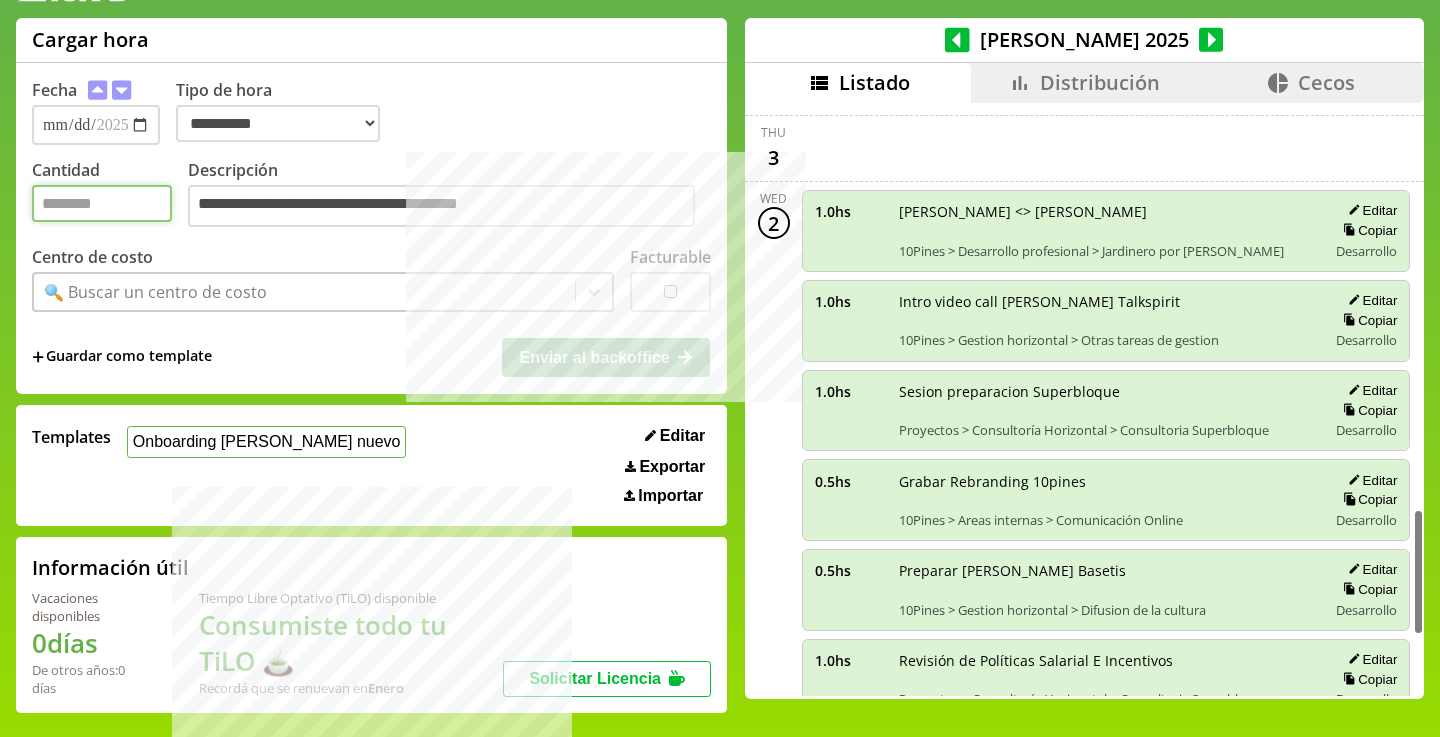 click on "Cantidad" at bounding box center (102, 203) 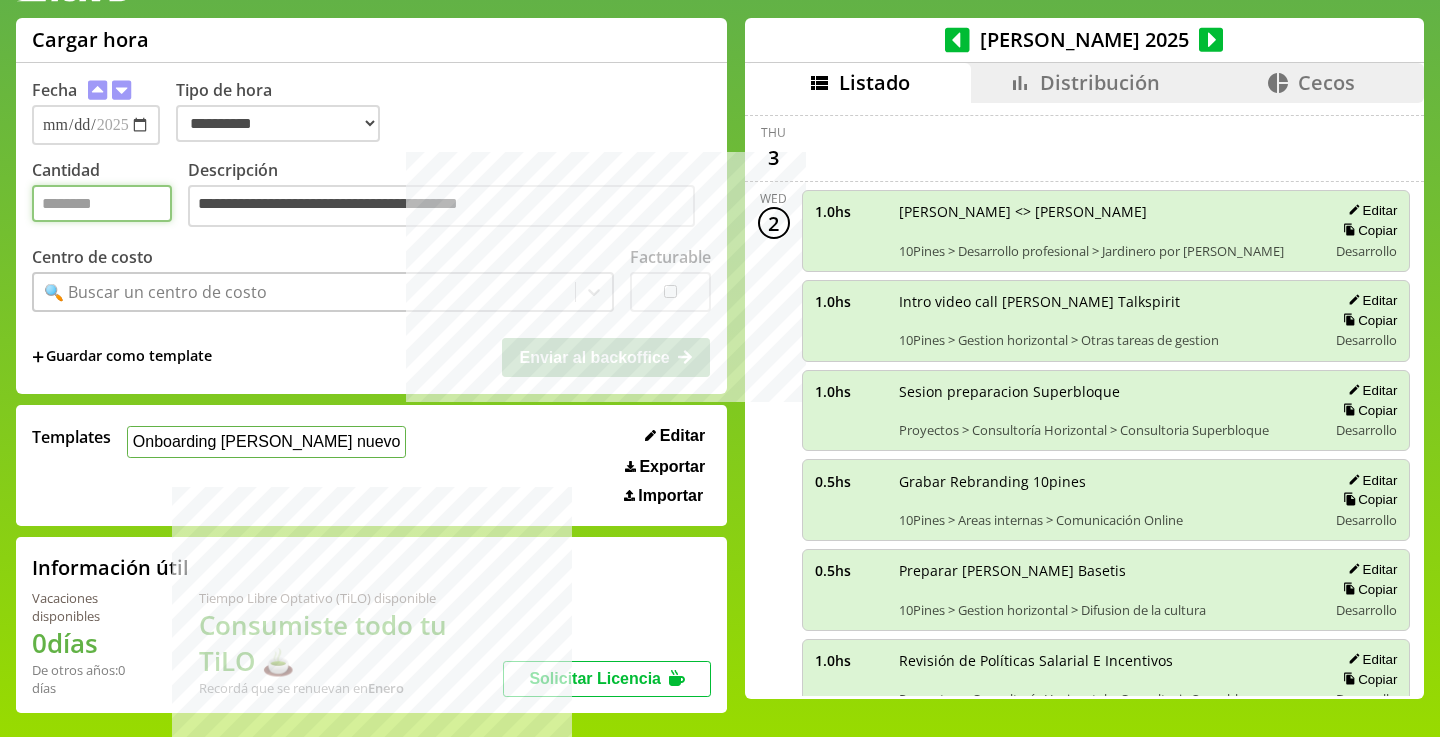 type on "*" 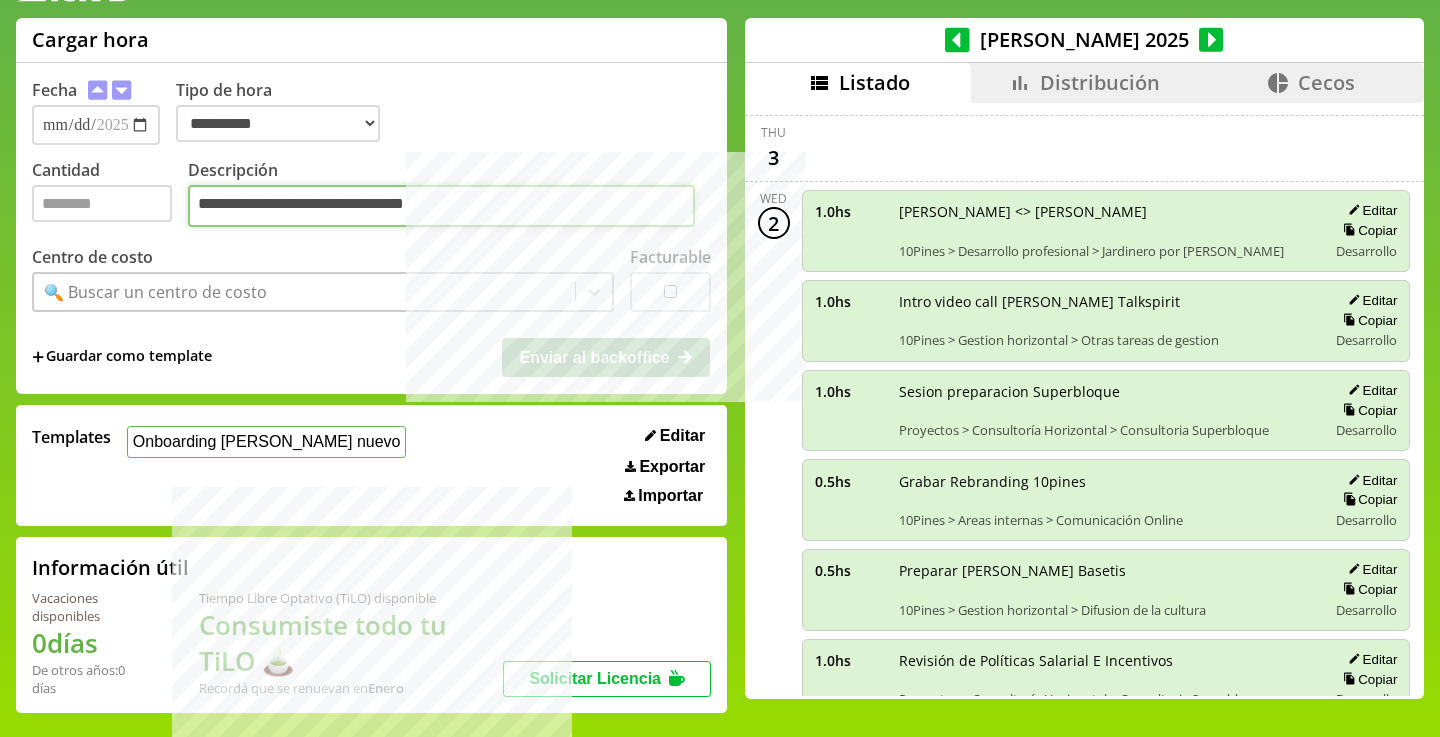 type on "**********" 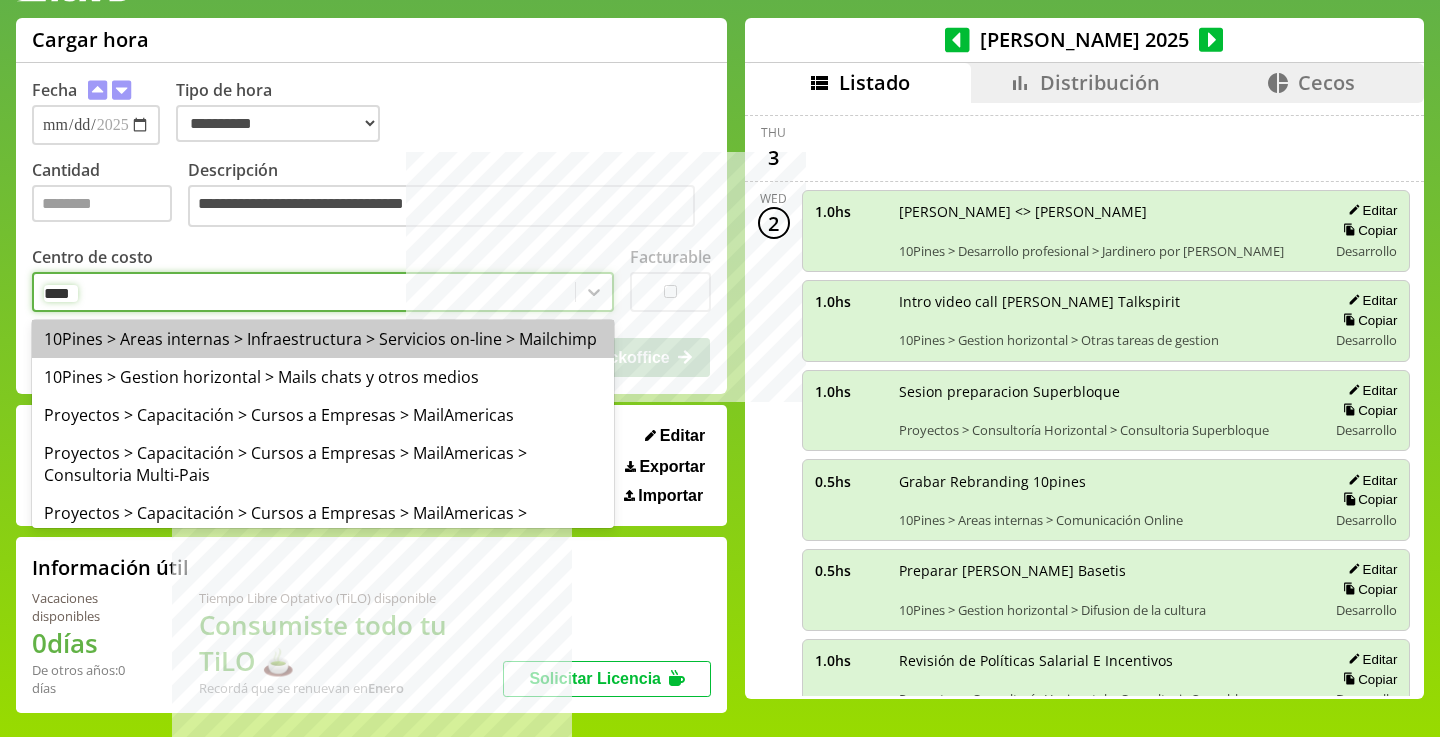 type on "*****" 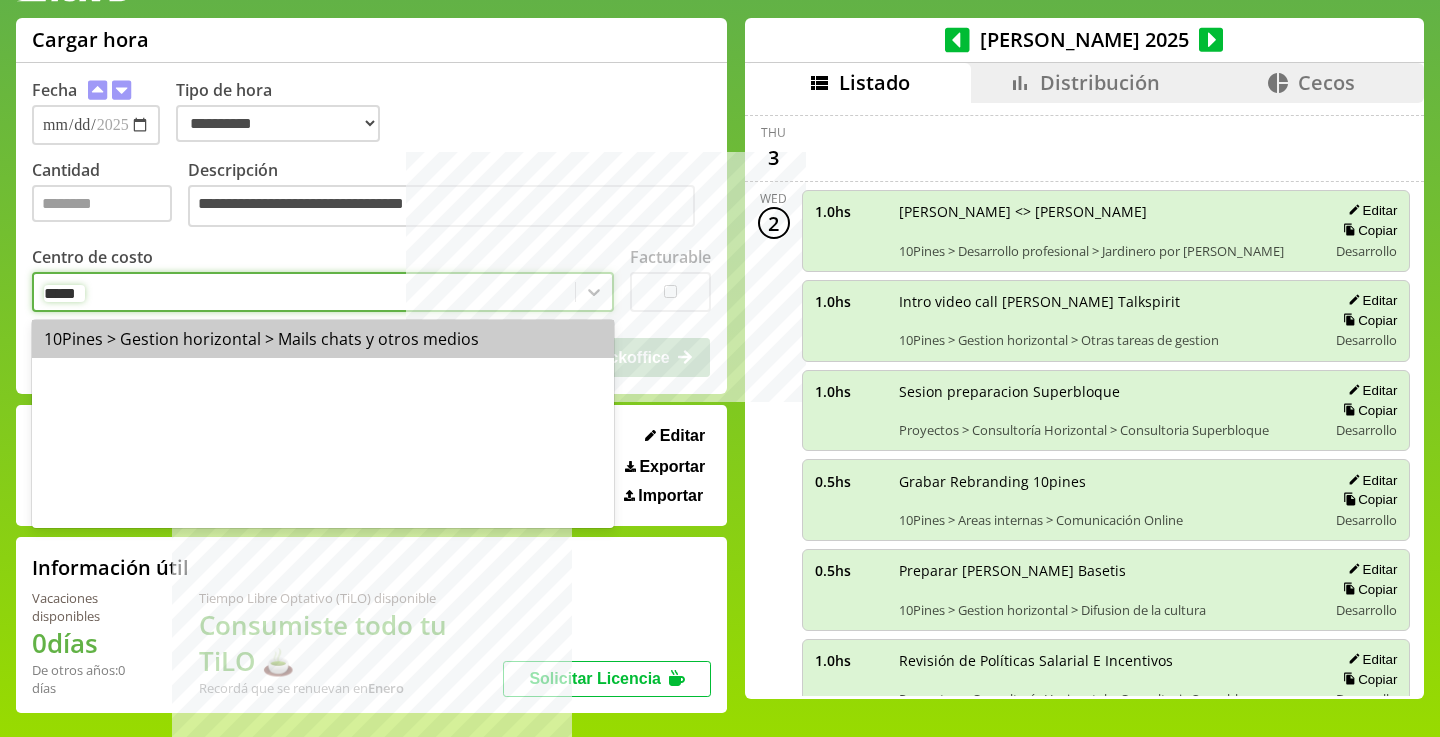 type 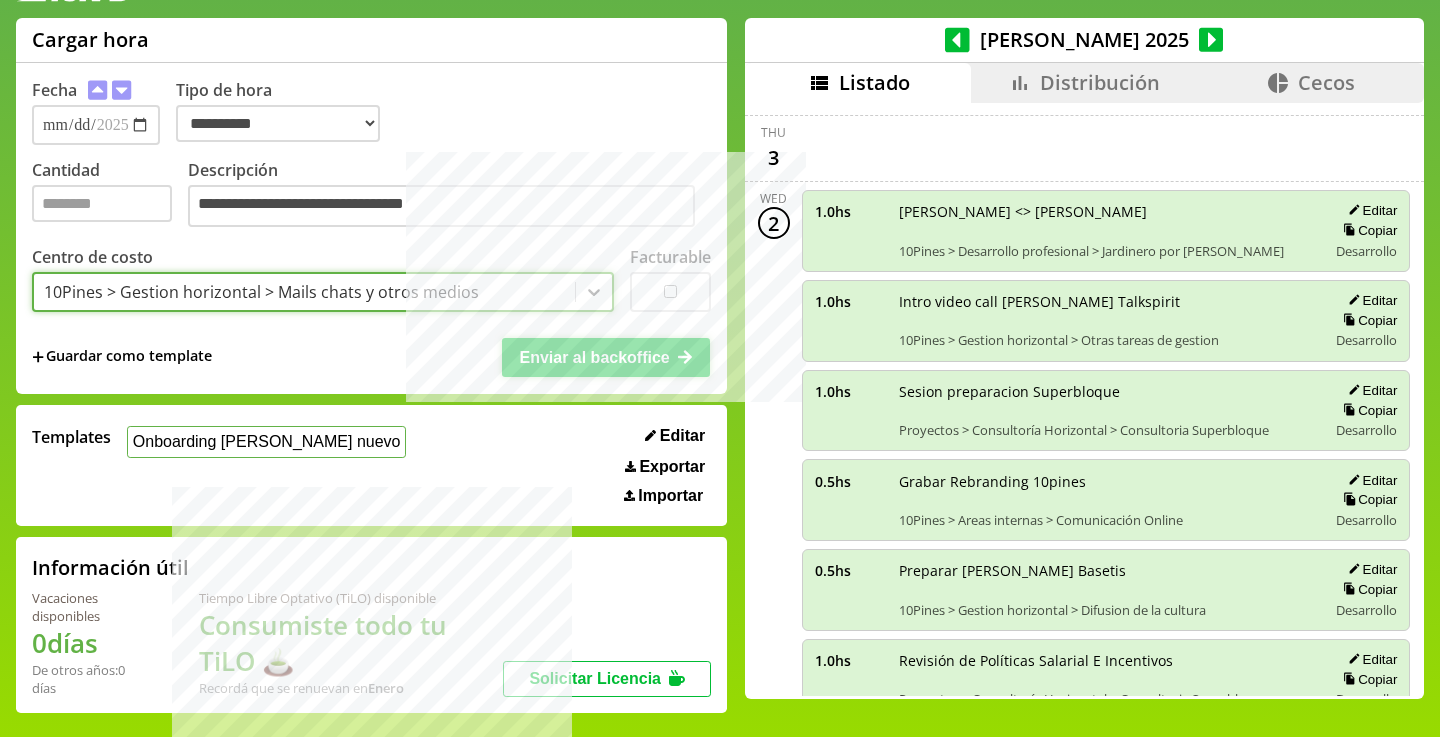 click on "Enviar al backoffice" at bounding box center [594, 357] 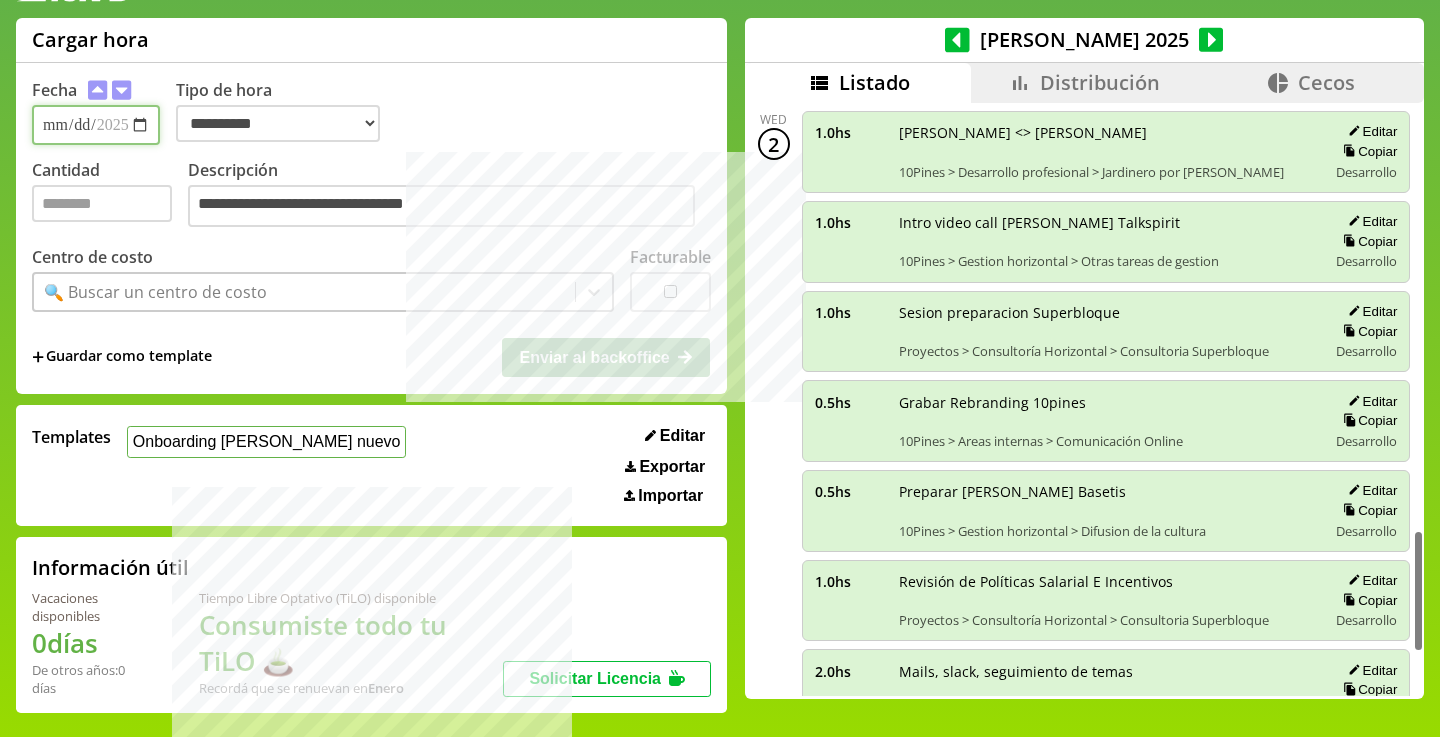 scroll, scrollTop: 1980, scrollLeft: 0, axis: vertical 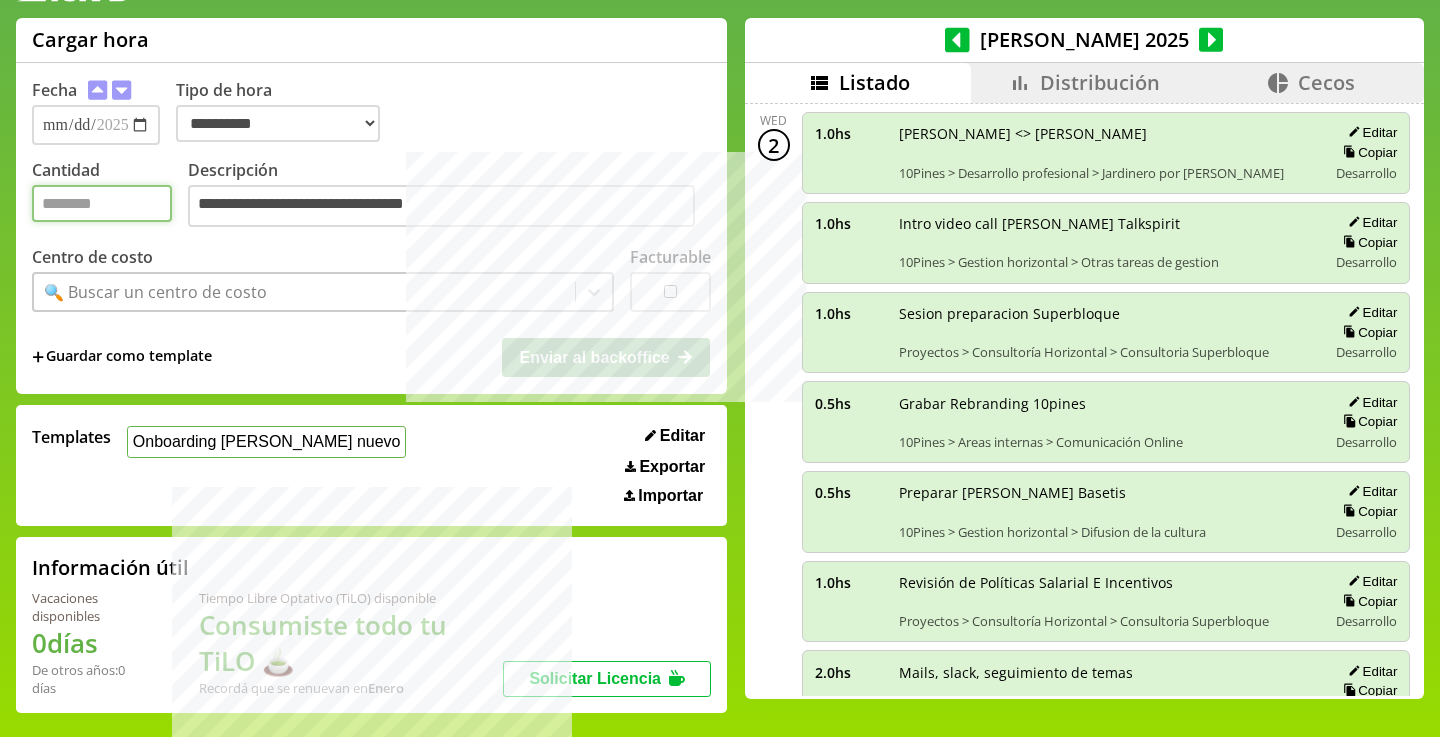 click on "Cantidad" at bounding box center (102, 203) 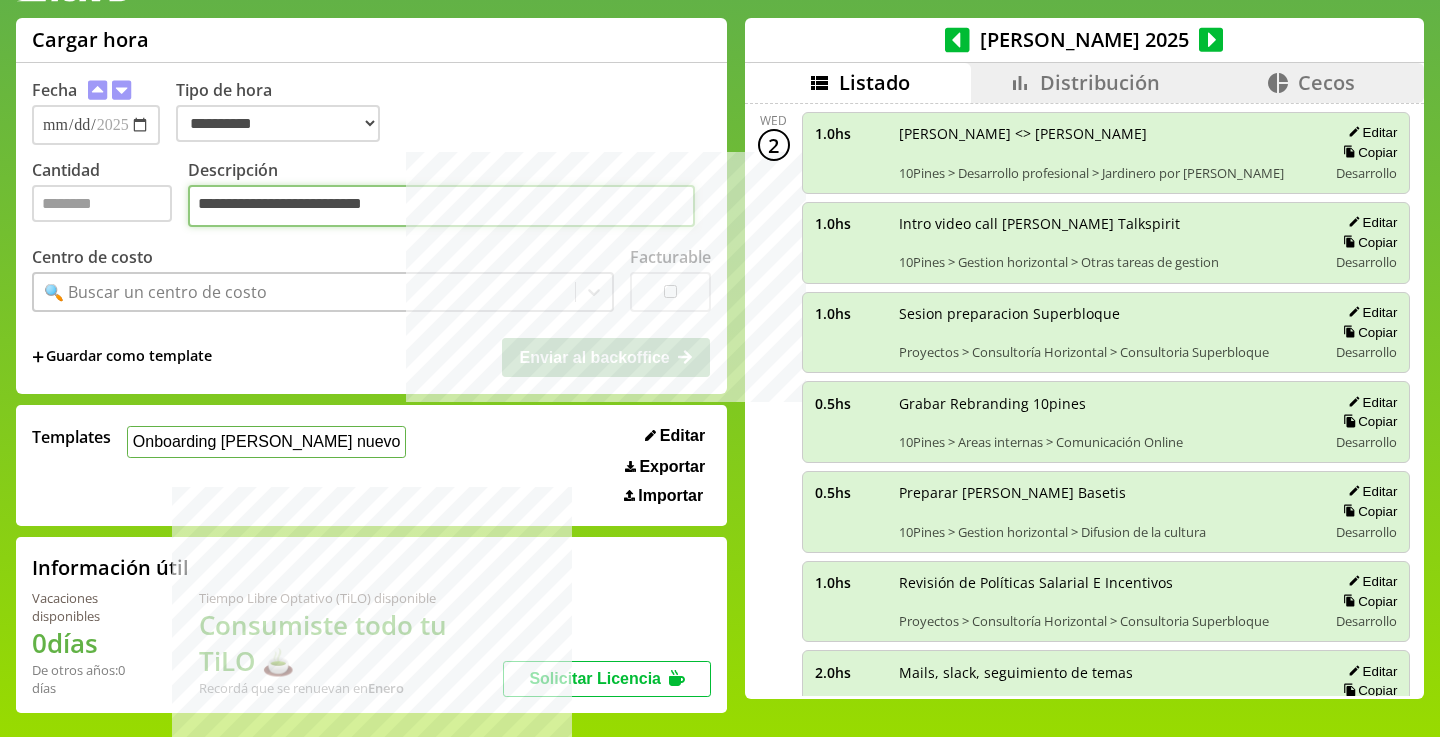 type on "**********" 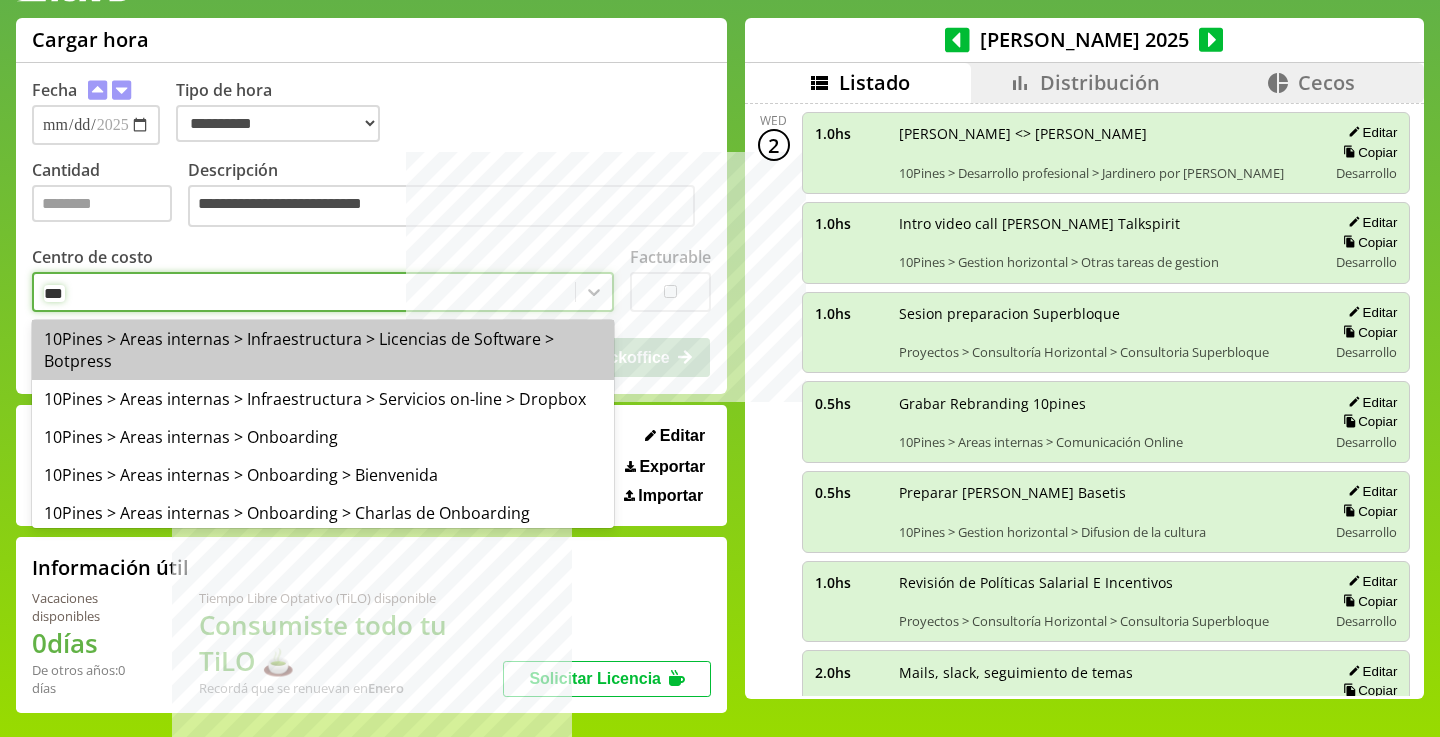 type on "****" 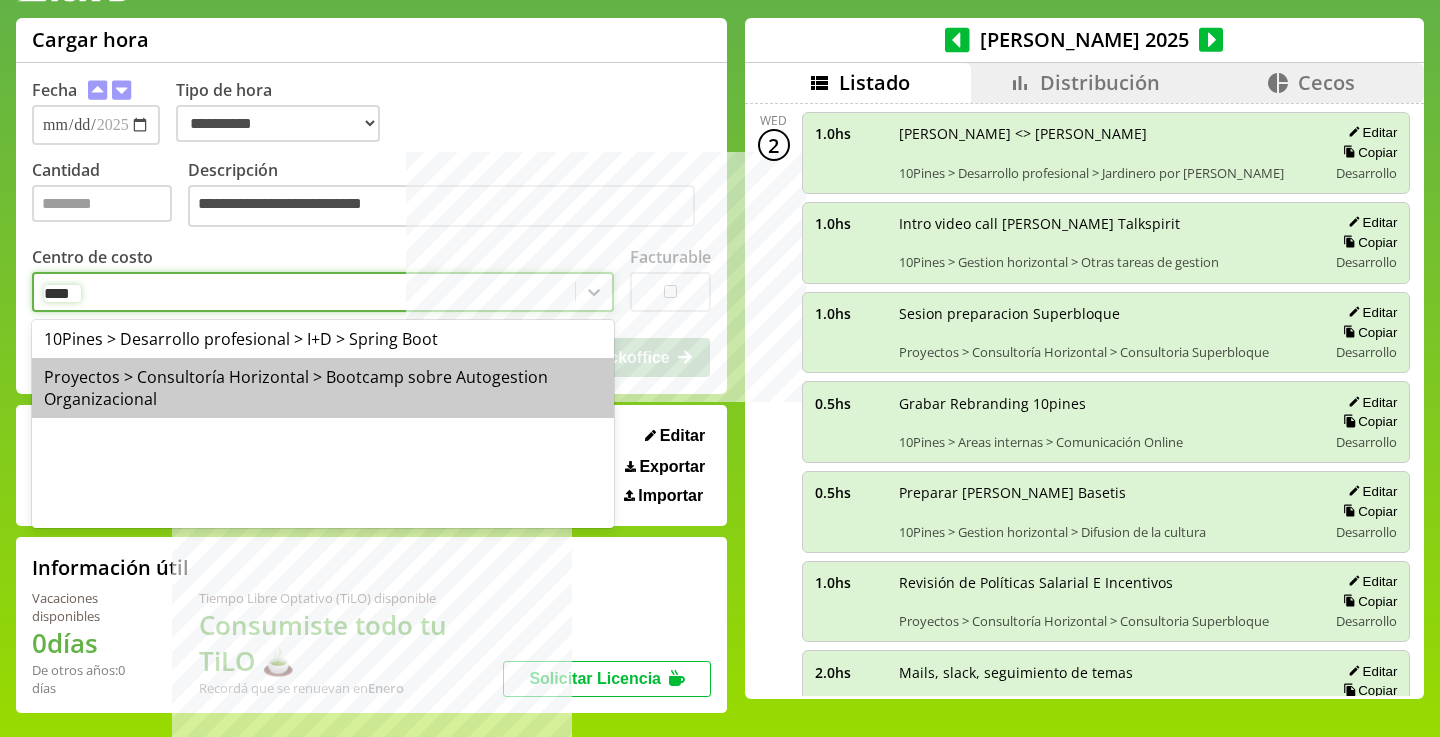 type 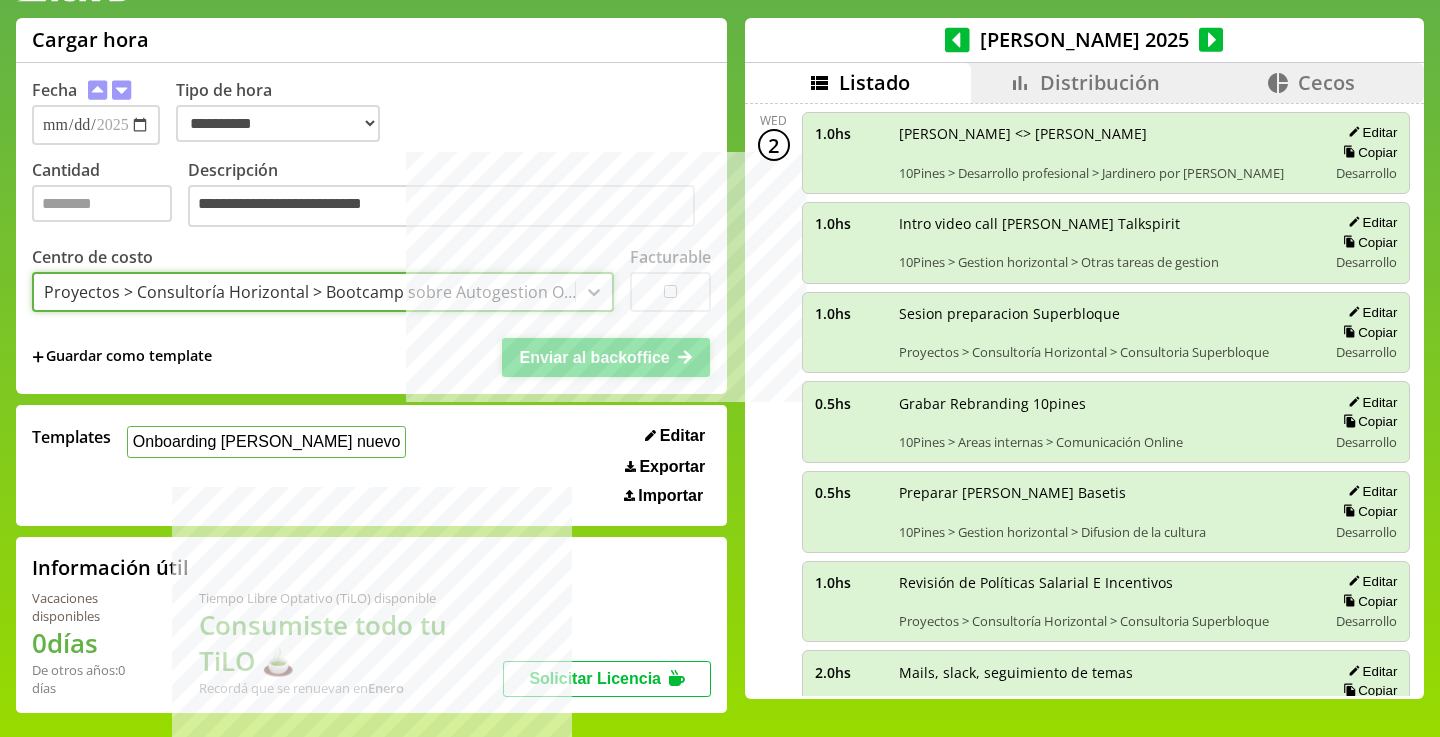 click on "Enviar al backoffice" at bounding box center [594, 357] 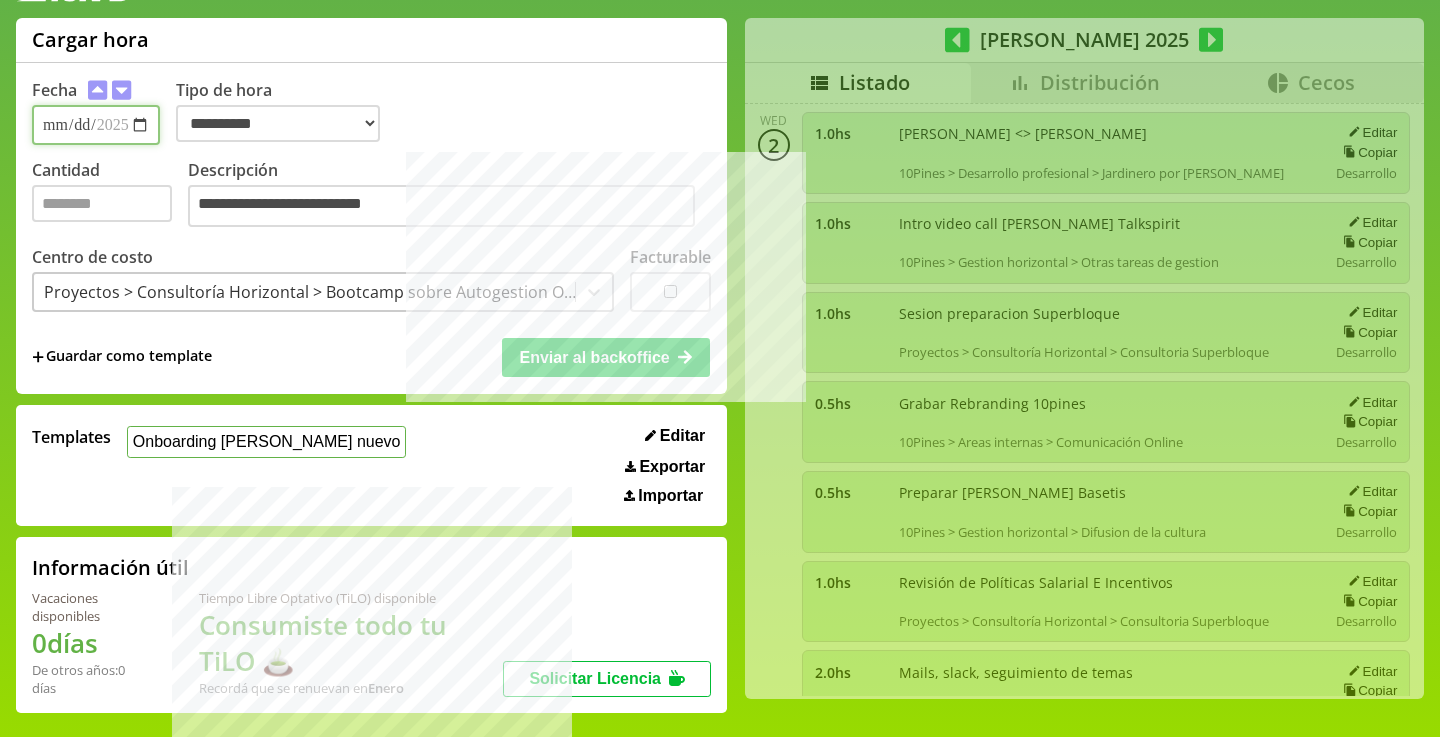 type 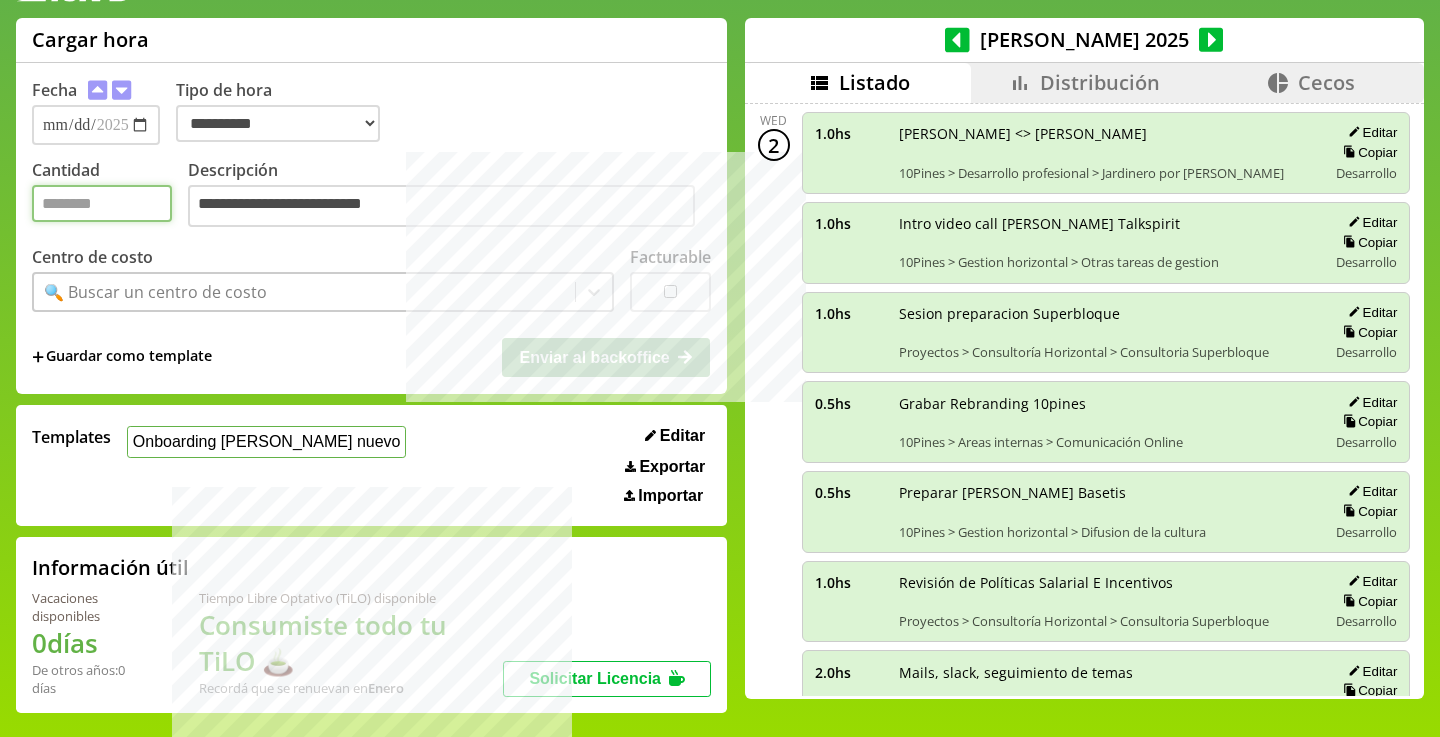 click on "Cantidad" at bounding box center (102, 203) 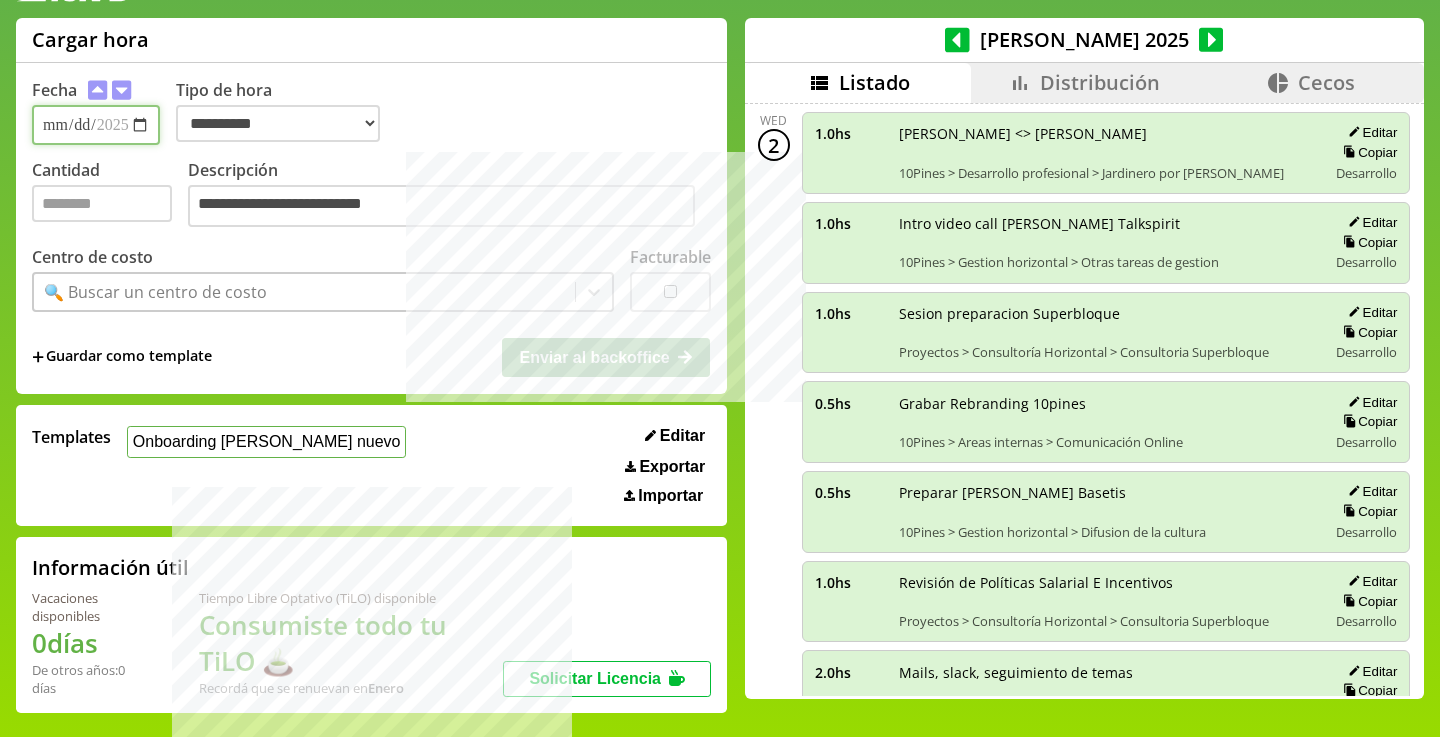 click on "**********" at bounding box center [96, 125] 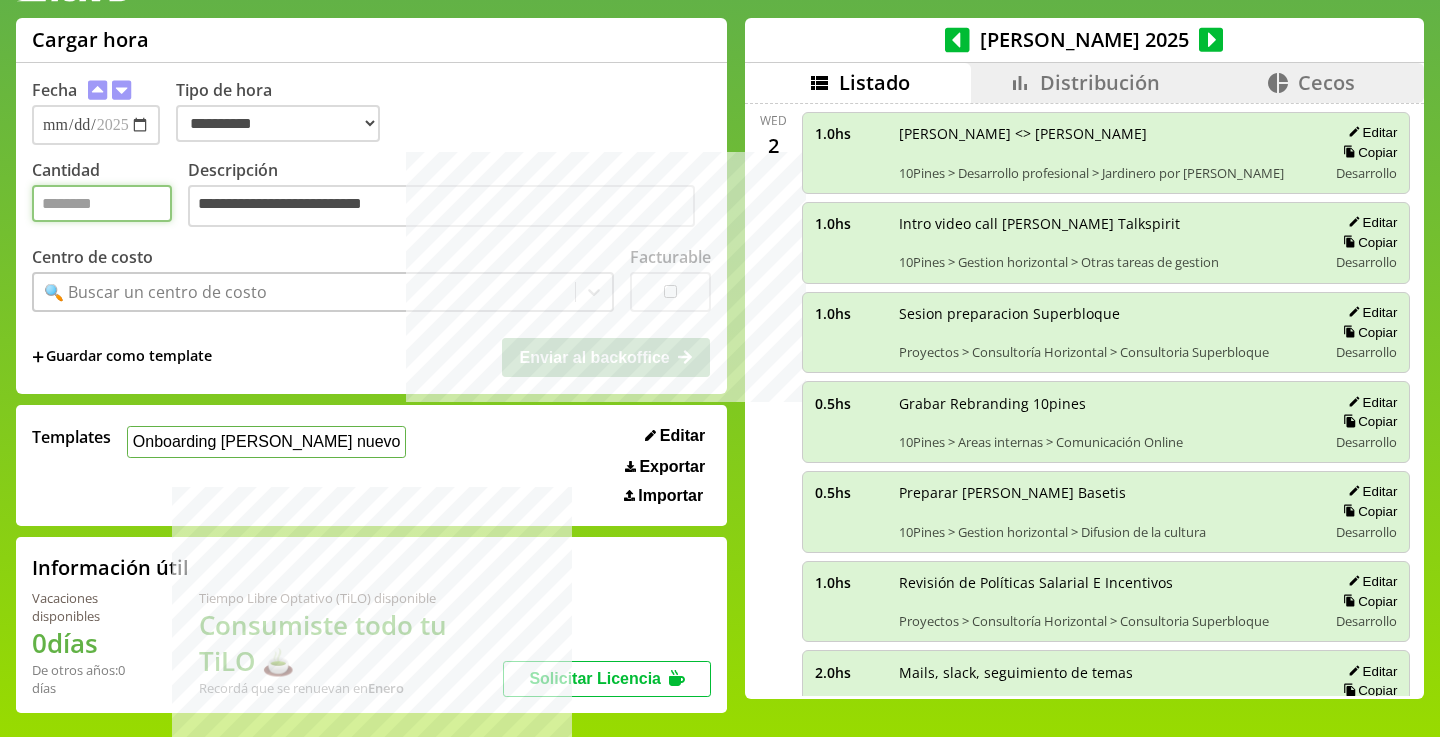click on "Cantidad" at bounding box center [102, 203] 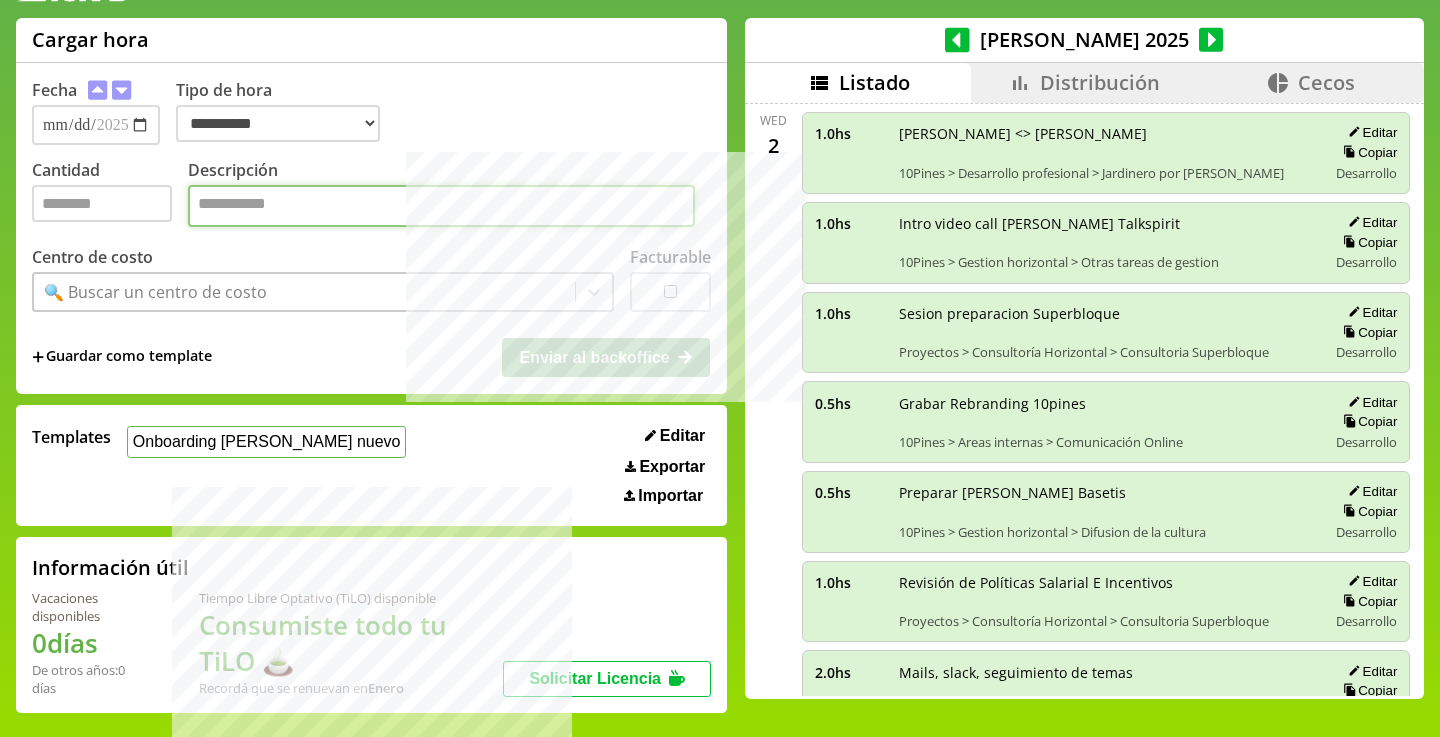 paste on "**********" 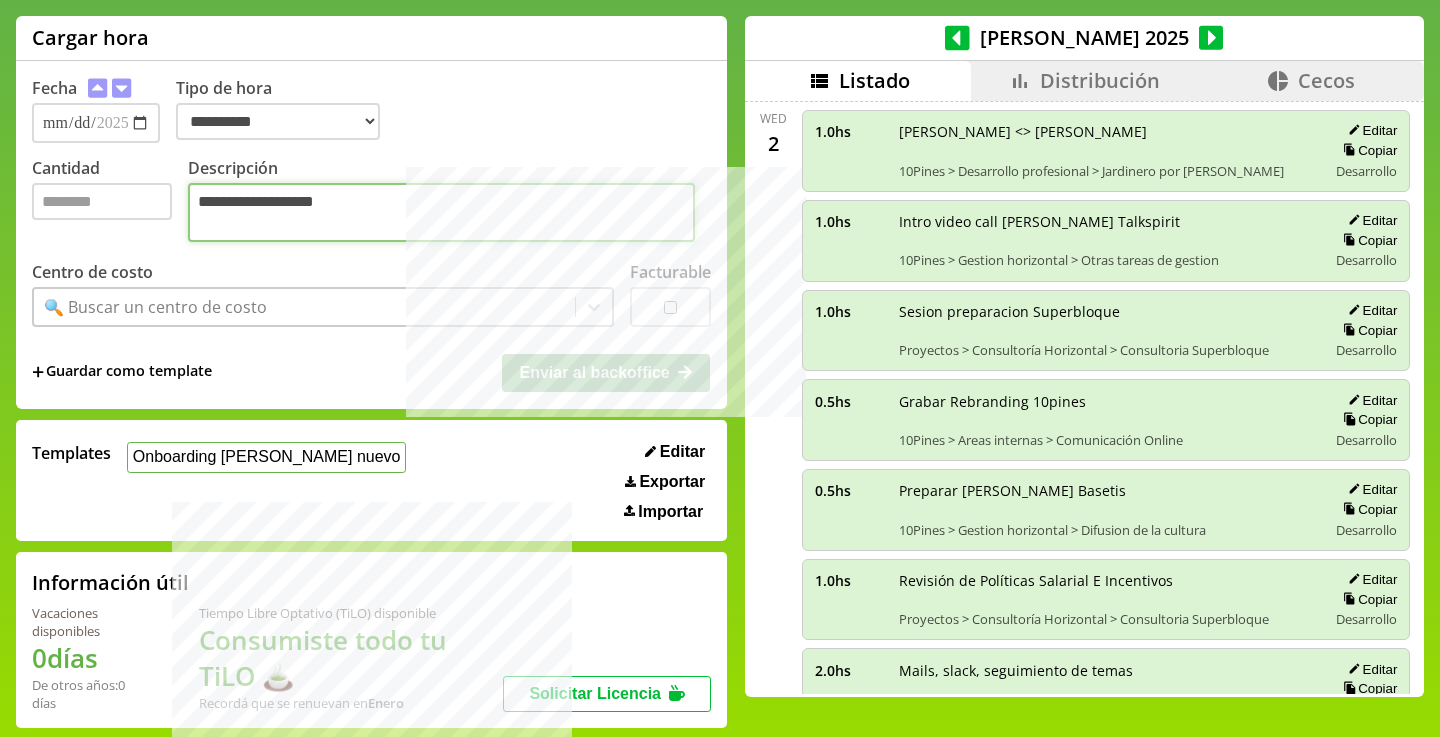 type on "**********" 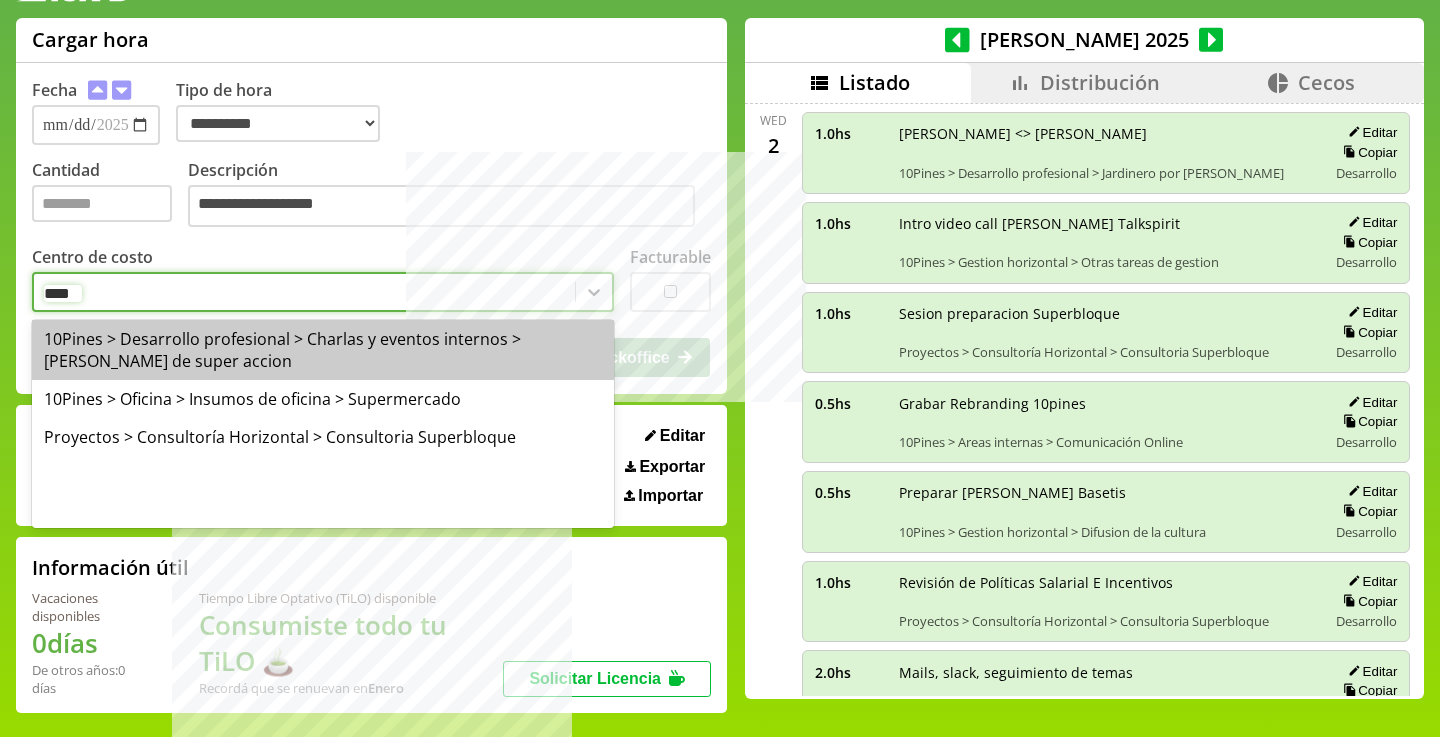 type on "*****" 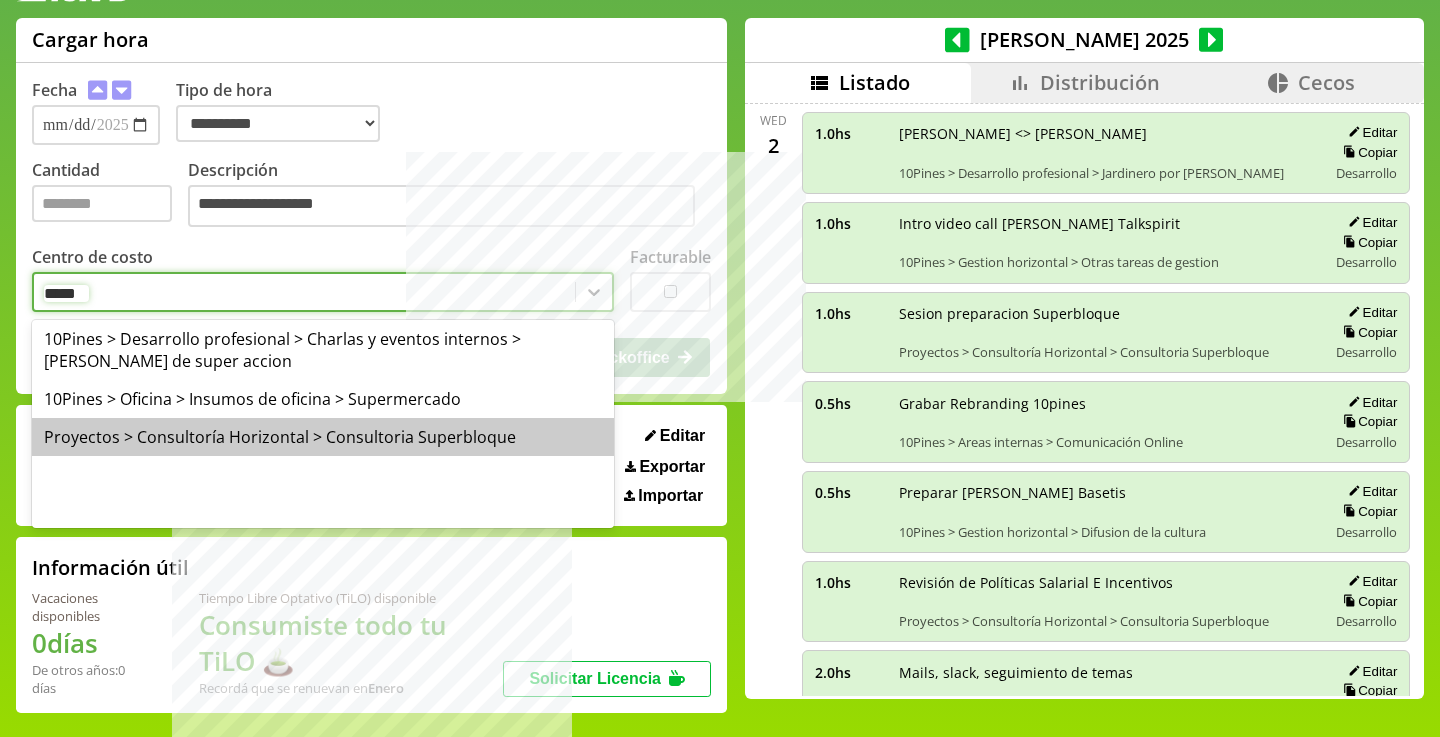 type 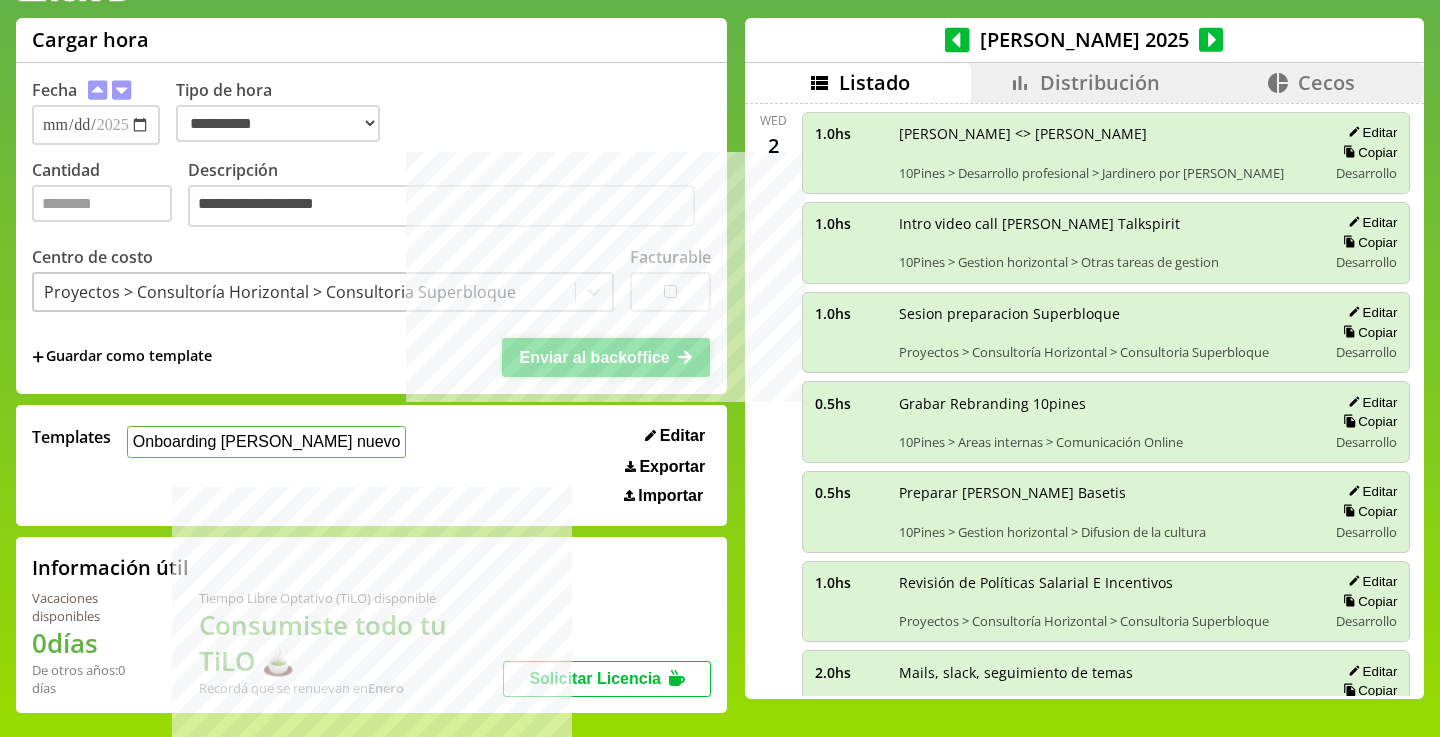 click on "Enviar al backoffice" at bounding box center (594, 357) 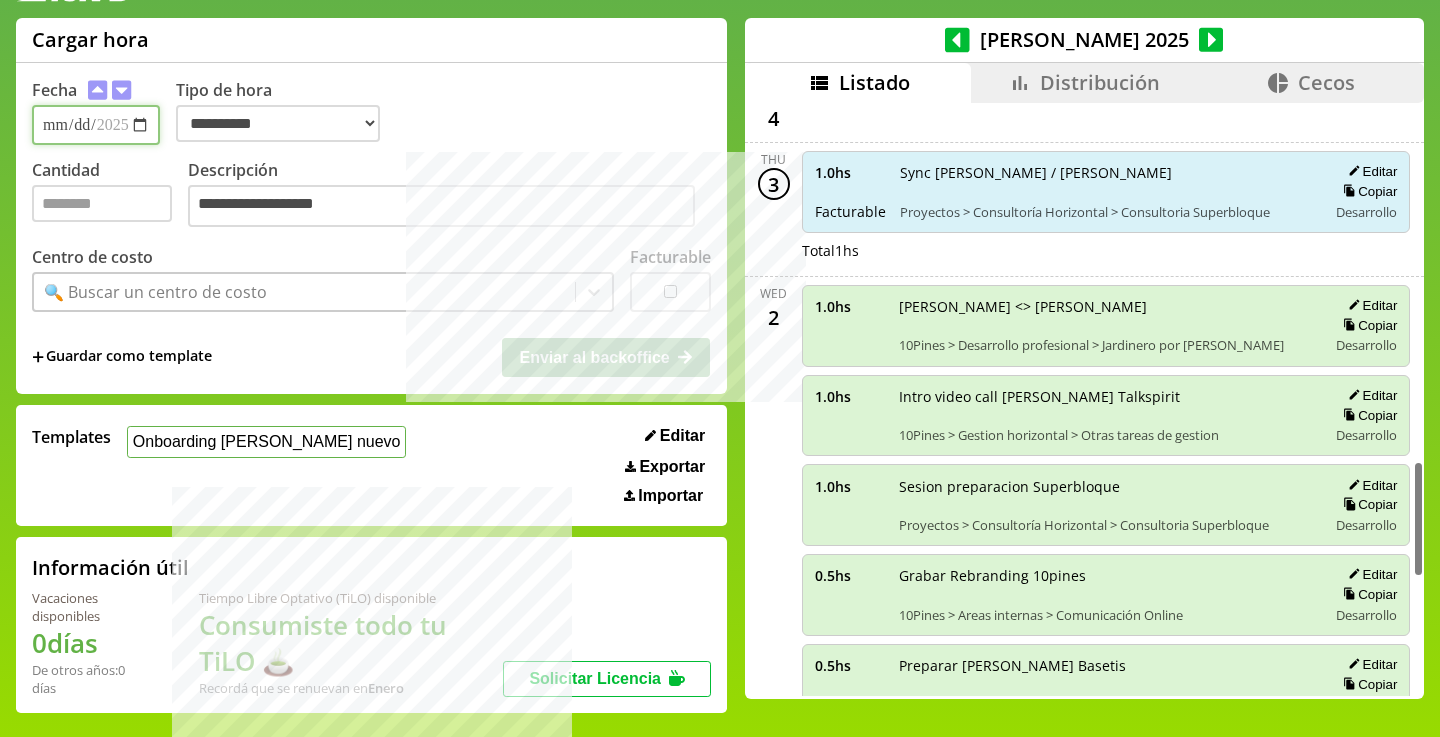 scroll, scrollTop: 1648, scrollLeft: 0, axis: vertical 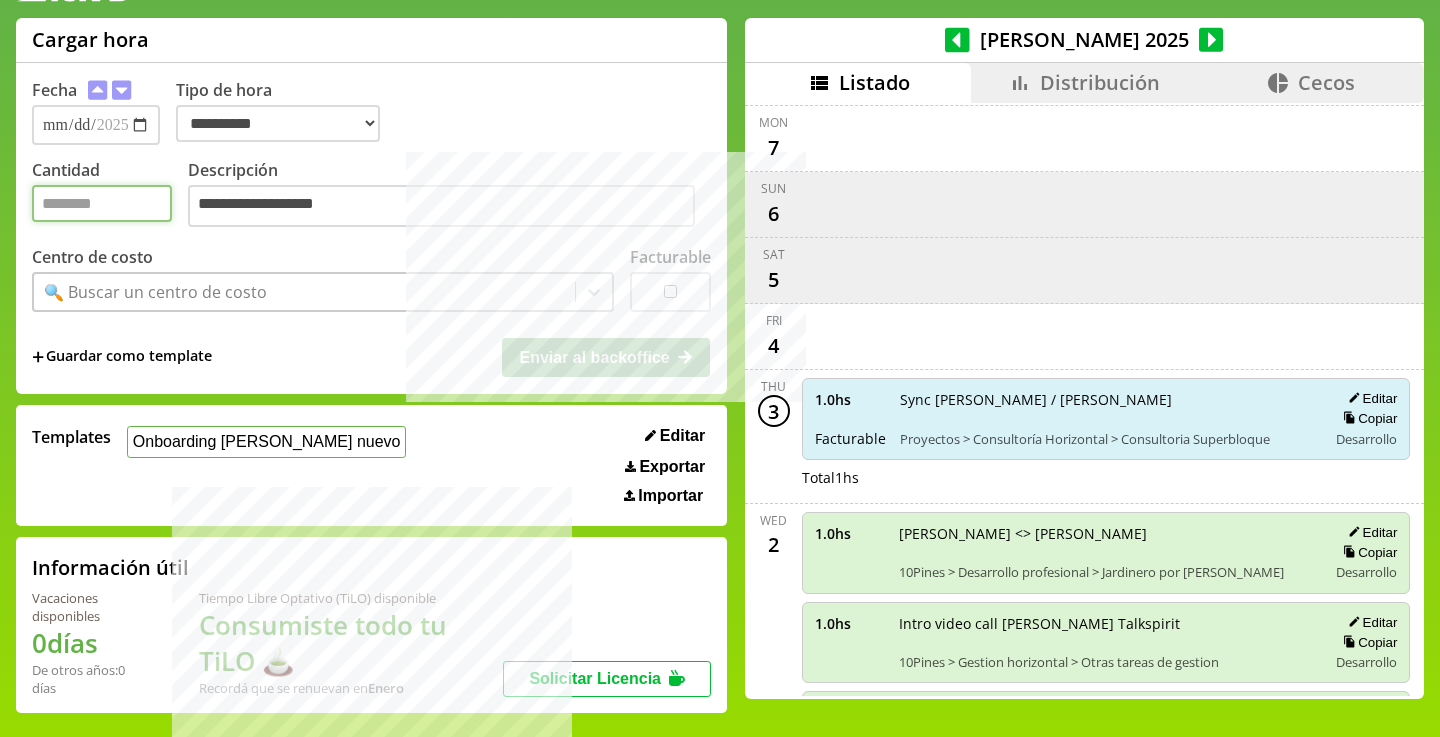click on "Cantidad" at bounding box center [102, 203] 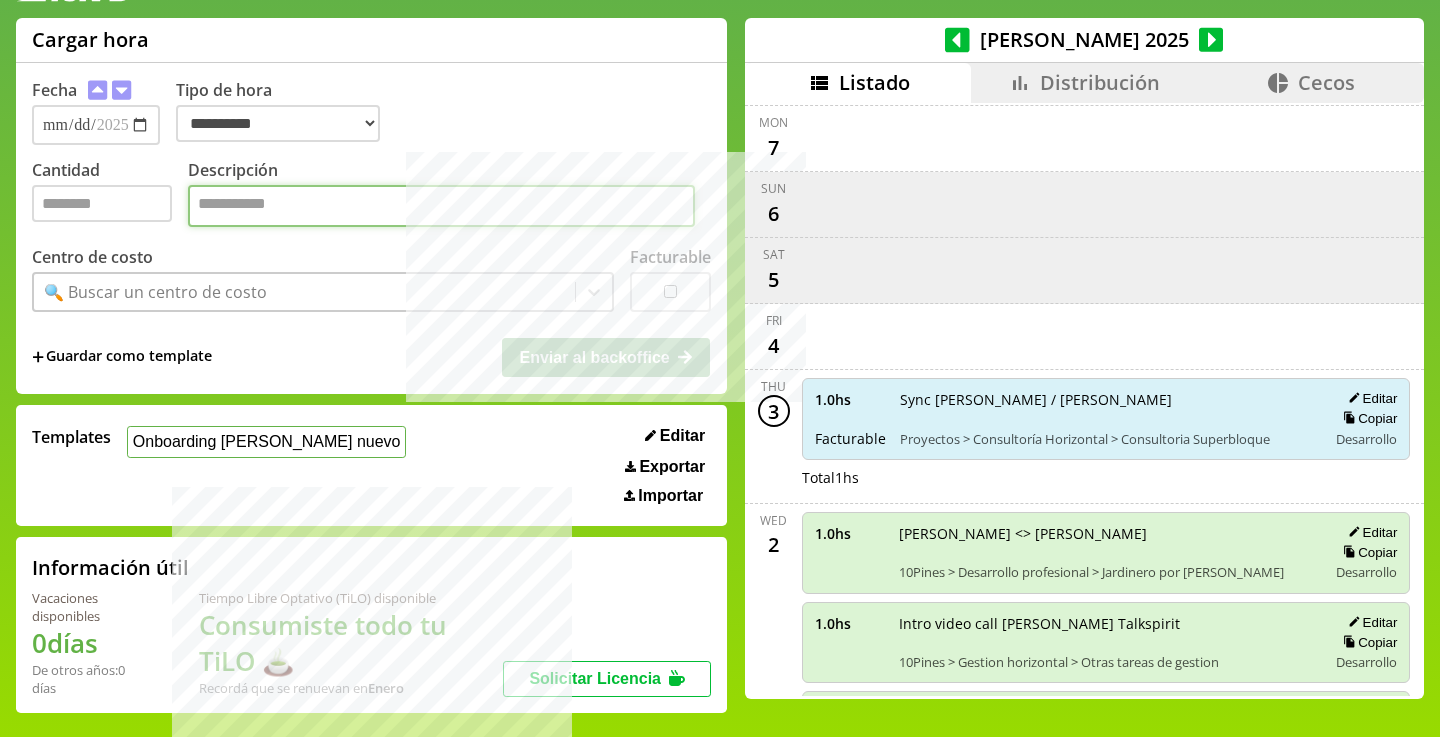 paste on "**********" 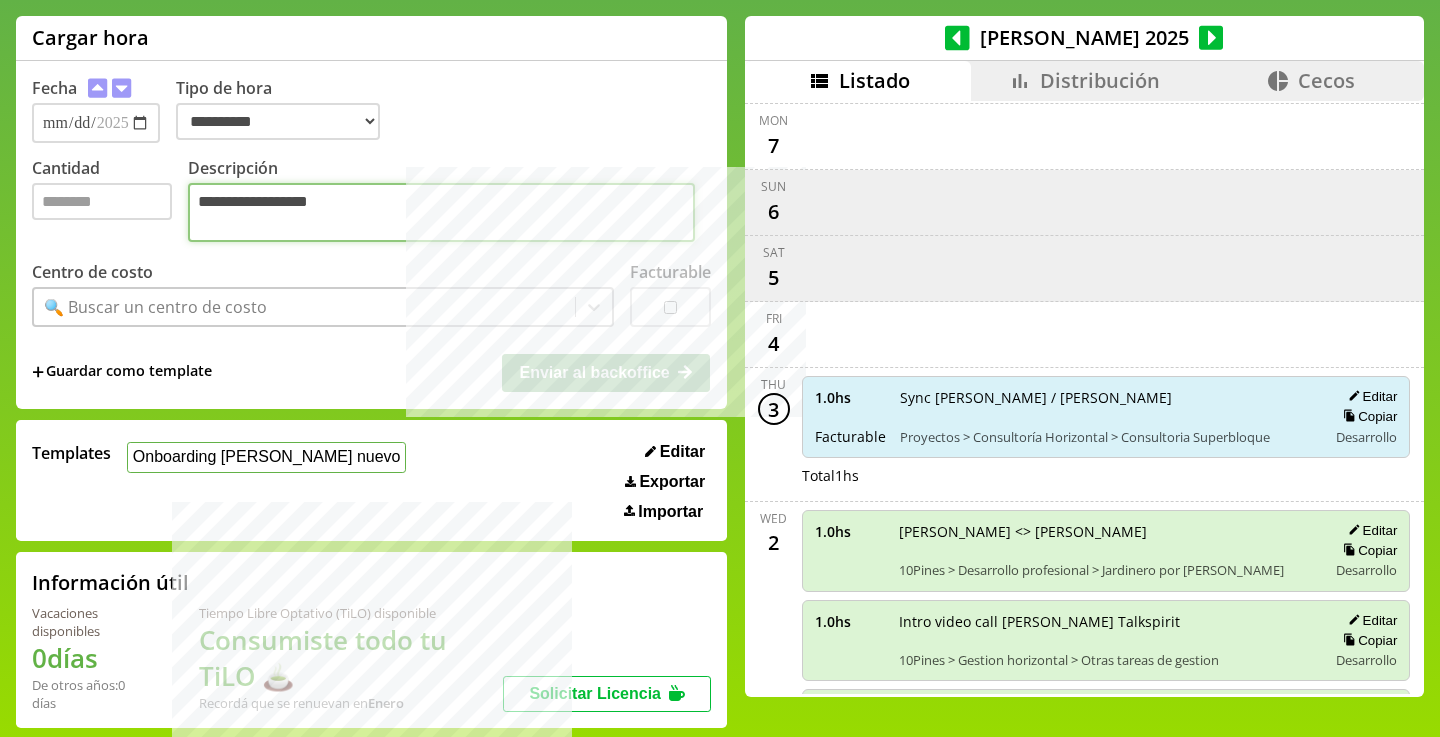 type on "**********" 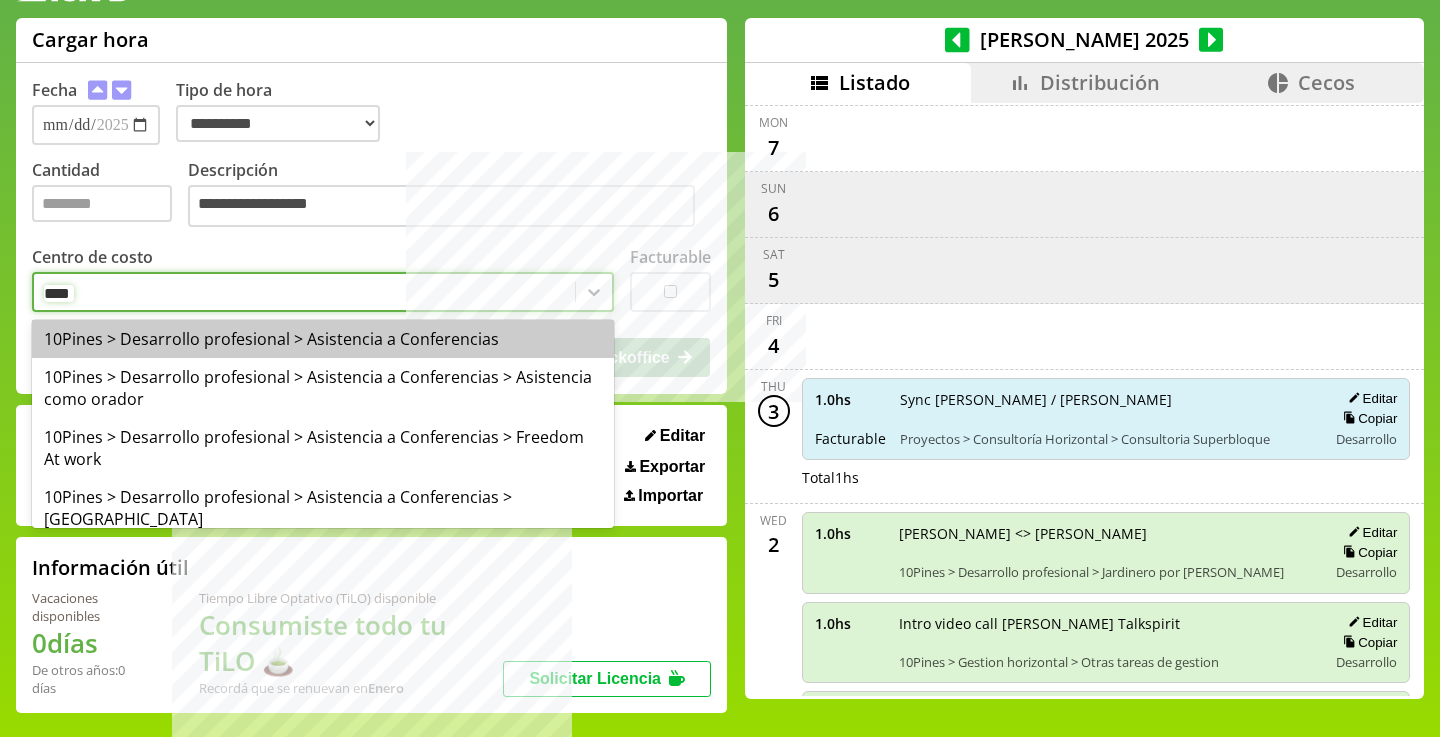 type on "*****" 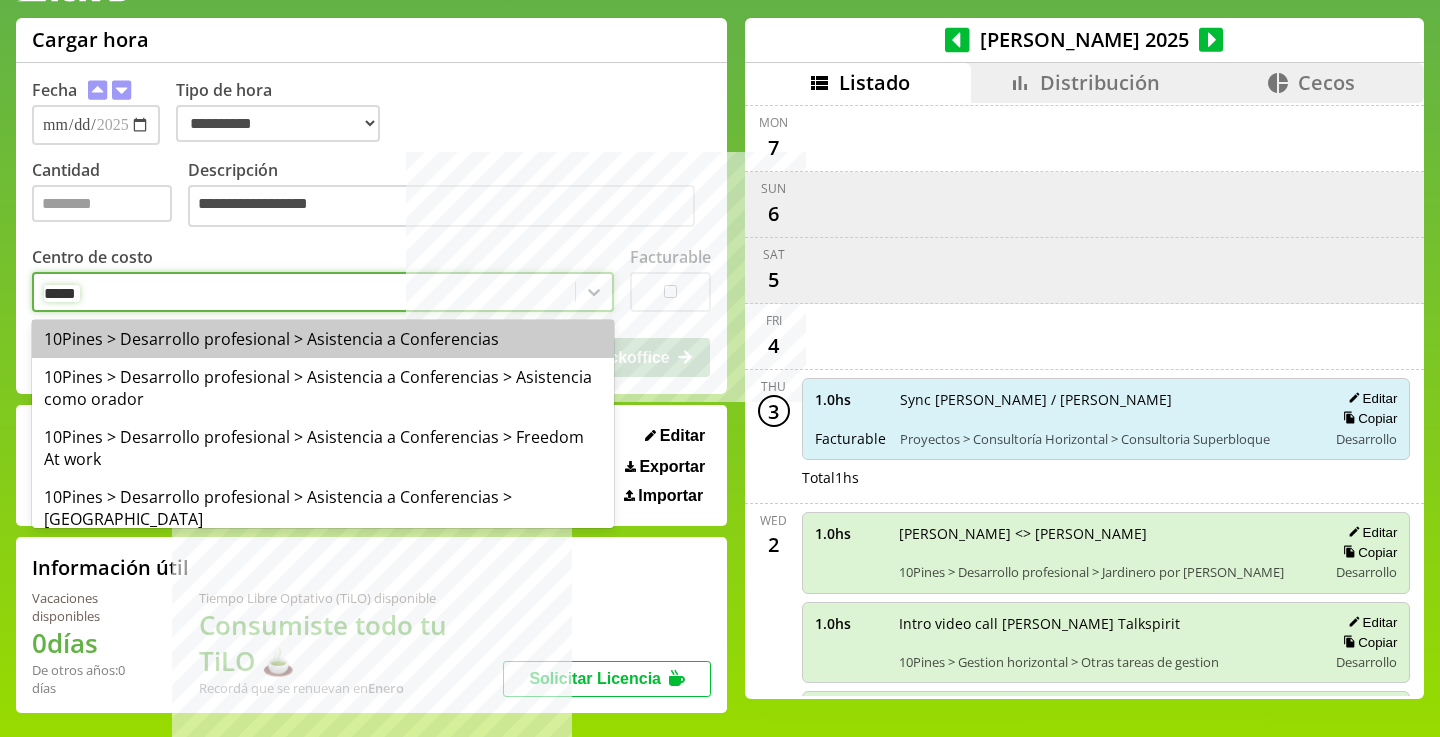 type 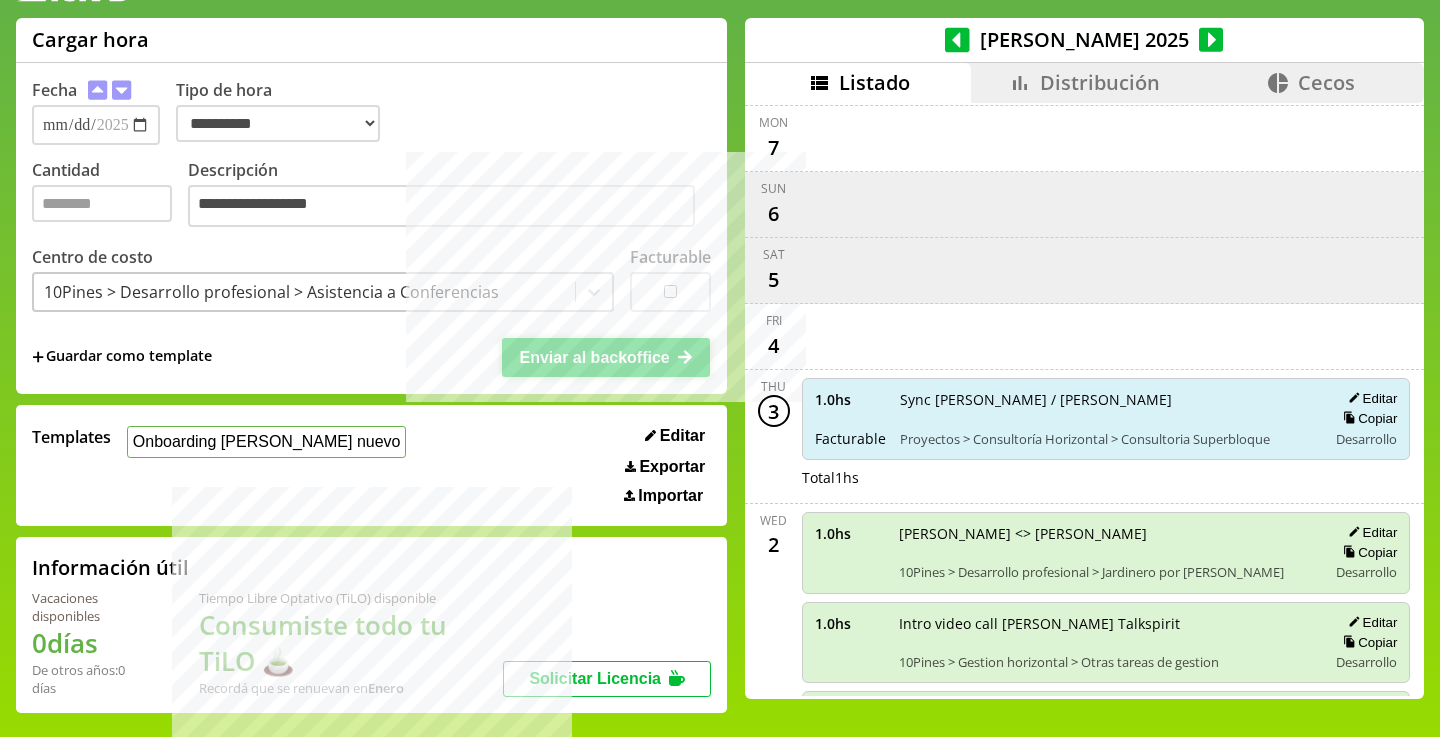 click on "Enviar al backoffice" at bounding box center (594, 357) 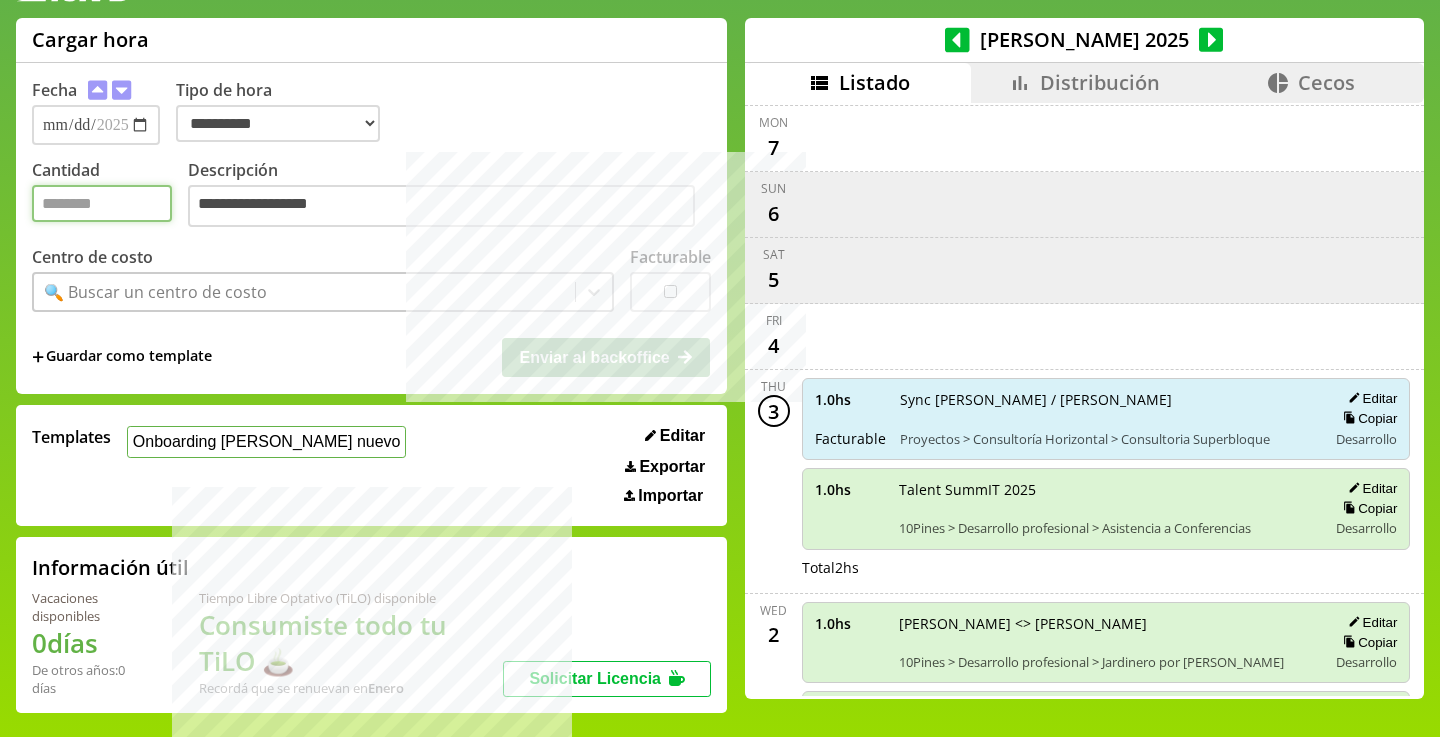 click on "Cantidad" at bounding box center (102, 203) 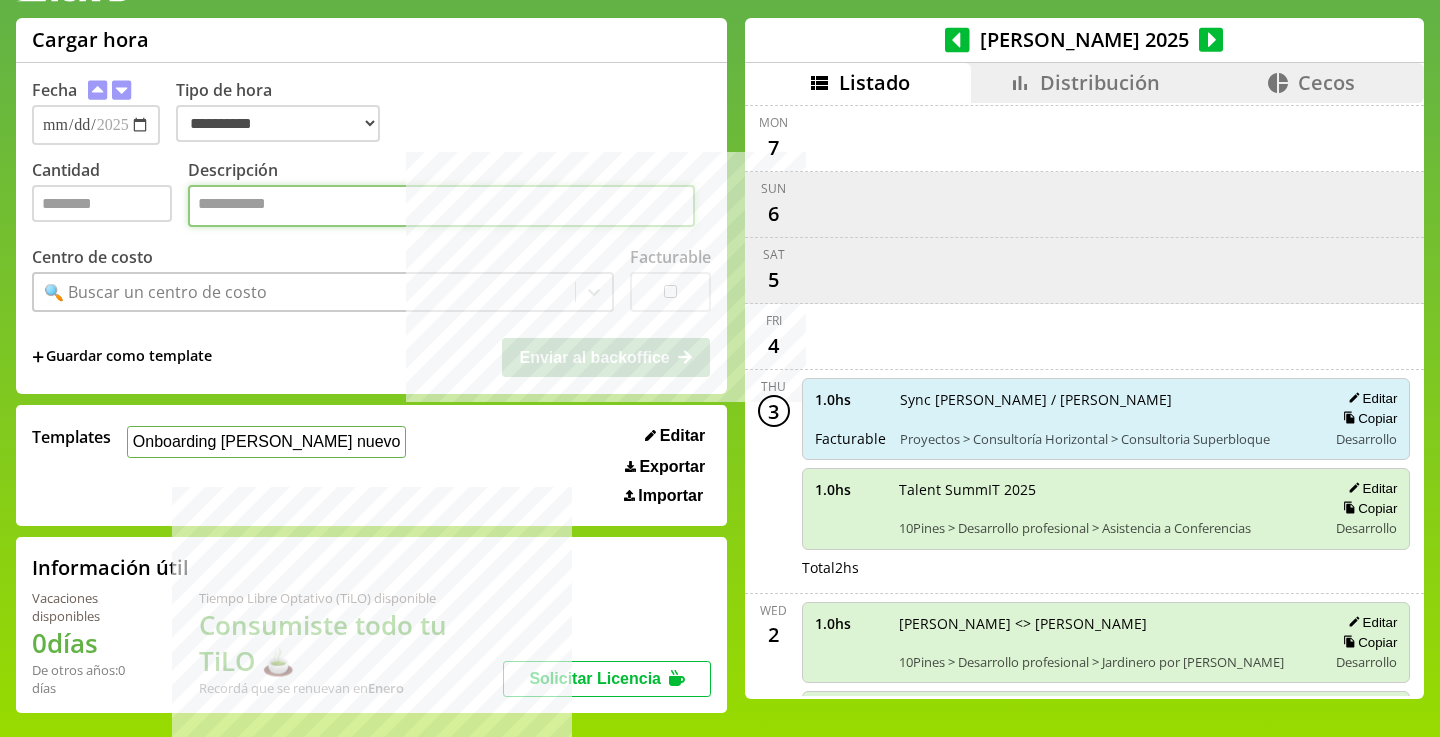 paste on "**********" 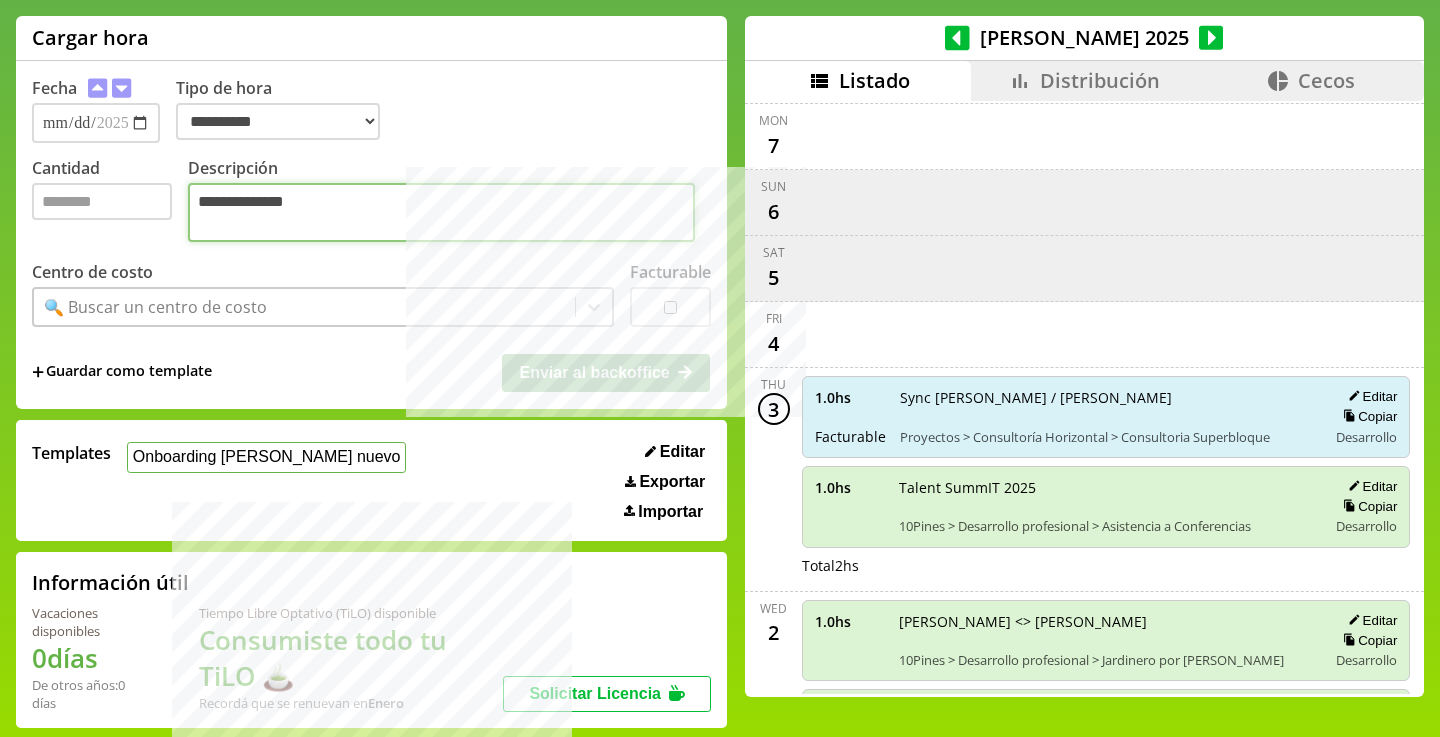 type on "**********" 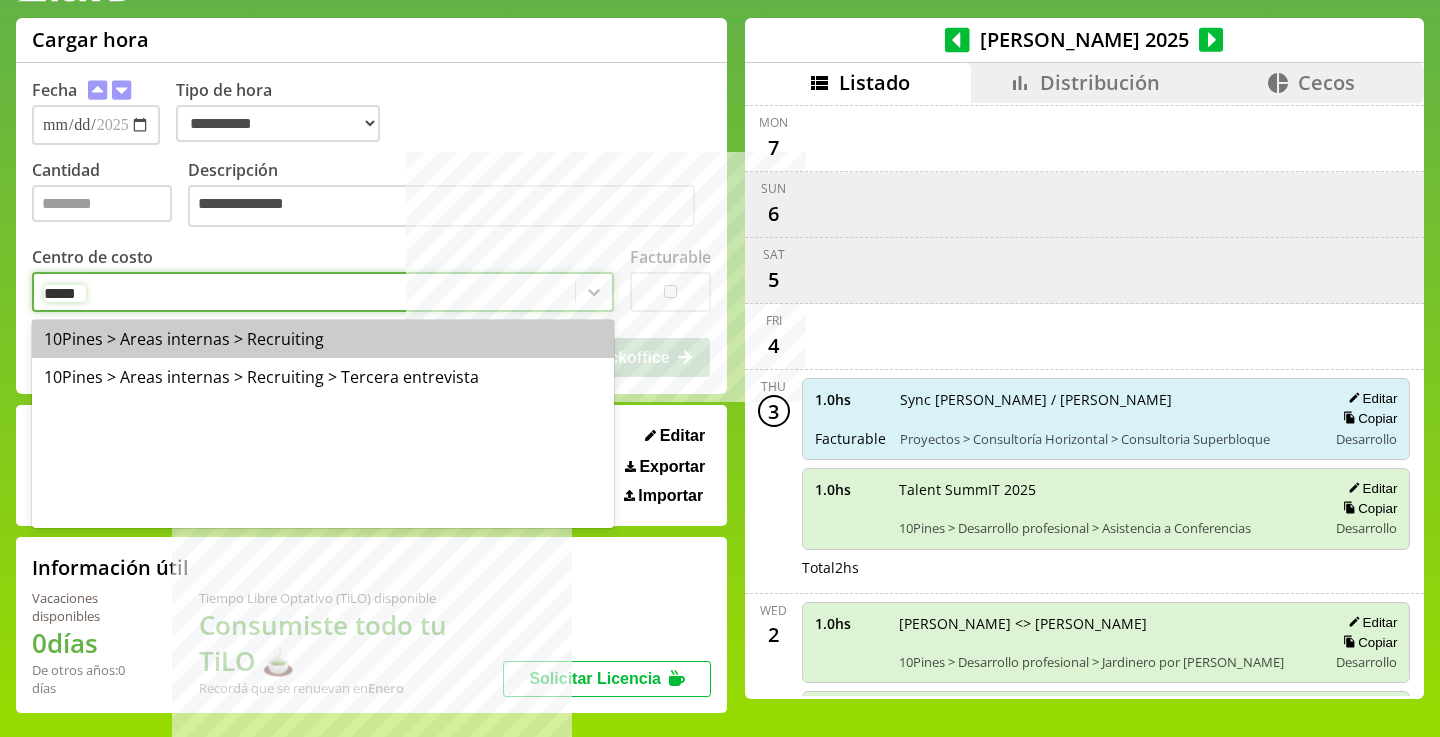 type on "******" 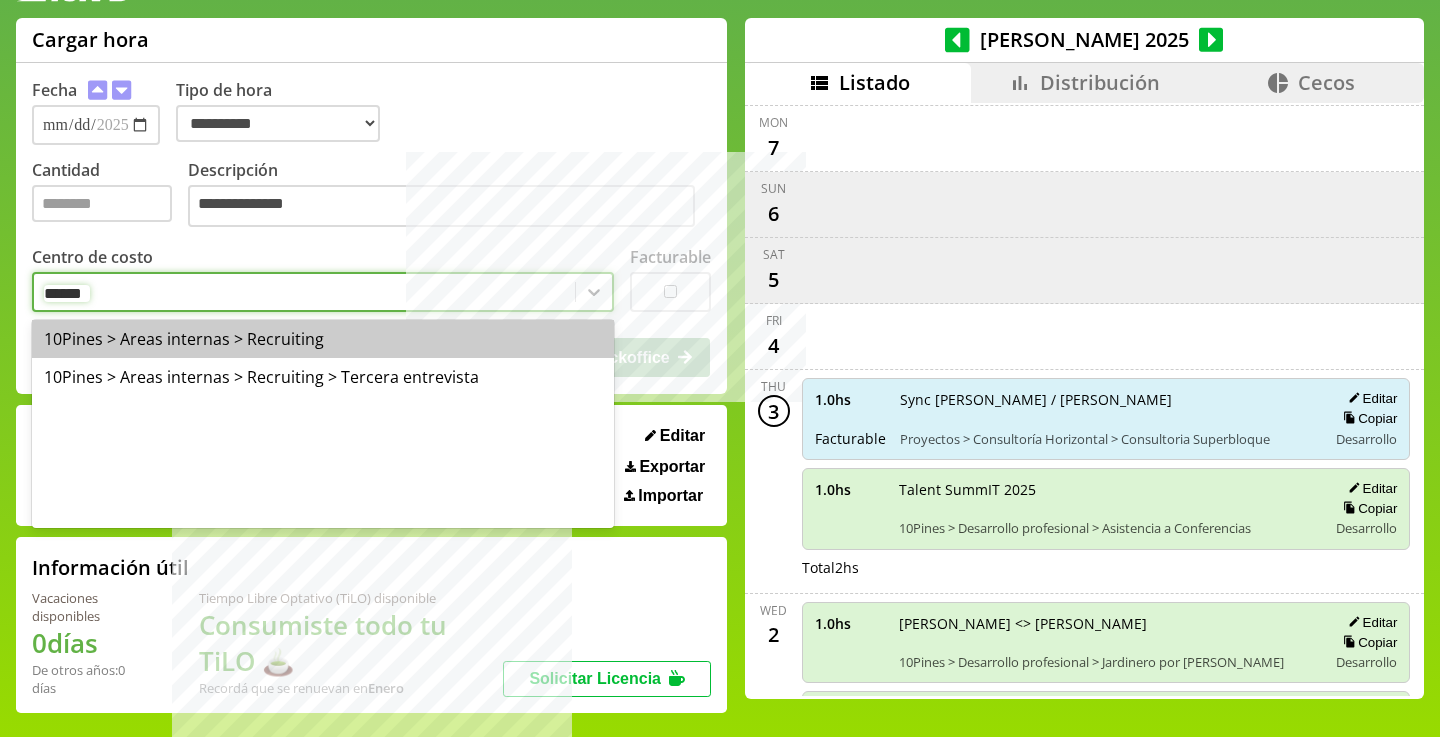 type 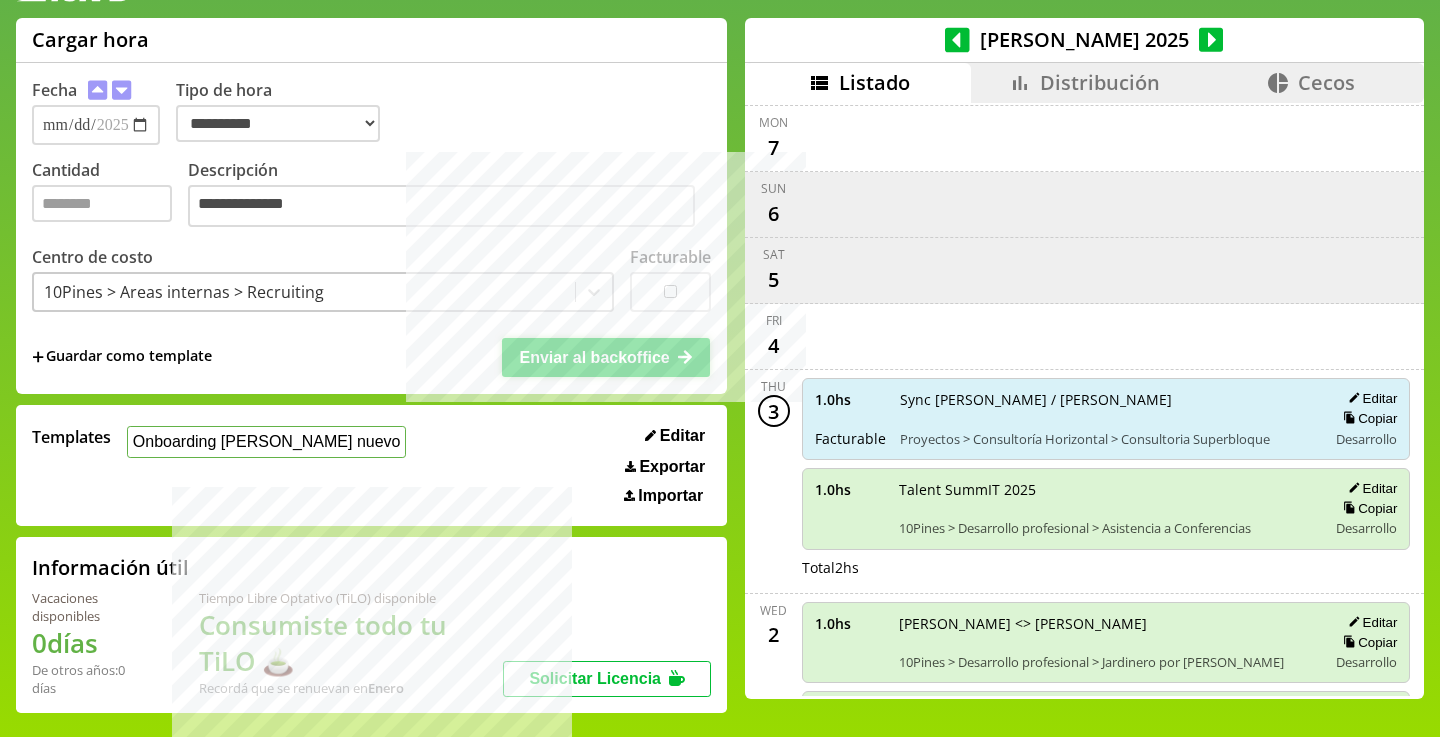 type 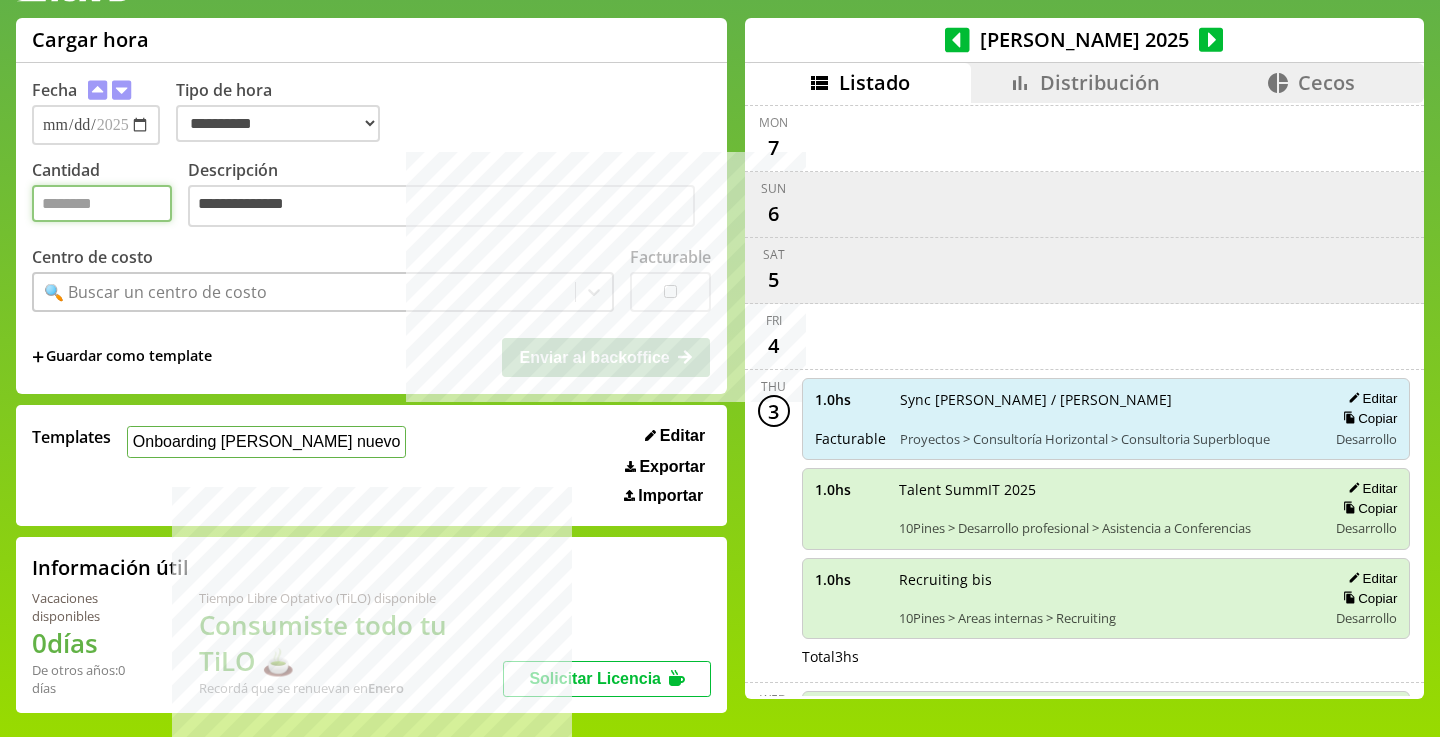 click on "Cantidad" at bounding box center [102, 203] 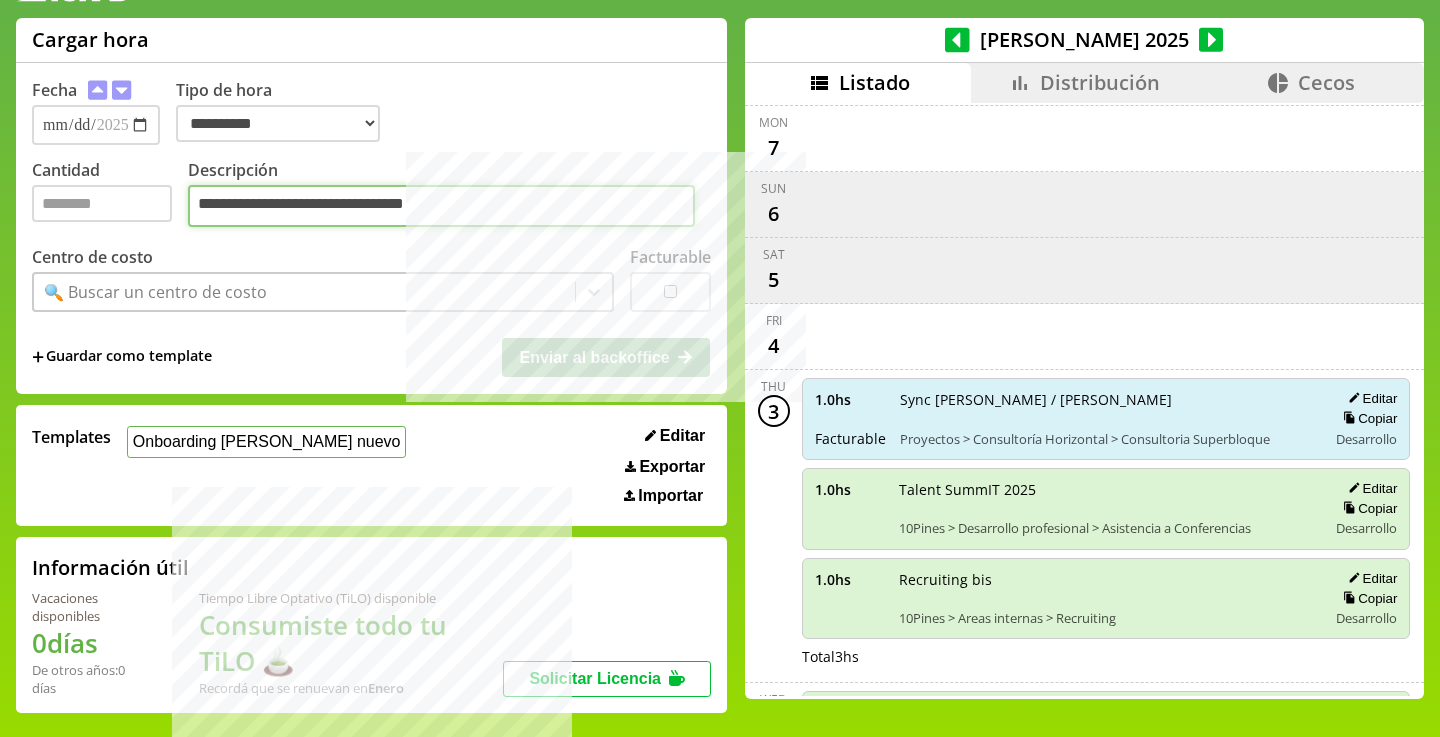 type on "**********" 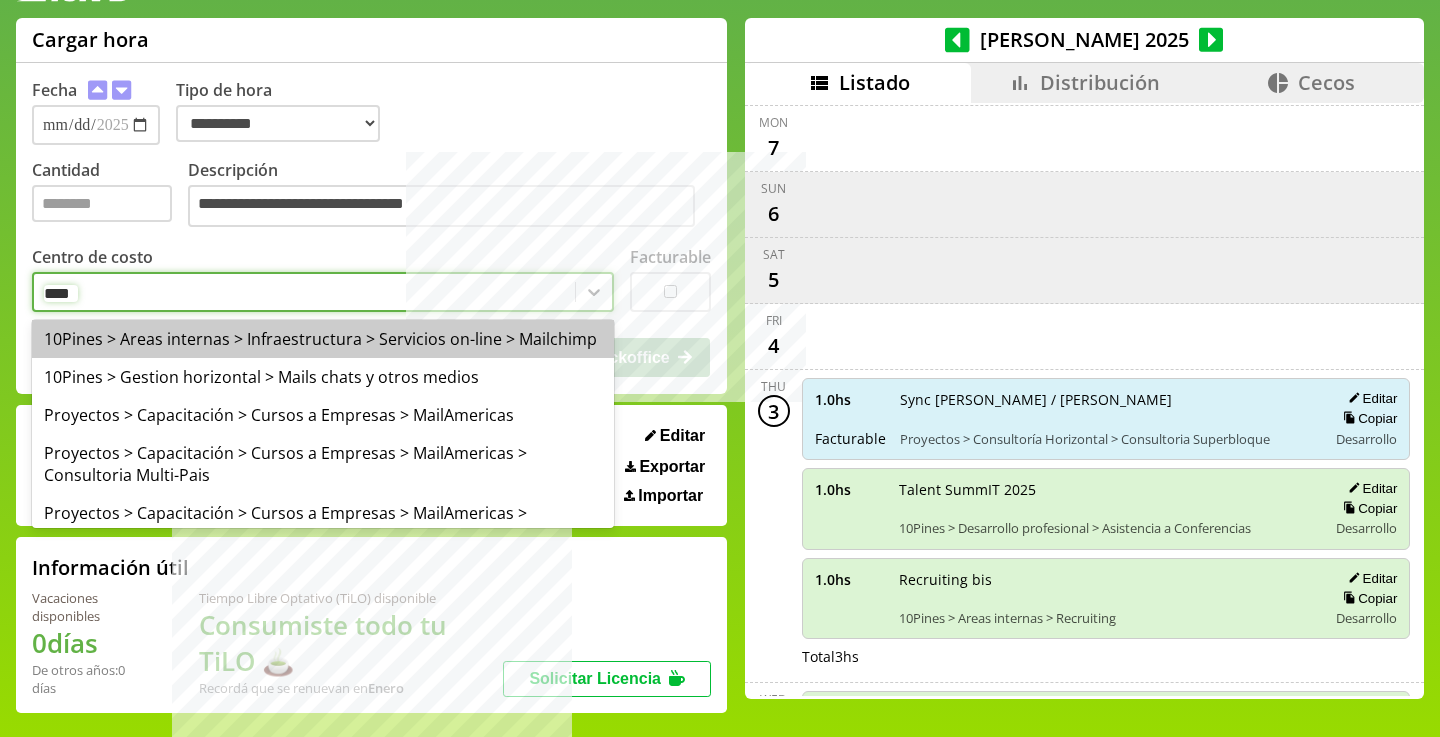 type on "*****" 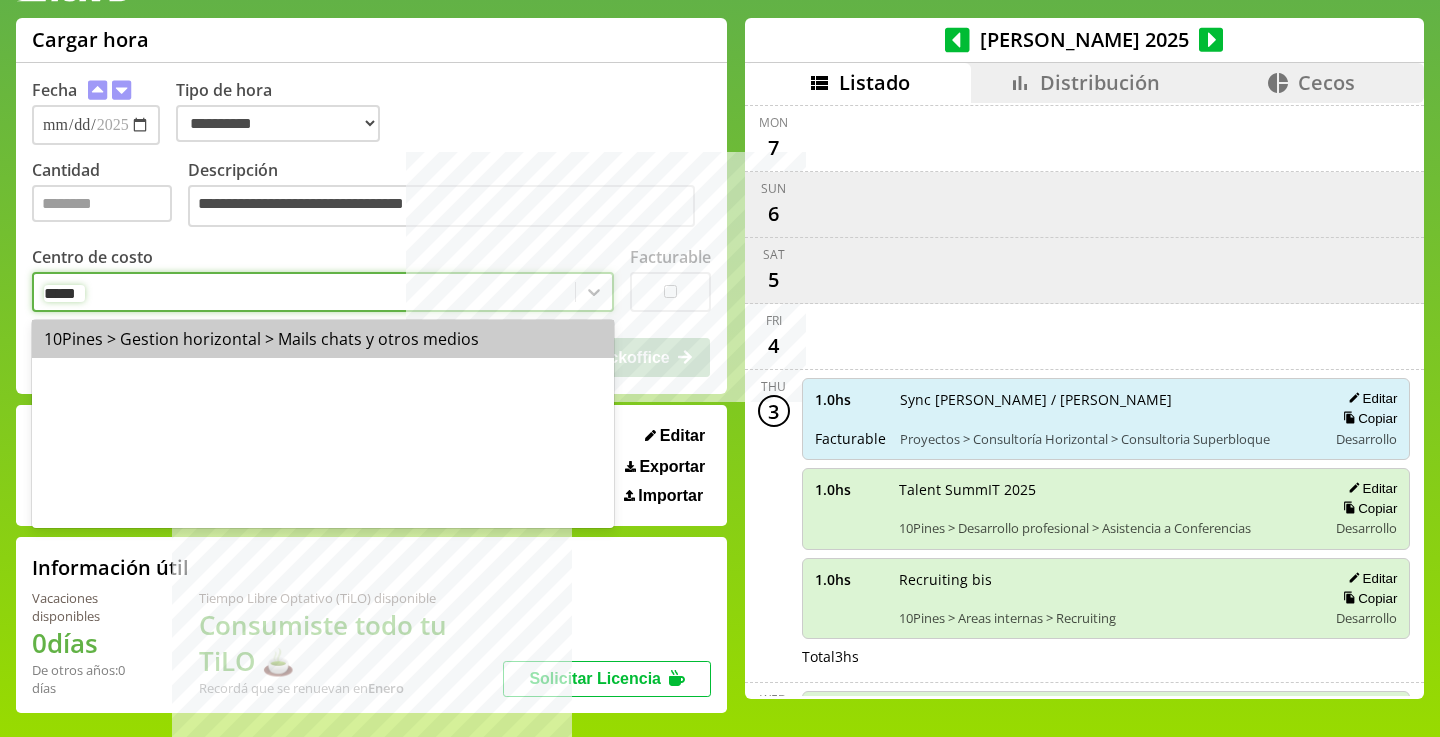 type 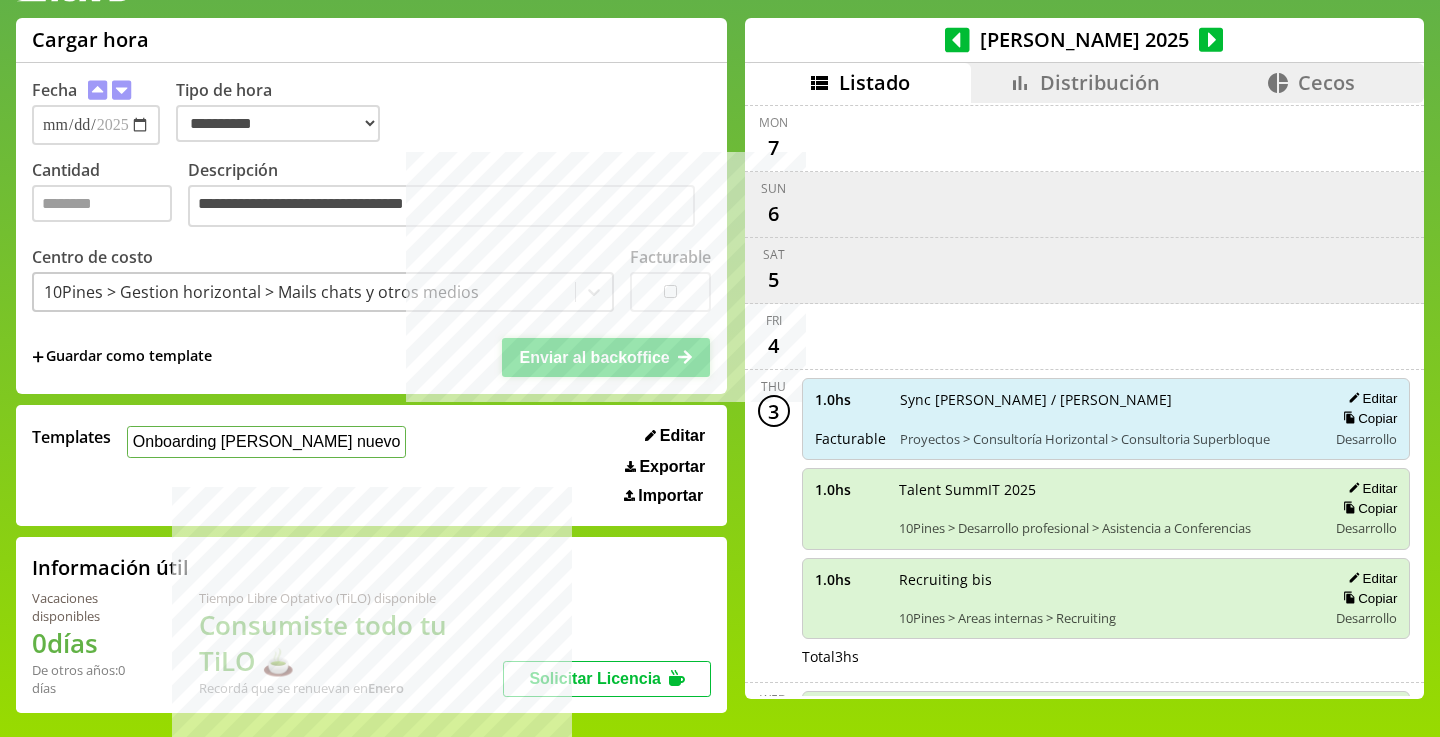 click on "Enviar al backoffice" at bounding box center (606, 357) 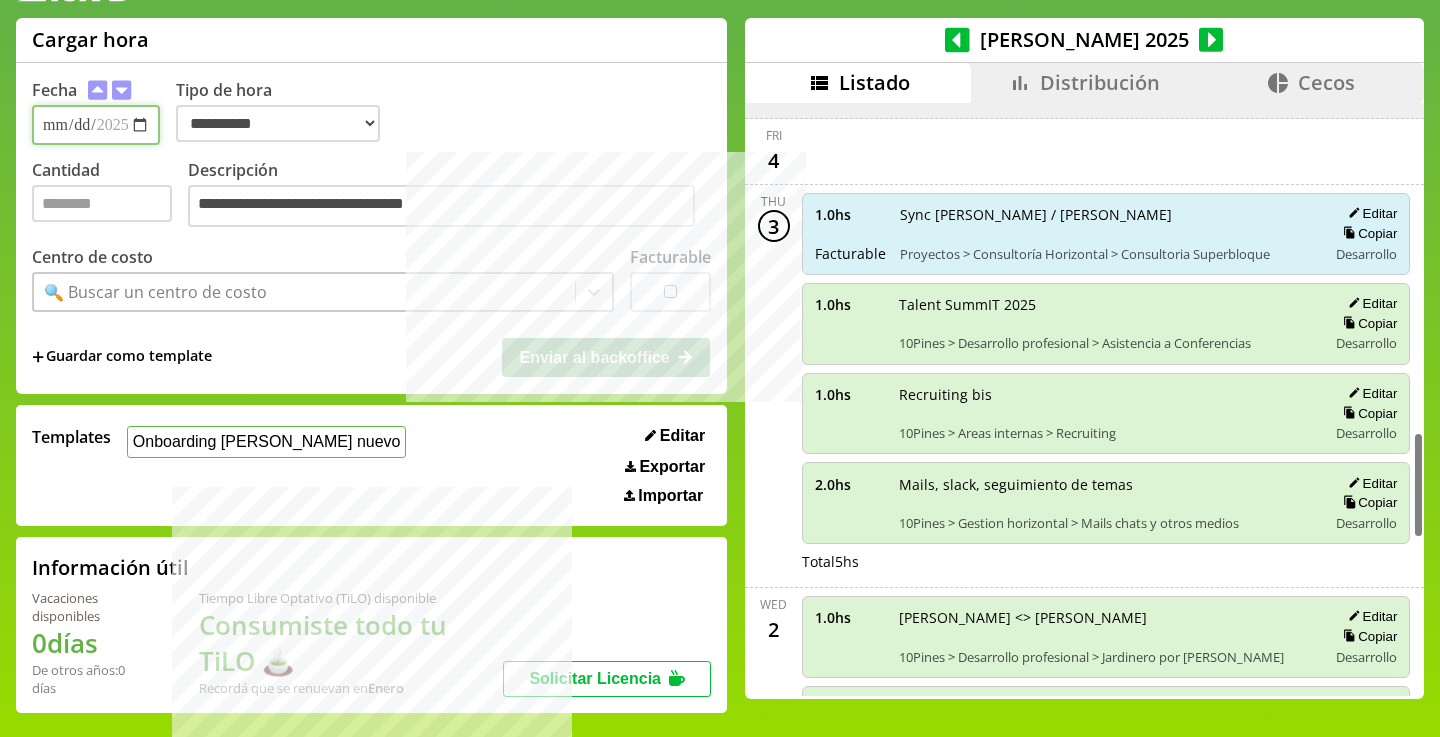 scroll, scrollTop: 1832, scrollLeft: 0, axis: vertical 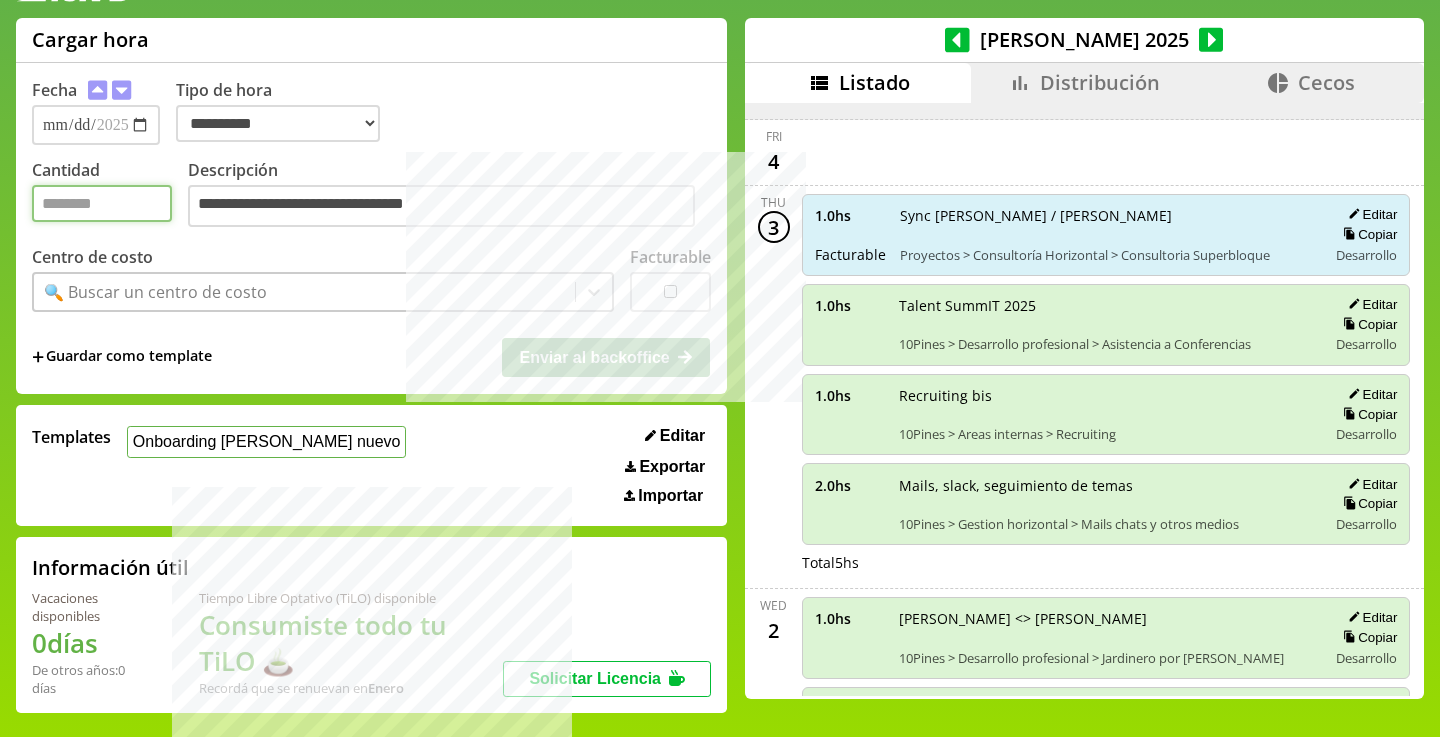 click on "Cantidad" at bounding box center [102, 203] 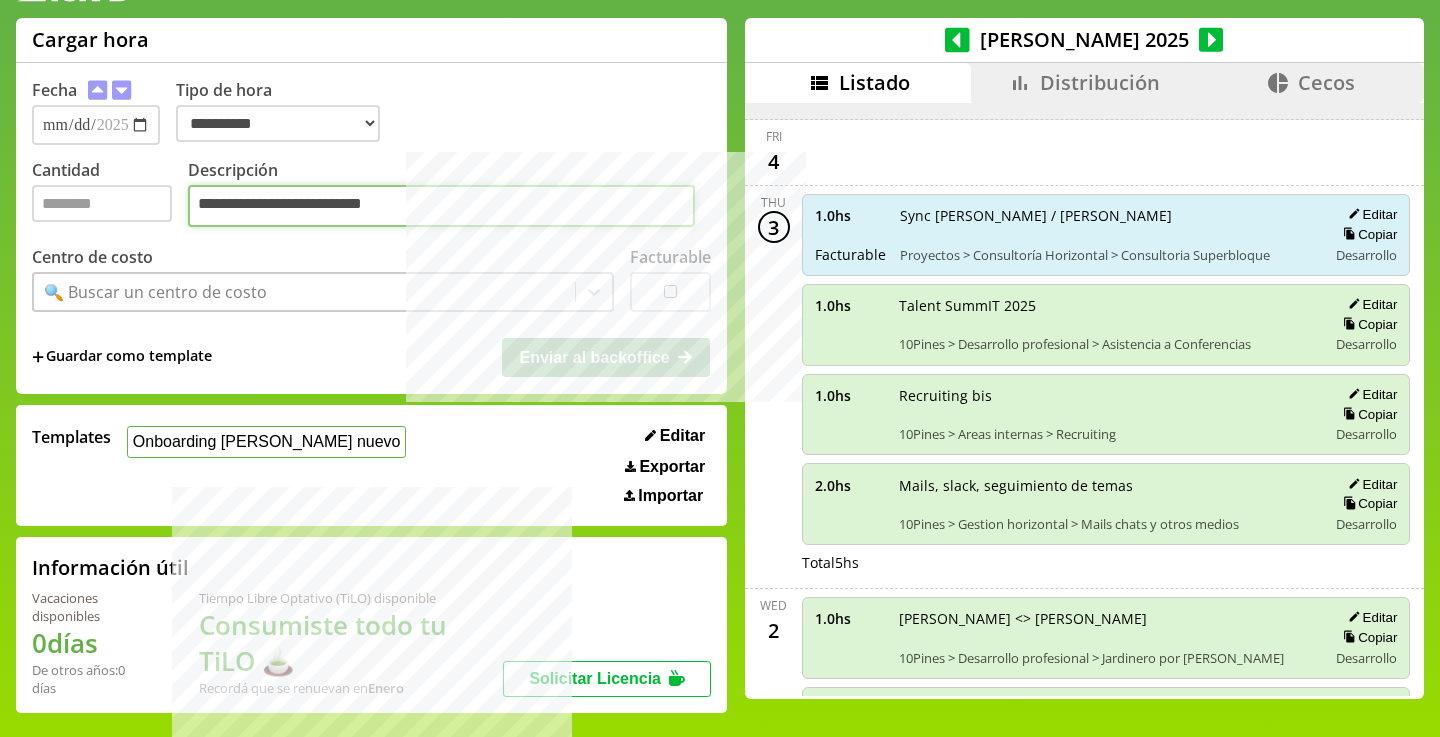 type on "**********" 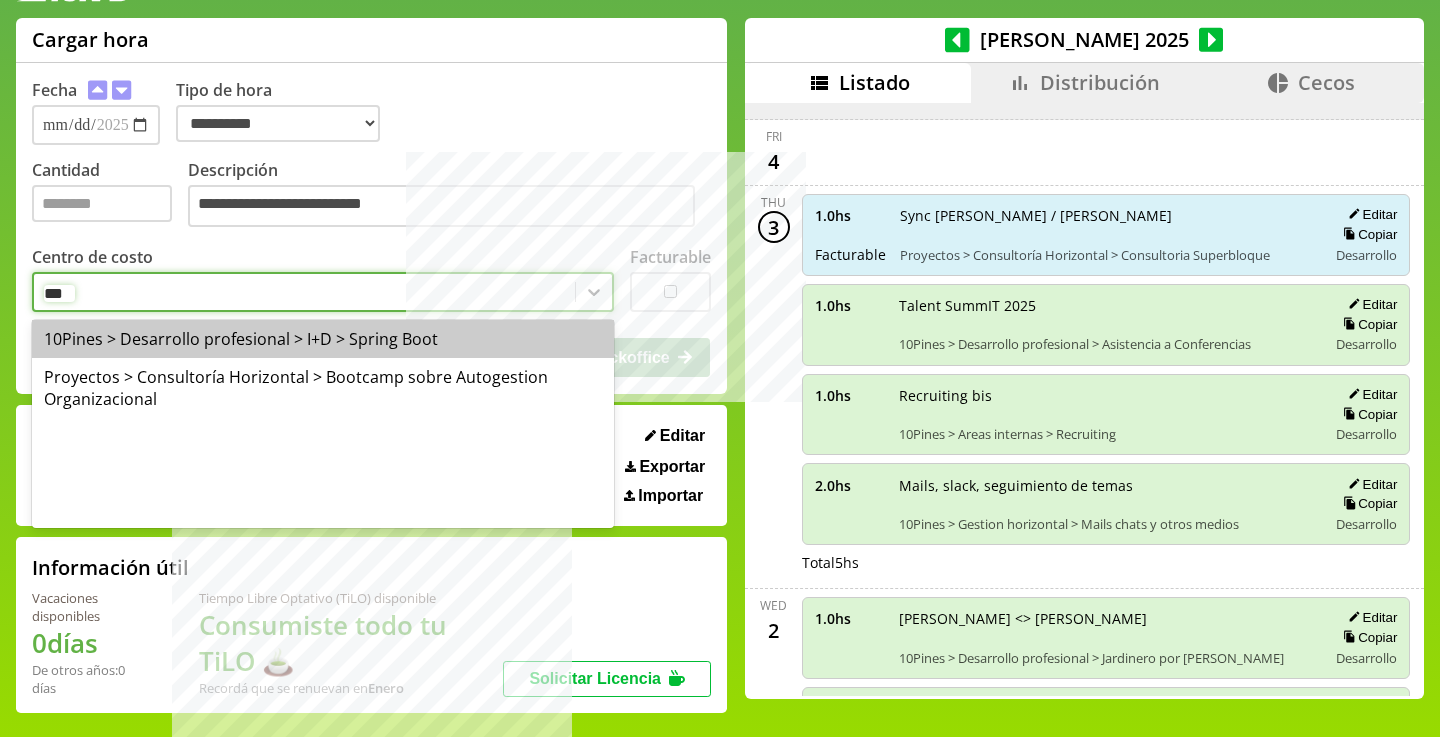 type on "****" 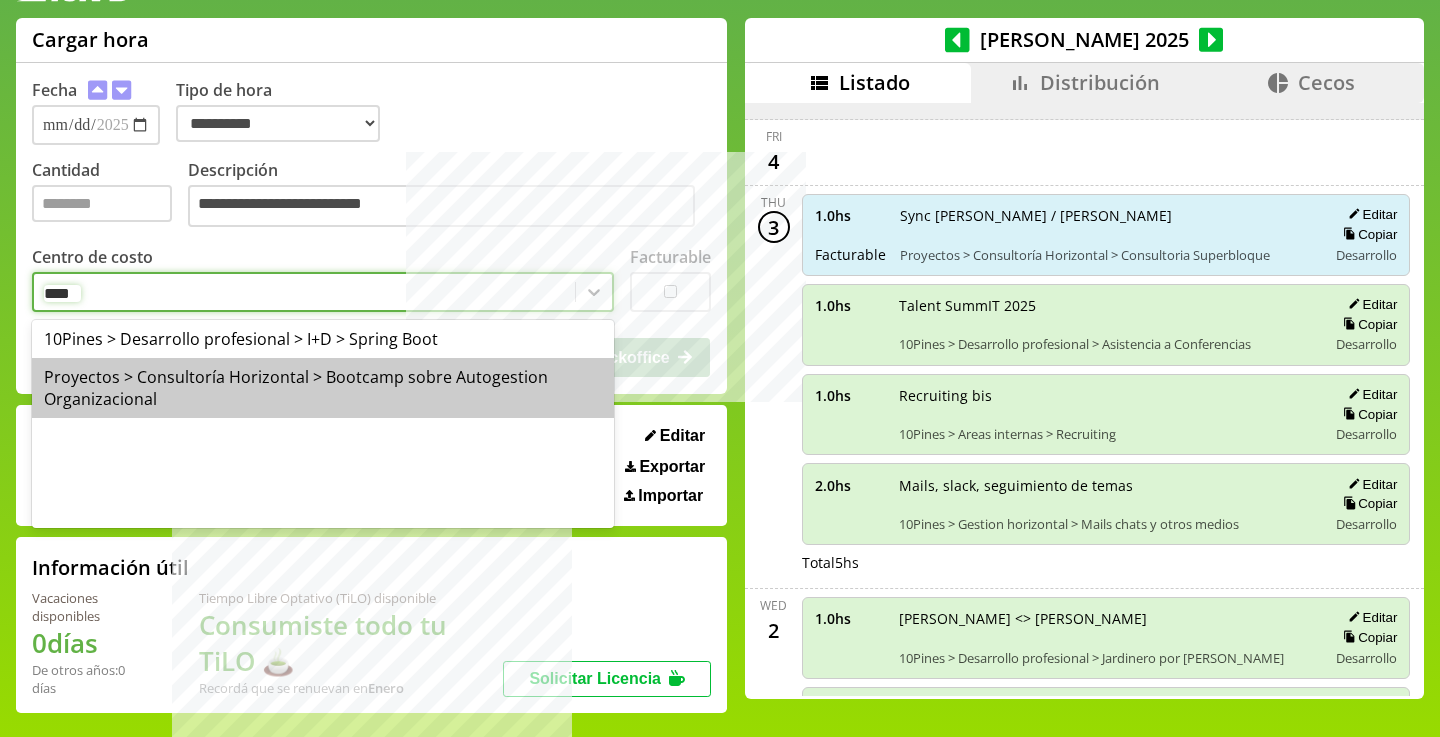 type 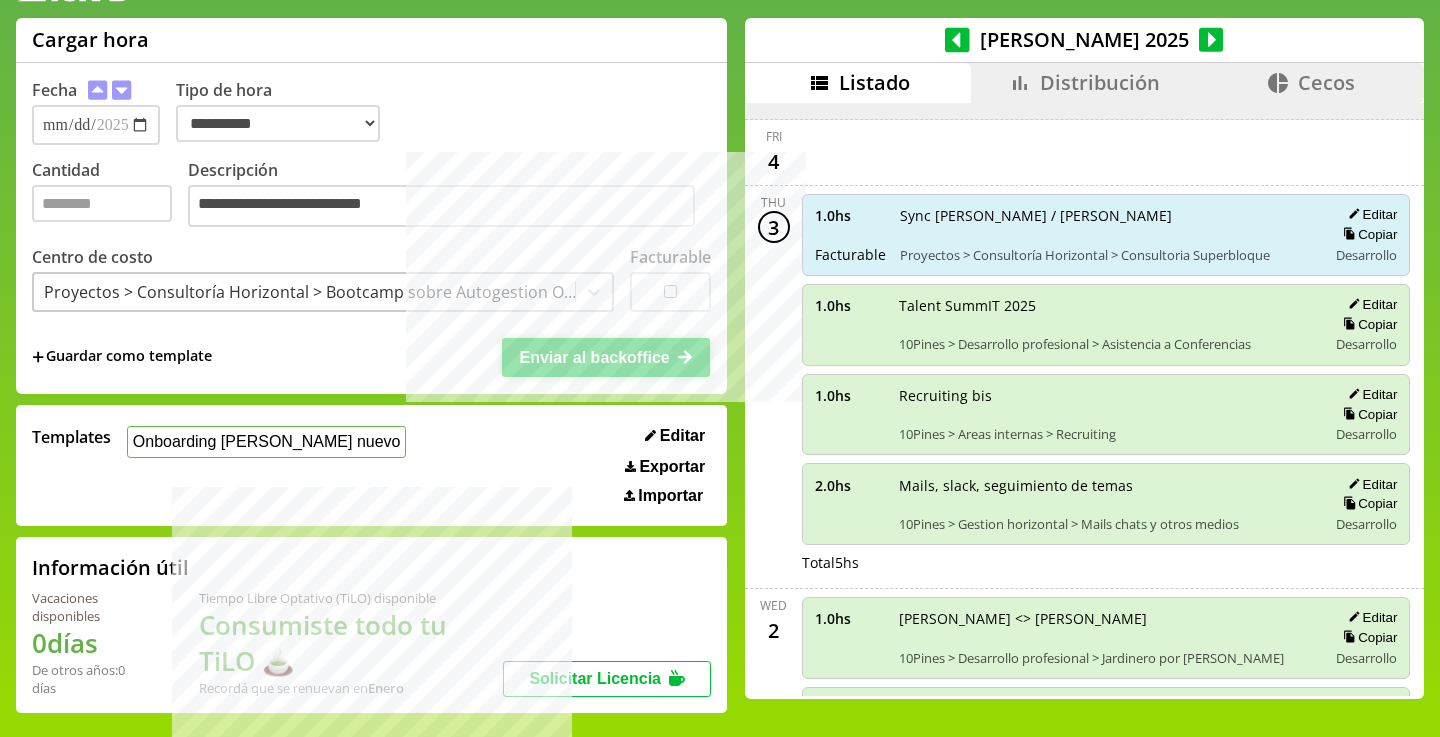 click on "Enviar al backoffice" at bounding box center (594, 357) 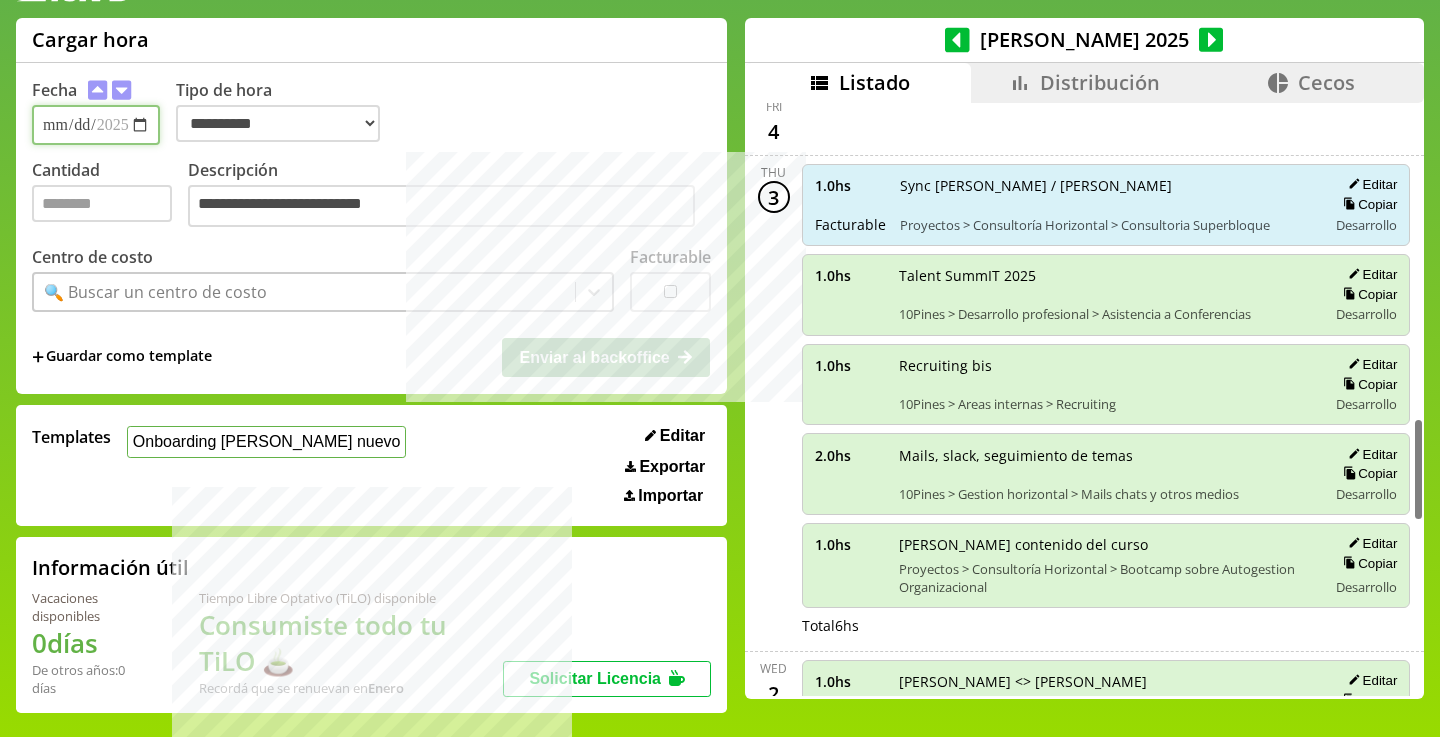 scroll, scrollTop: 1790, scrollLeft: 0, axis: vertical 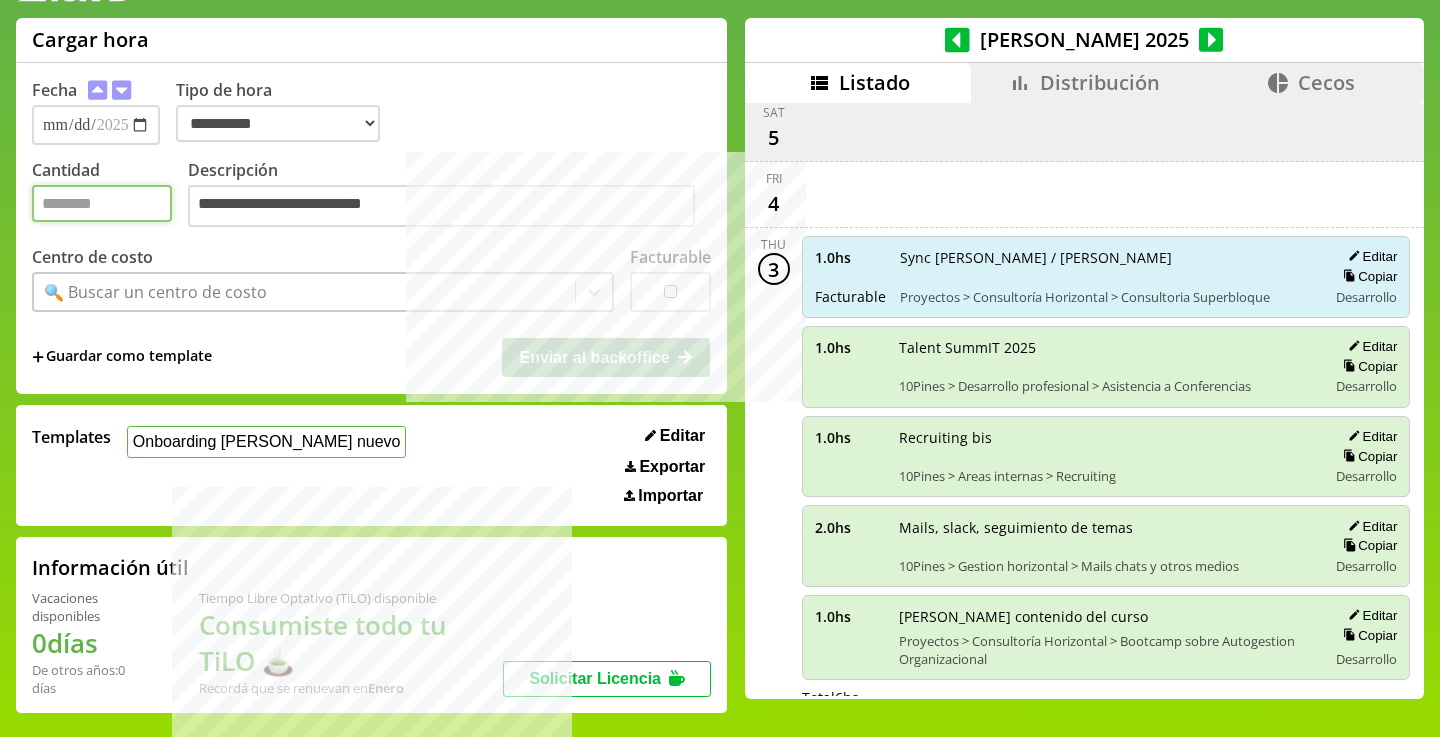 click on "Cantidad" at bounding box center (102, 203) 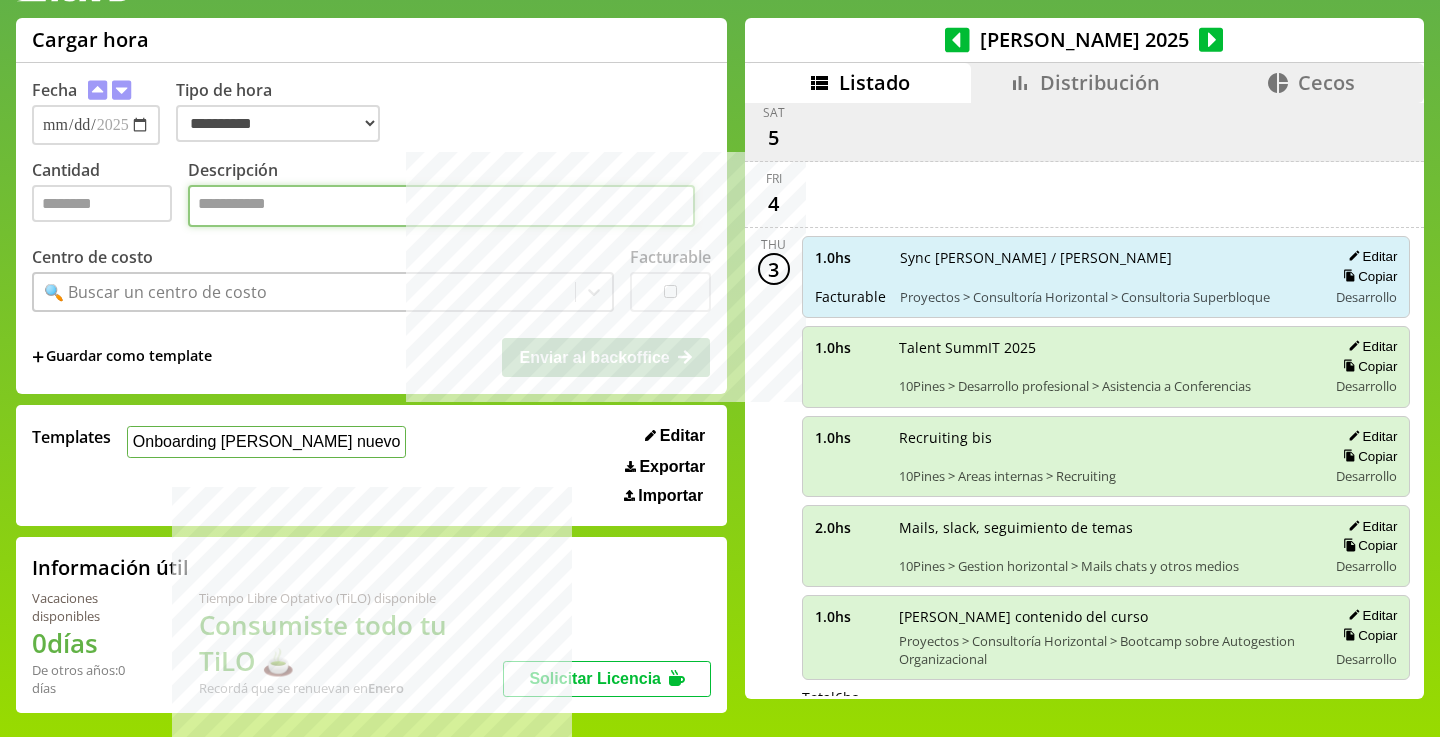 click on "Descripción" at bounding box center [441, 206] 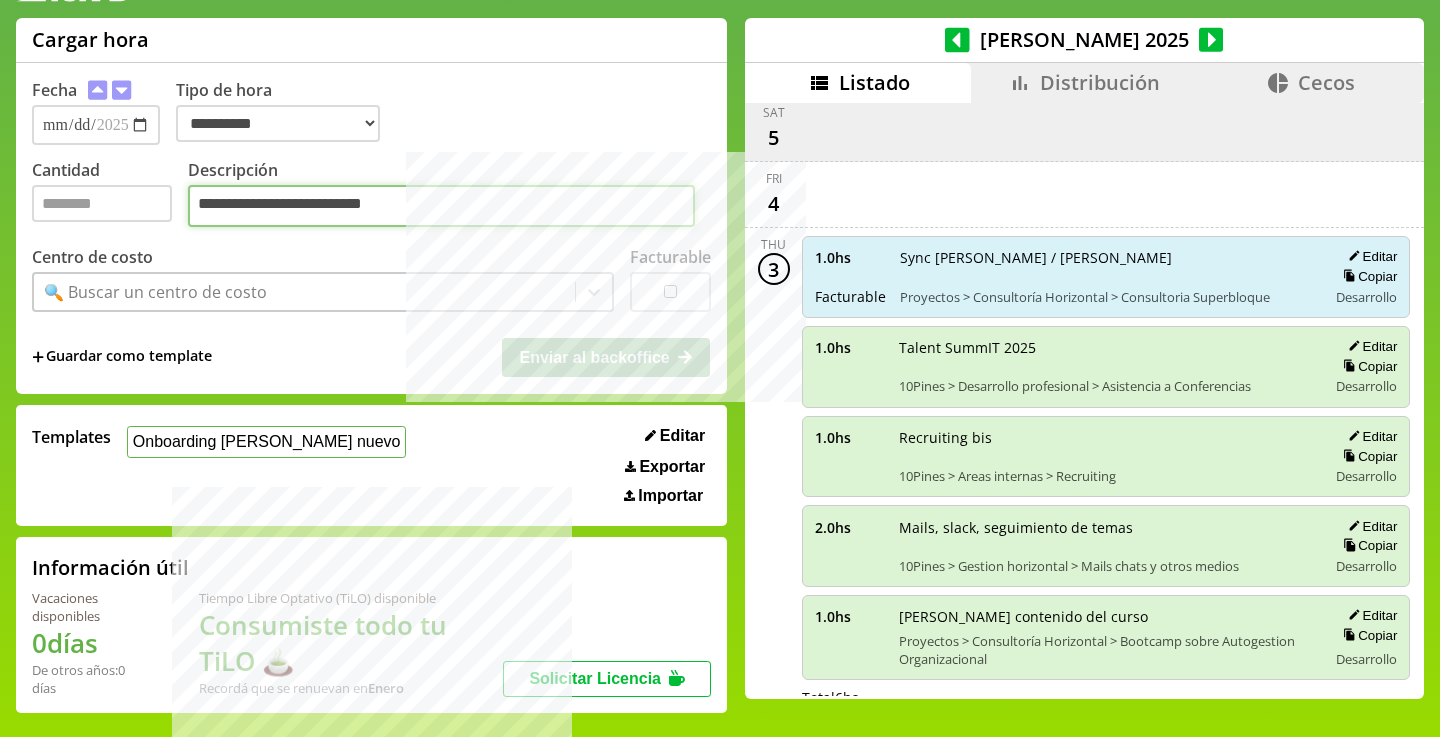 type on "**********" 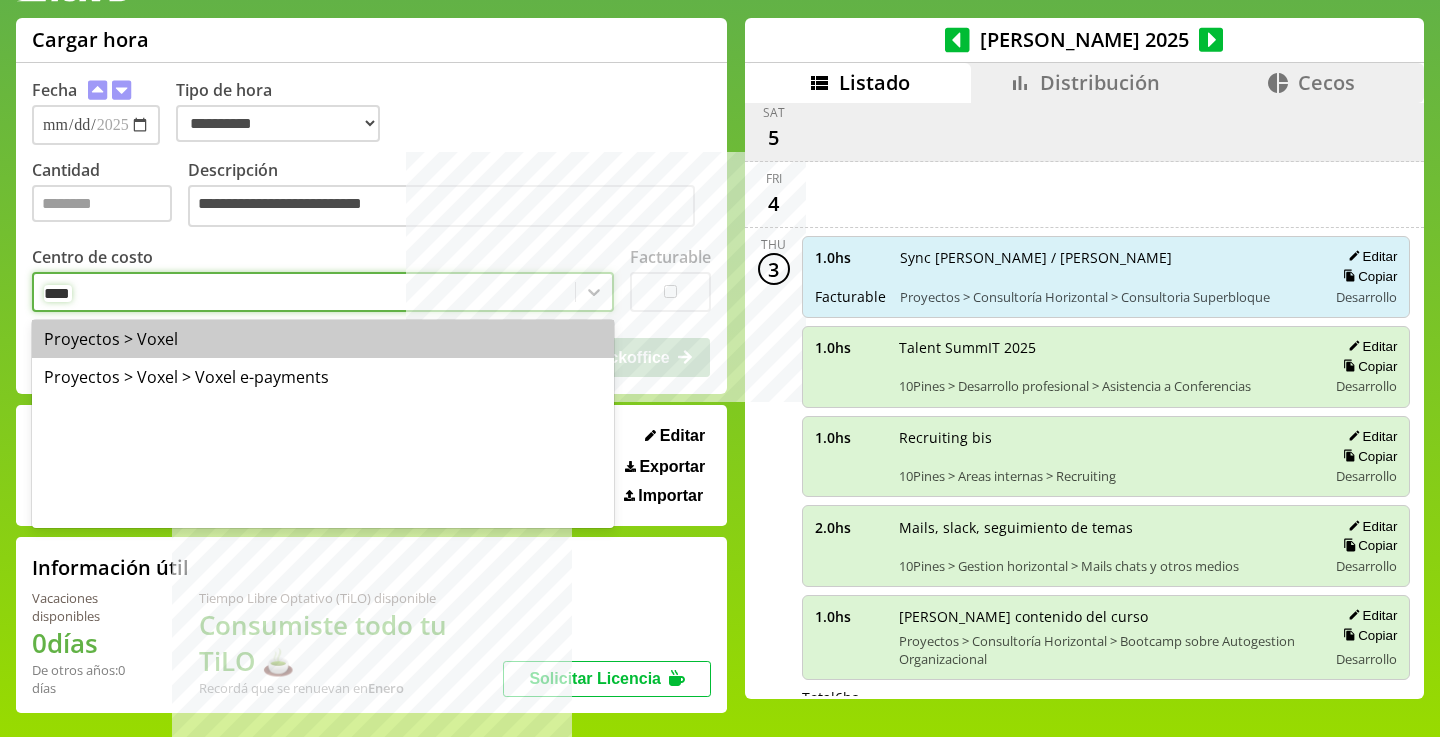 type on "*****" 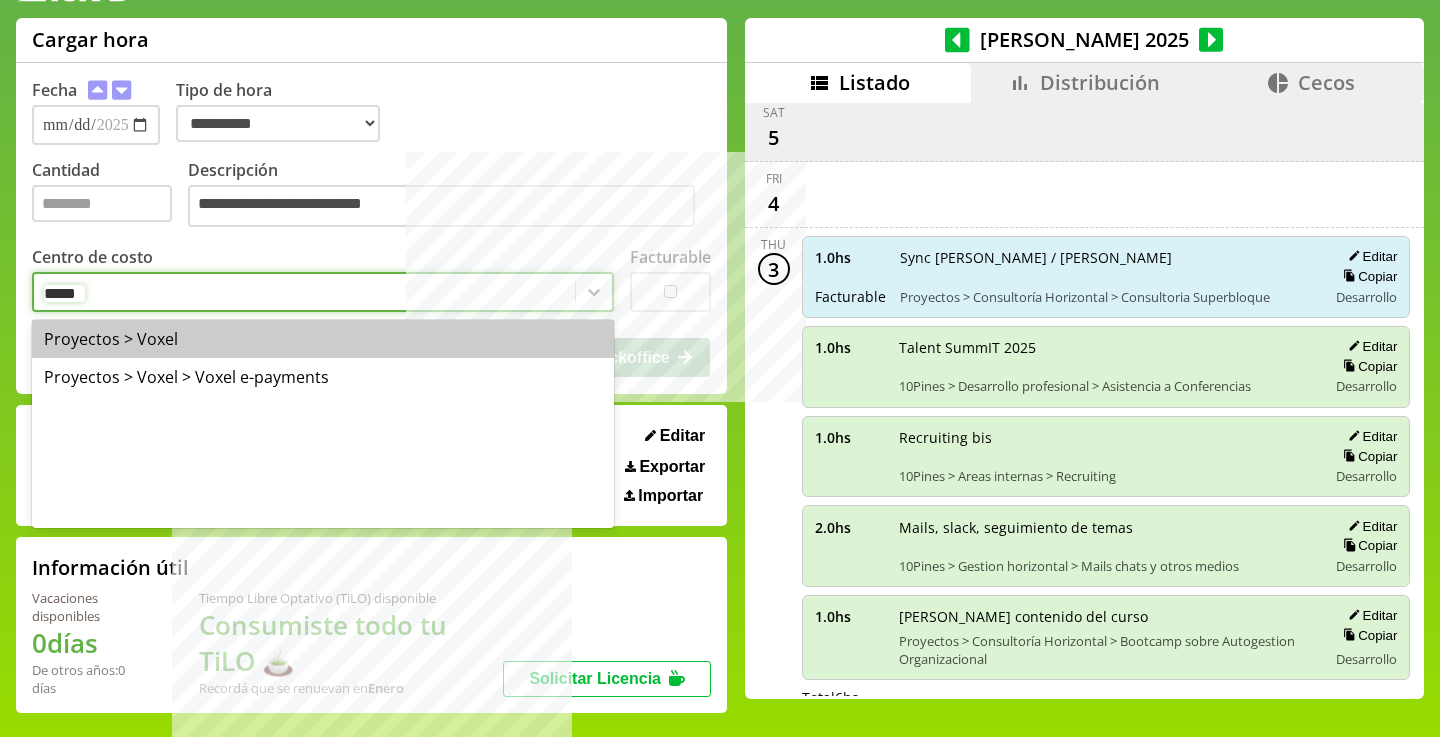 type 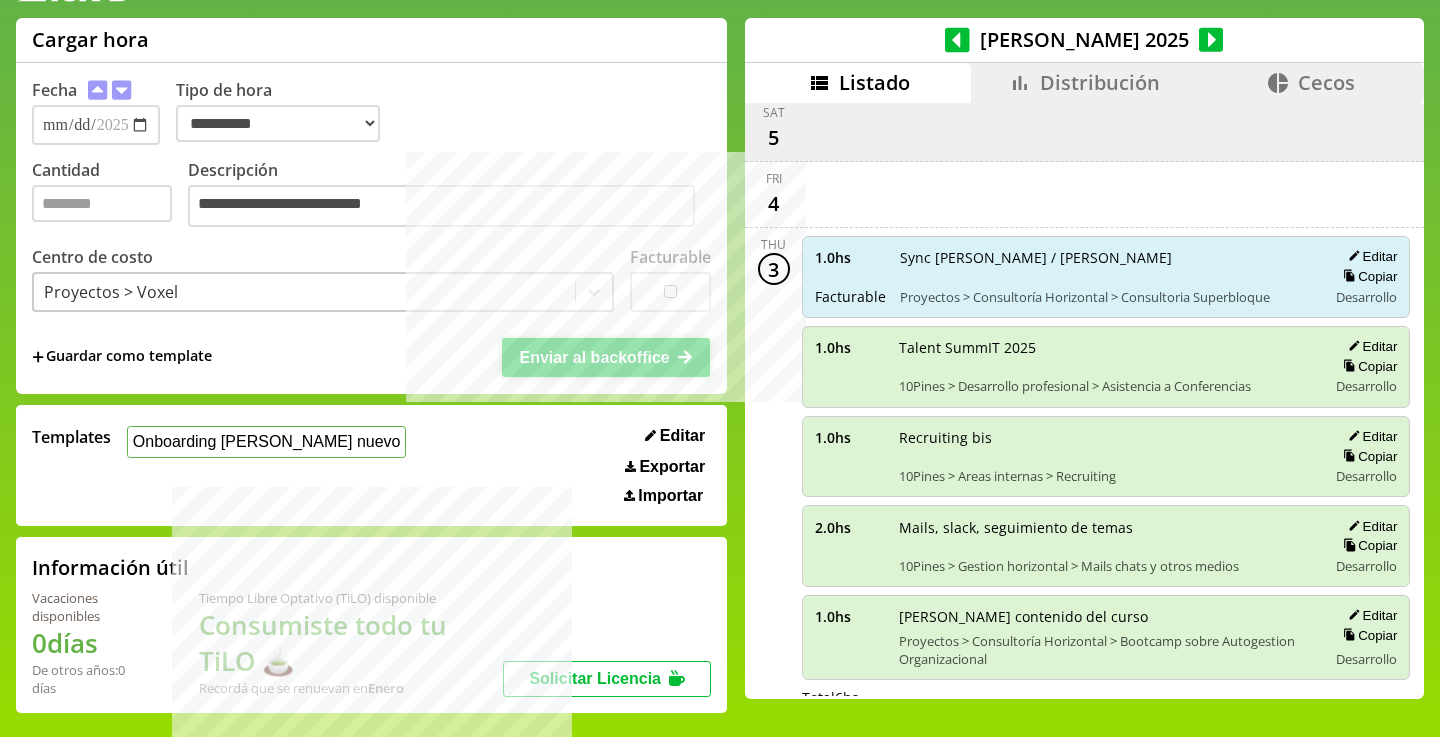 click on "Enviar al backoffice" at bounding box center [594, 357] 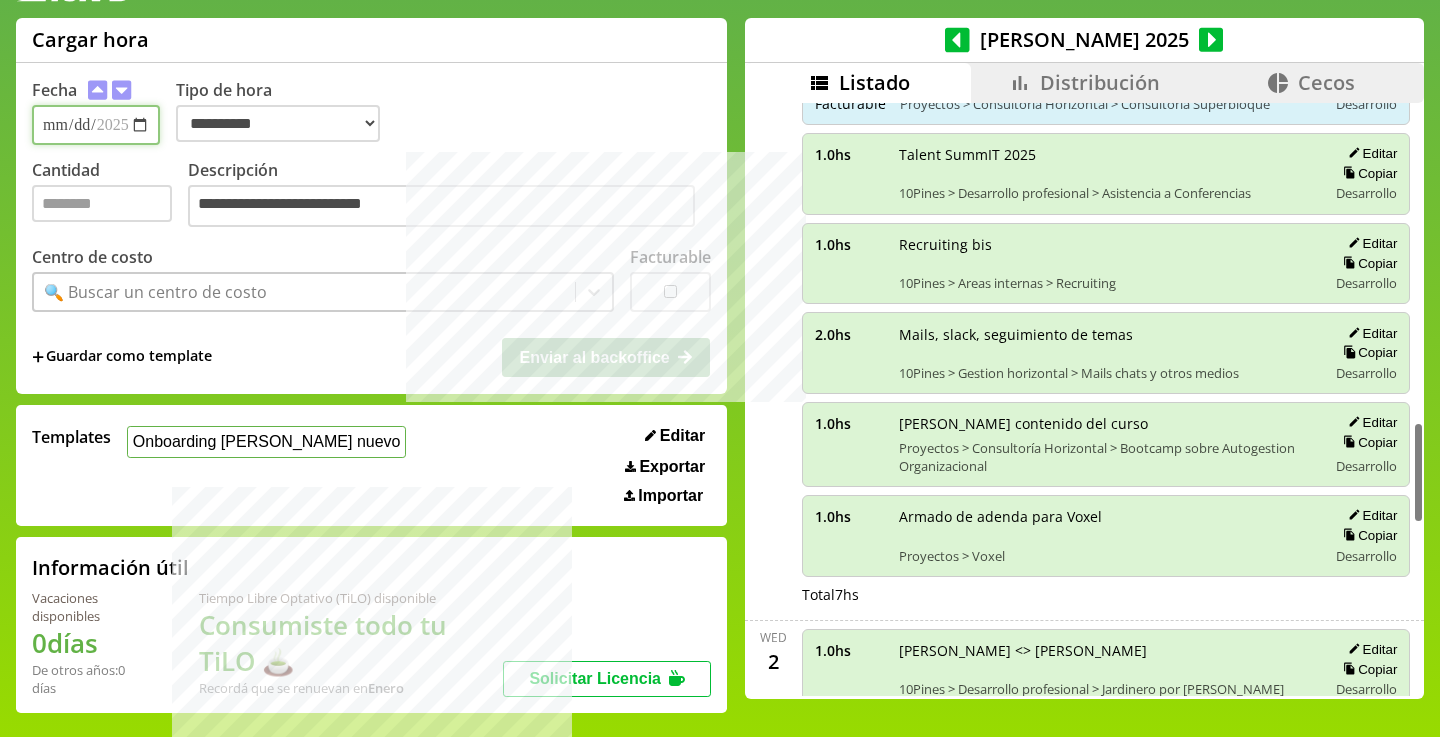 scroll, scrollTop: 1599, scrollLeft: 0, axis: vertical 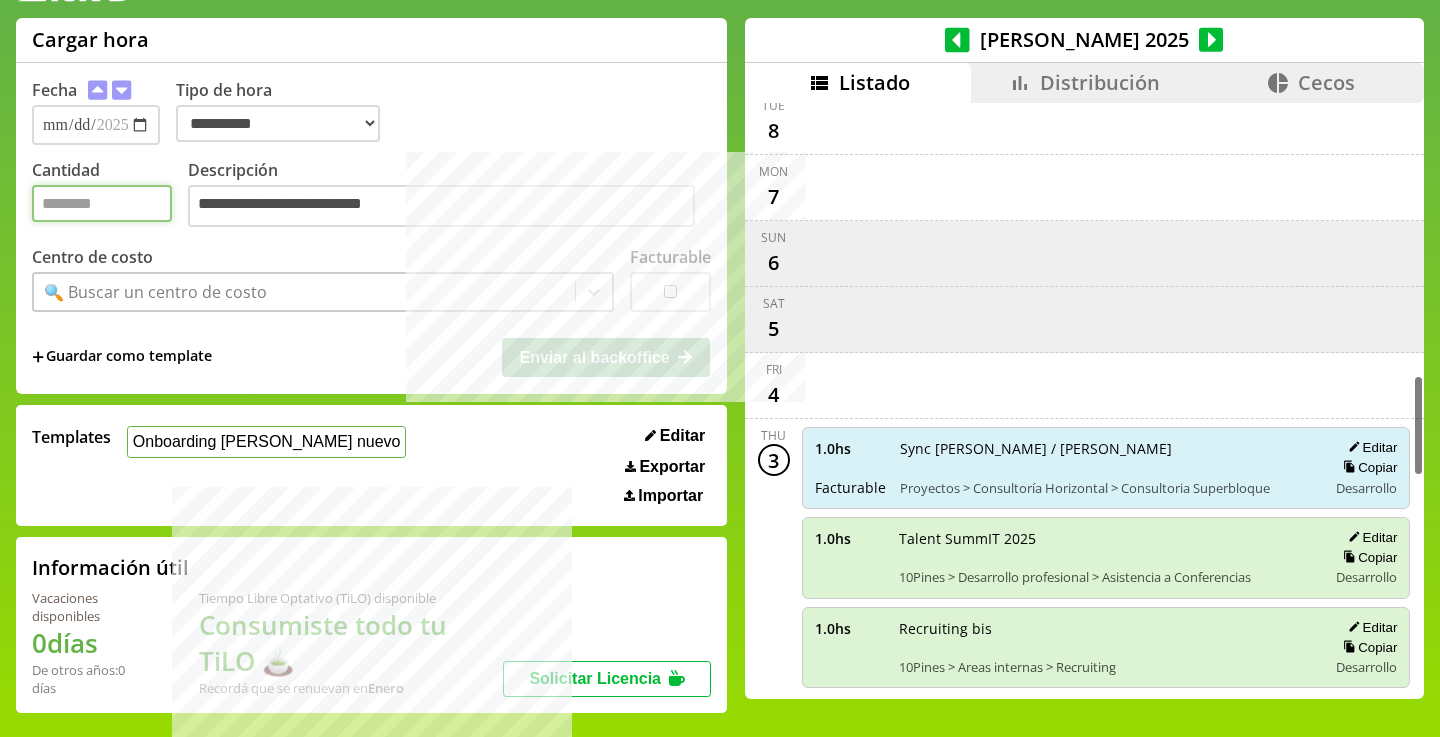 click on "Cantidad" at bounding box center (102, 203) 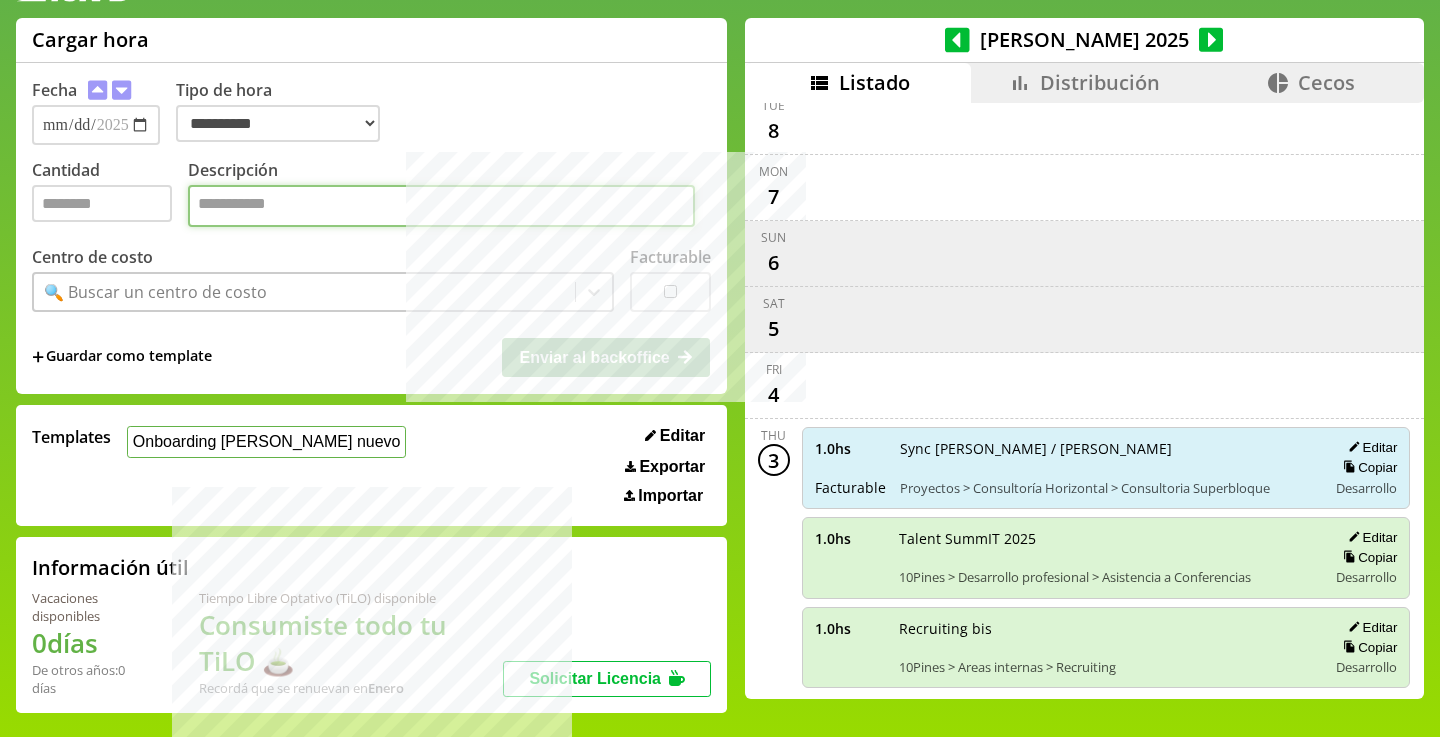 paste on "**********" 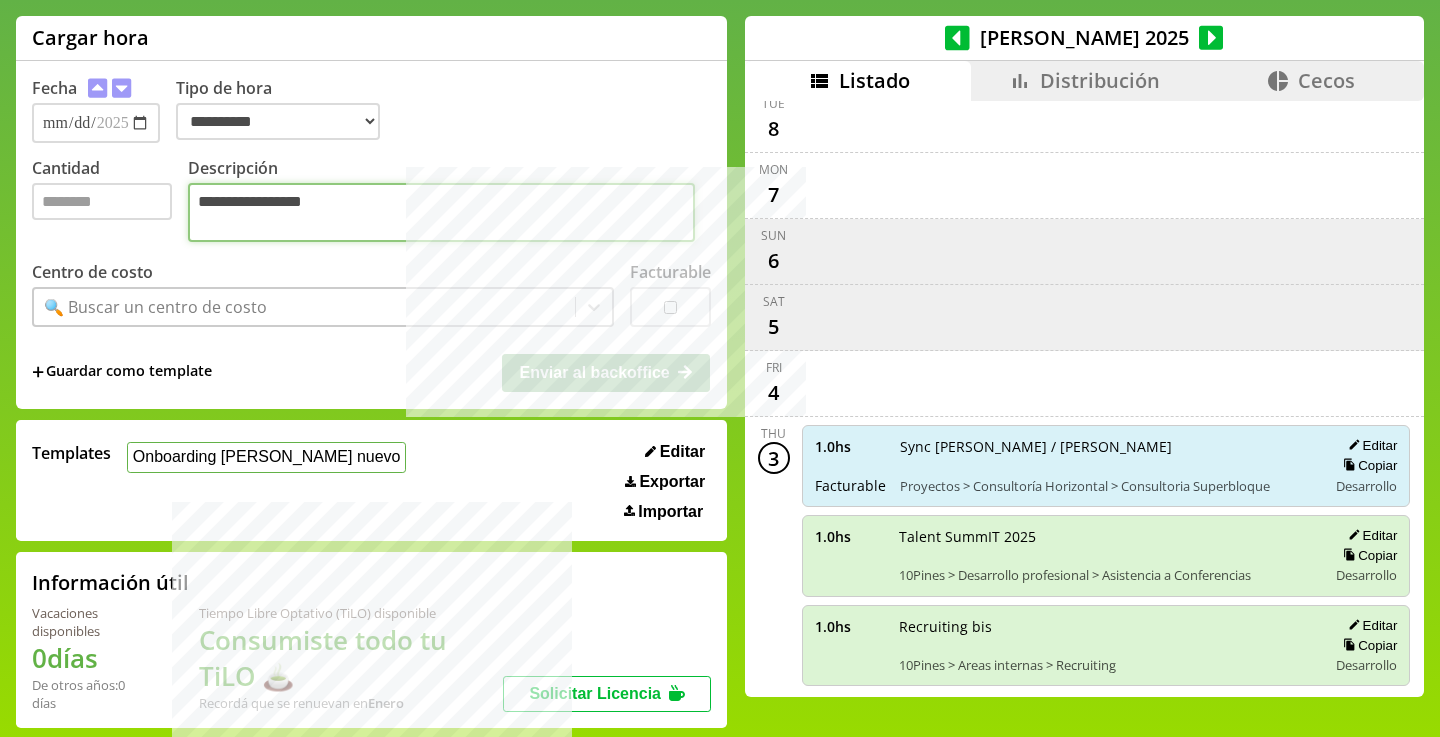 type on "**********" 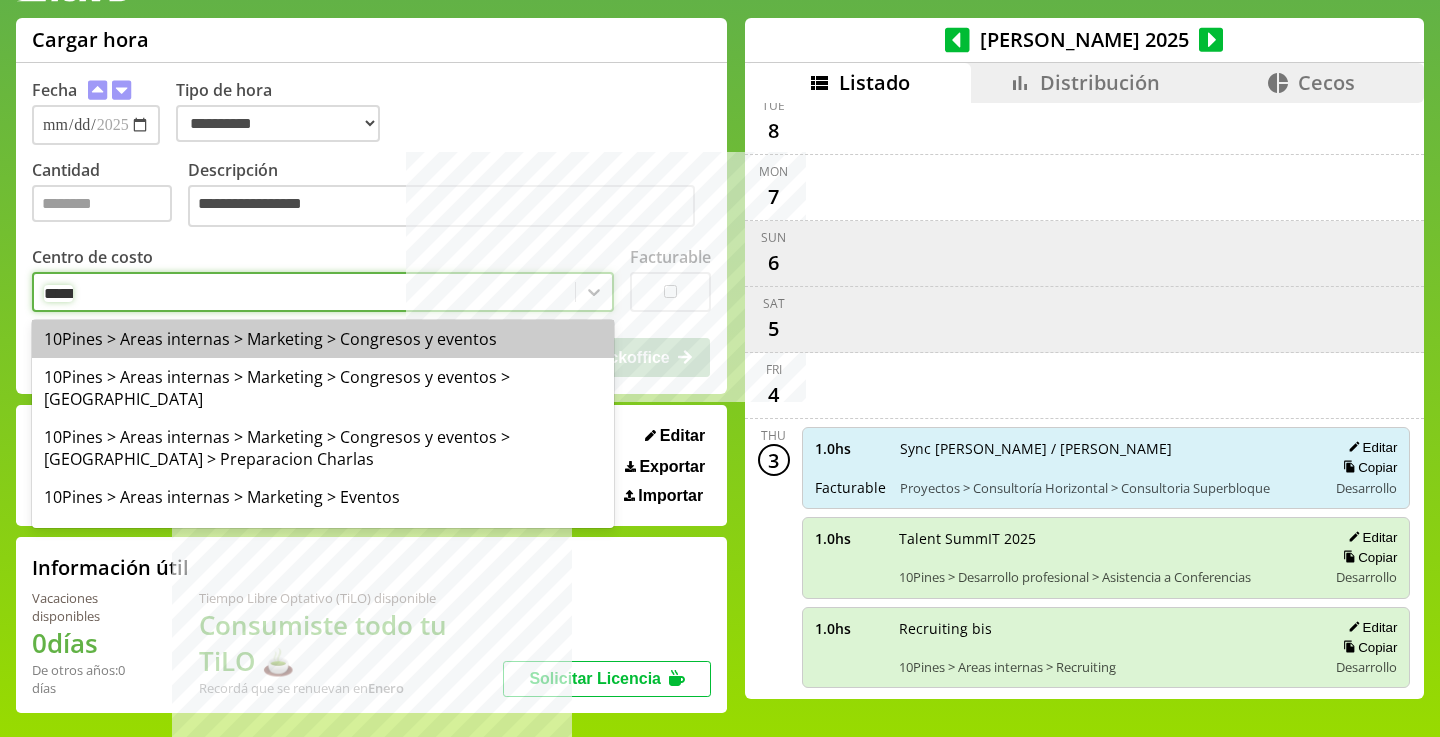 type on "******" 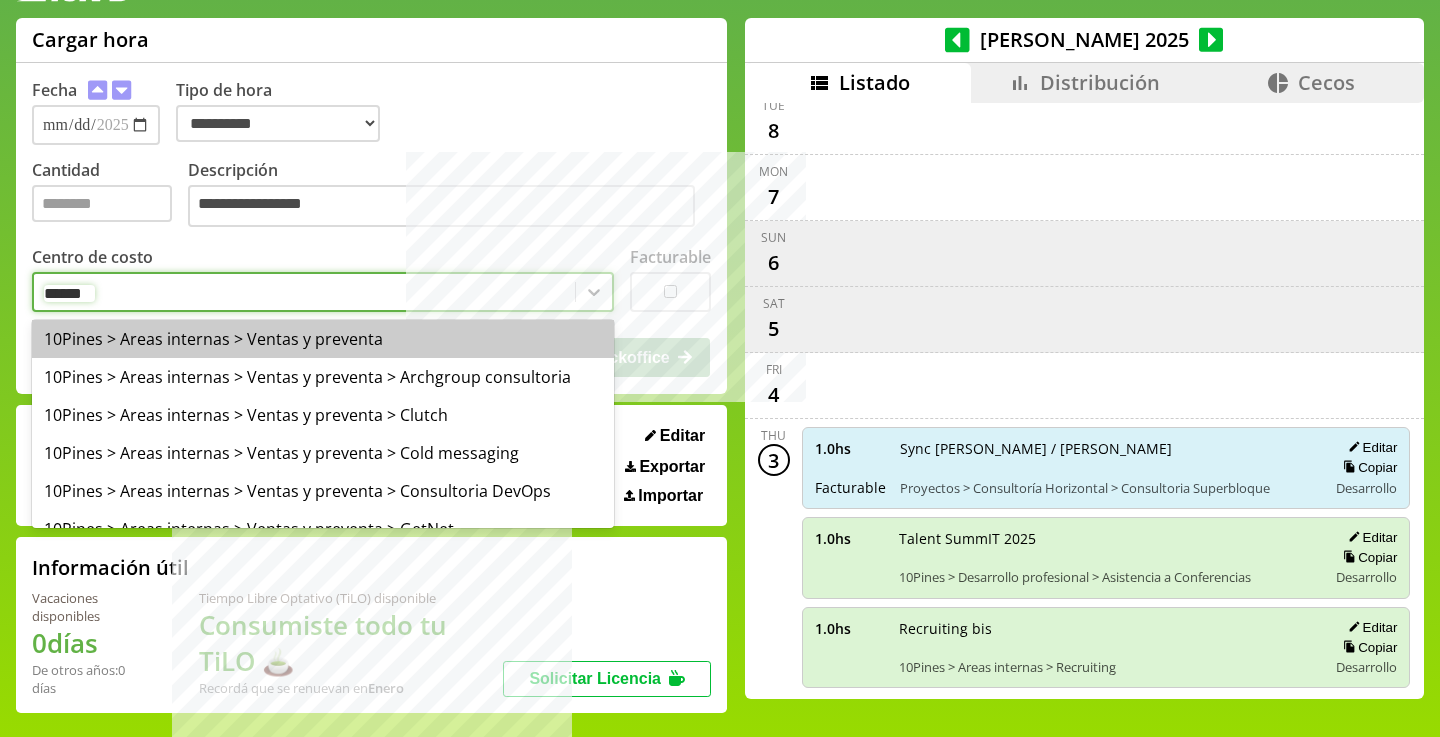 type 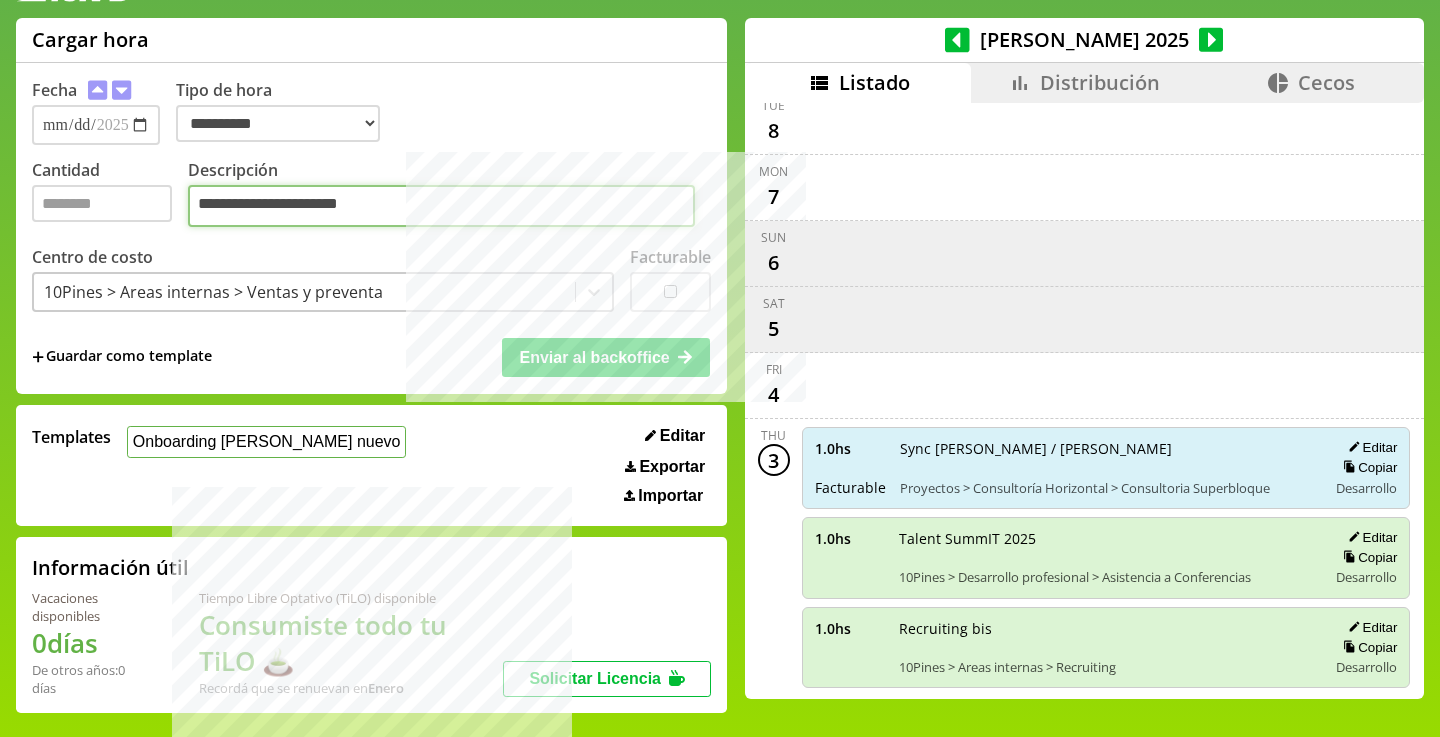 type on "**********" 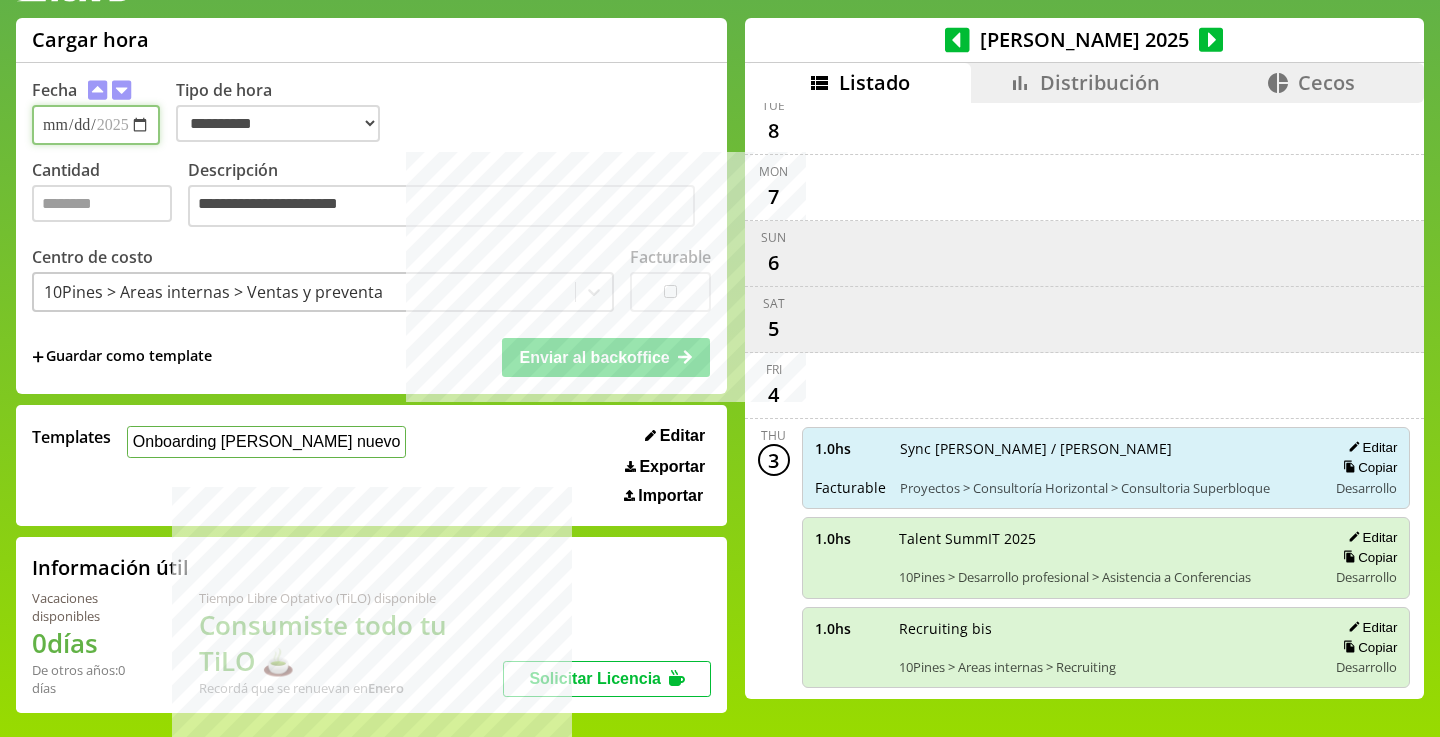 click on "**********" at bounding box center [96, 125] 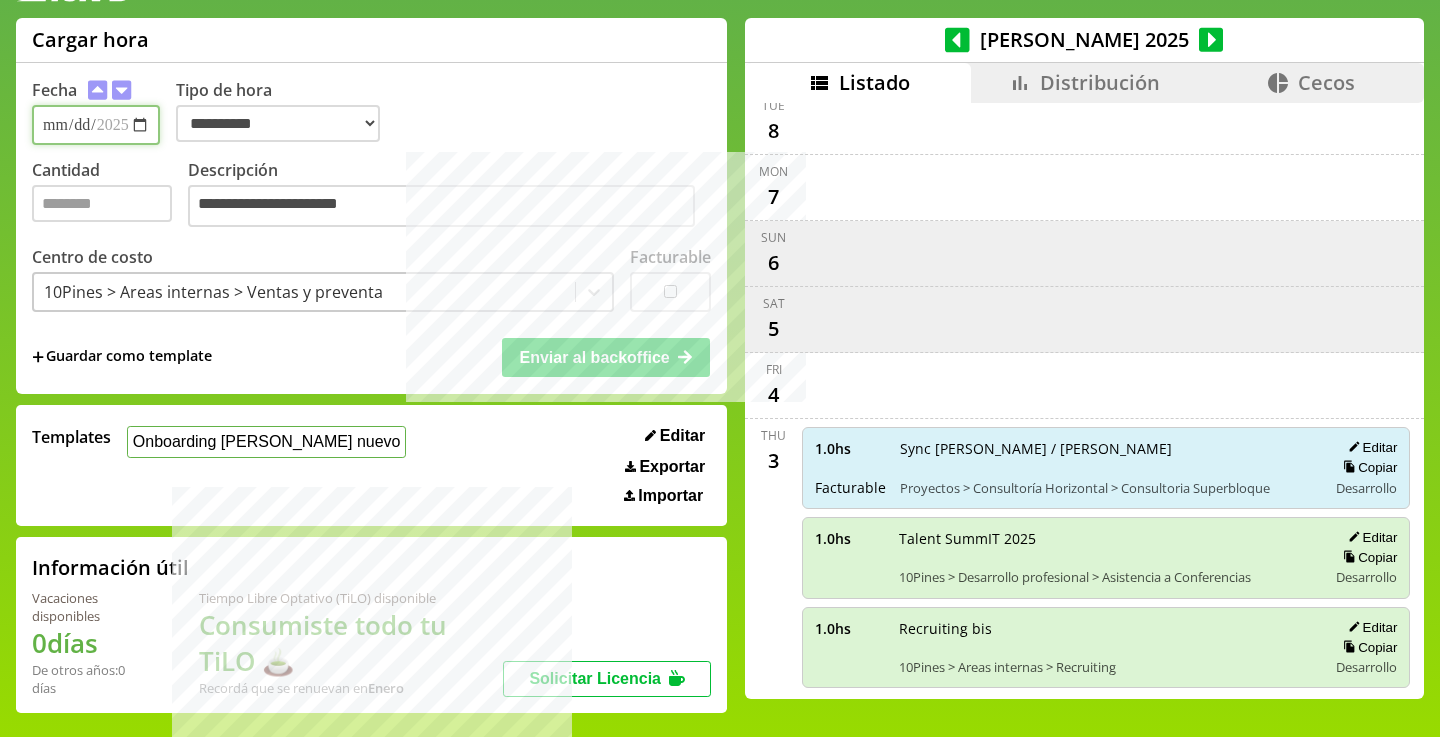 type on "**********" 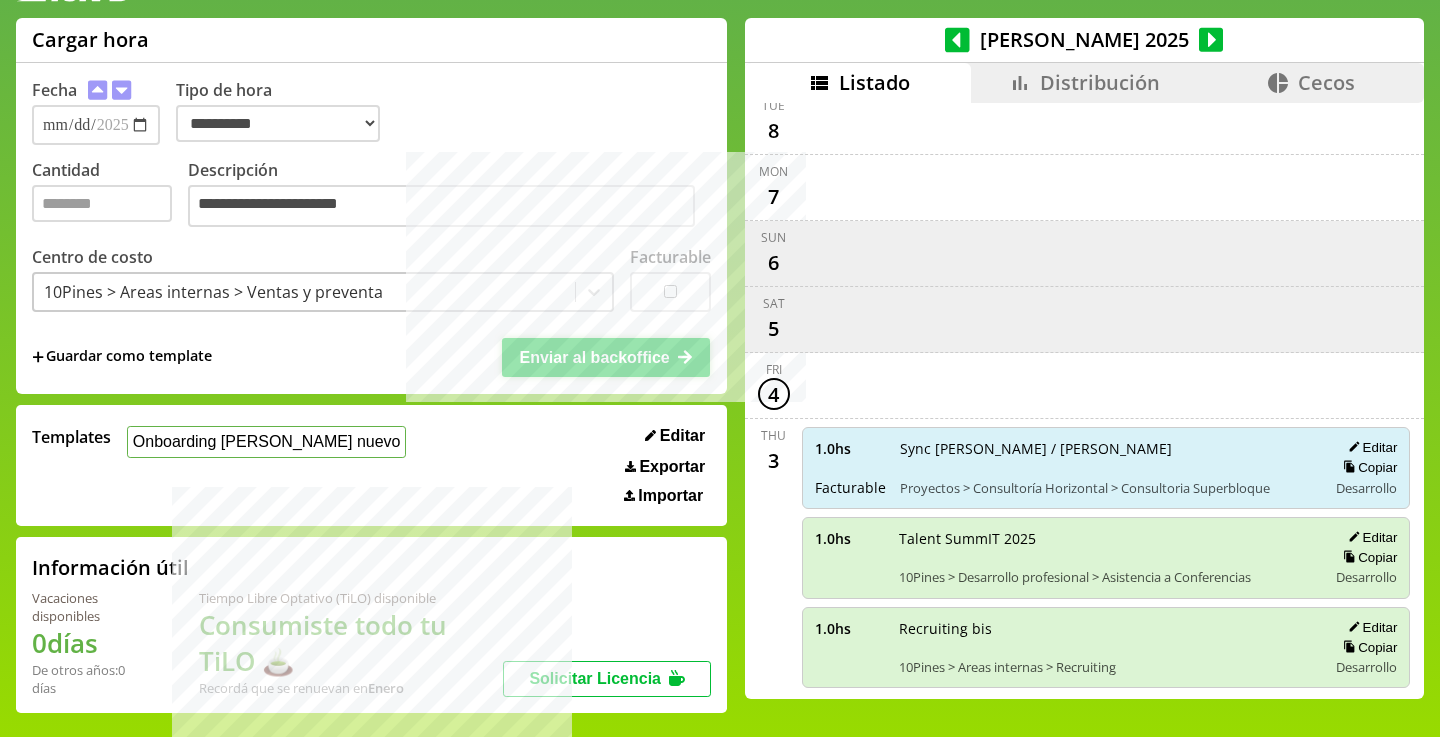 click on "Enviar al backoffice" at bounding box center [594, 357] 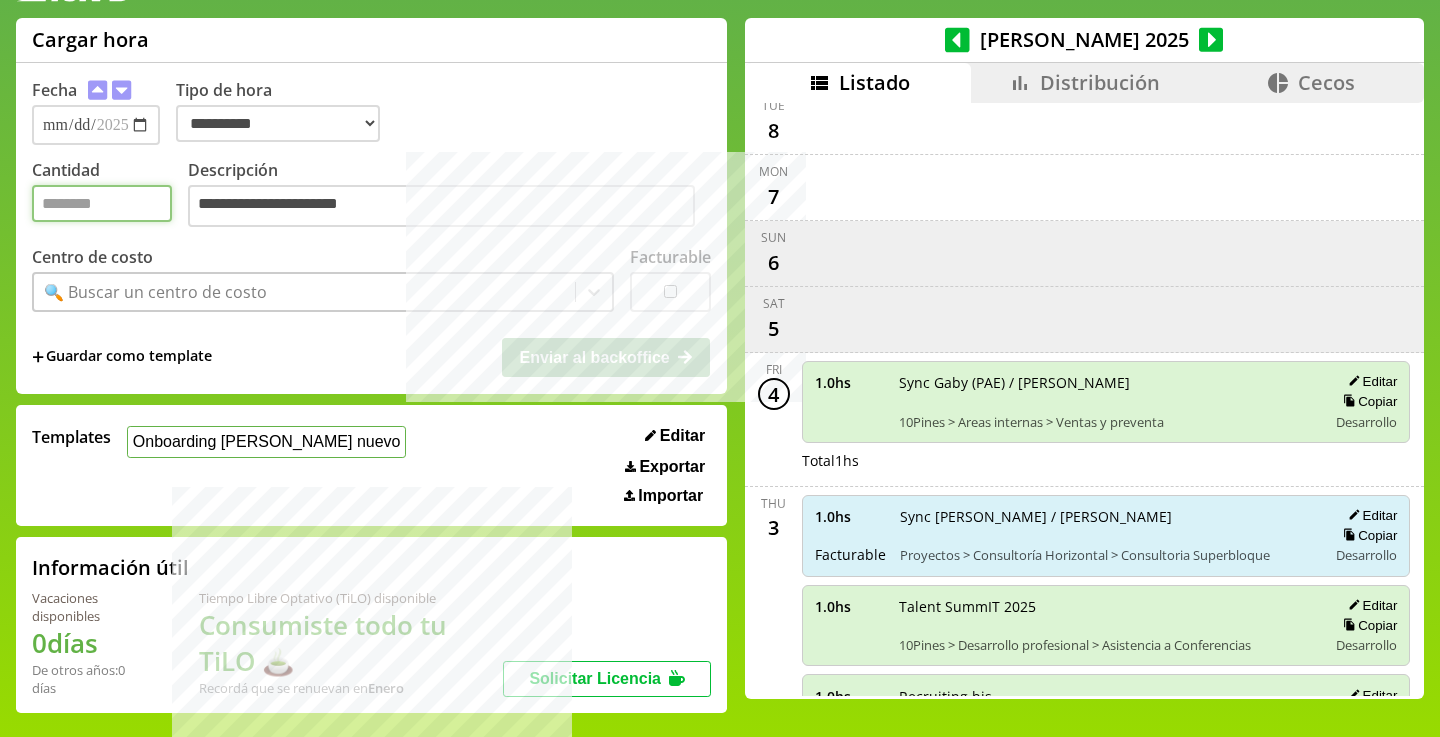 click on "Cantidad" at bounding box center (102, 203) 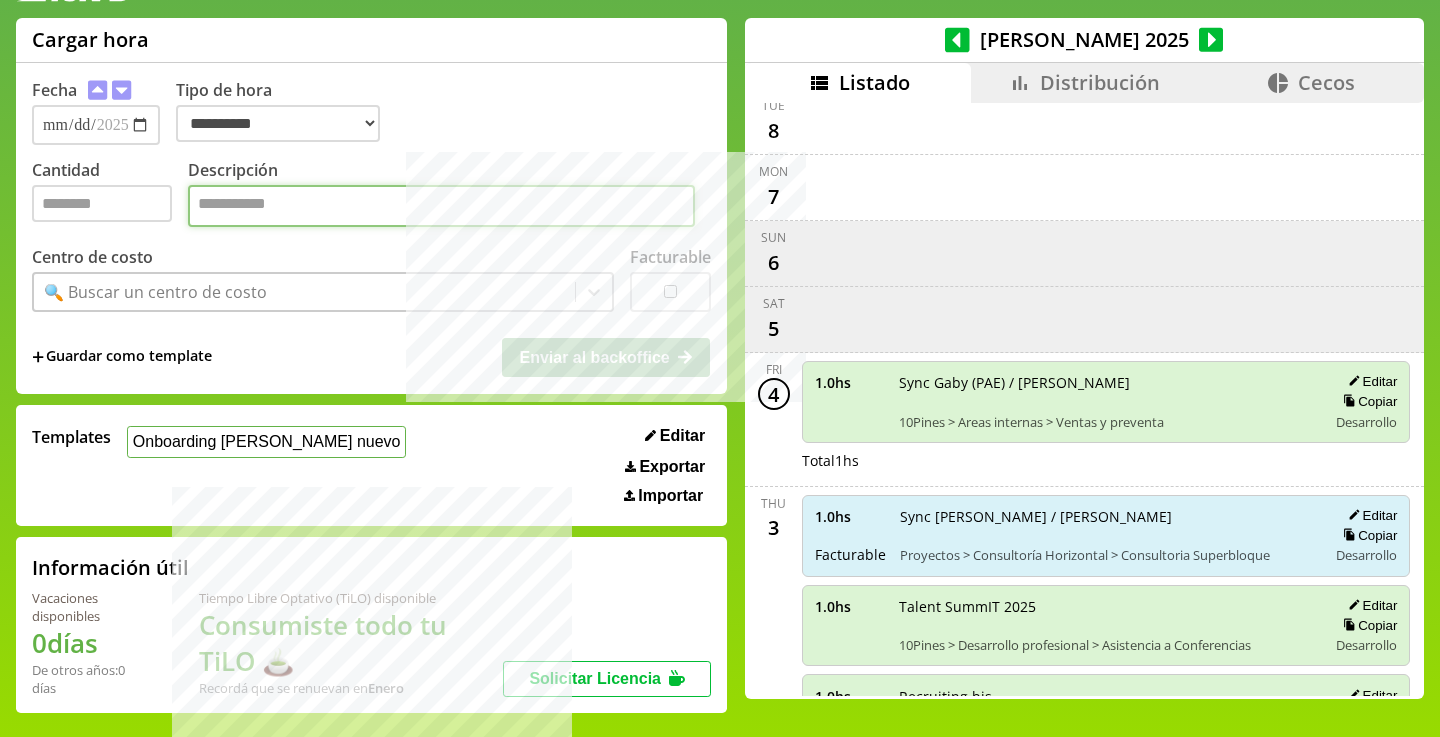 paste on "**********" 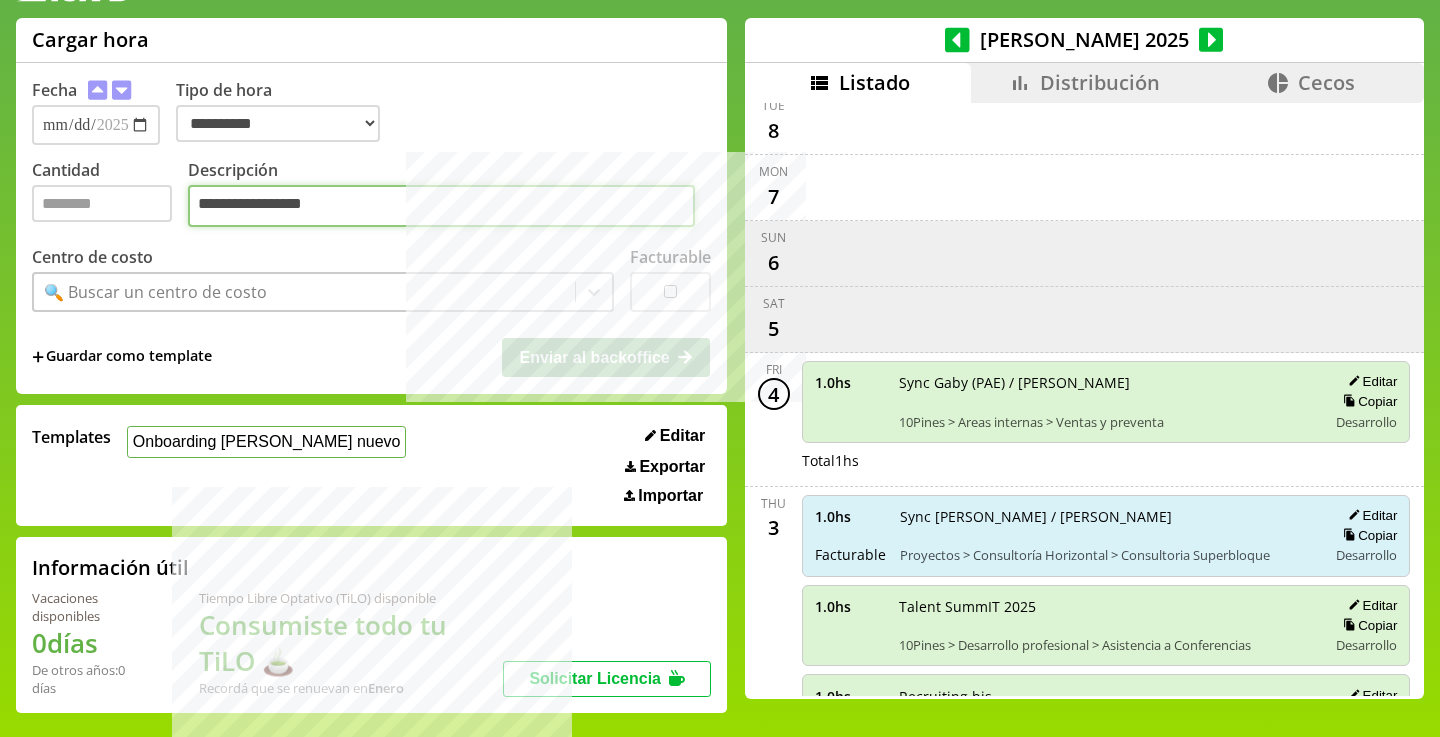 type on "**********" 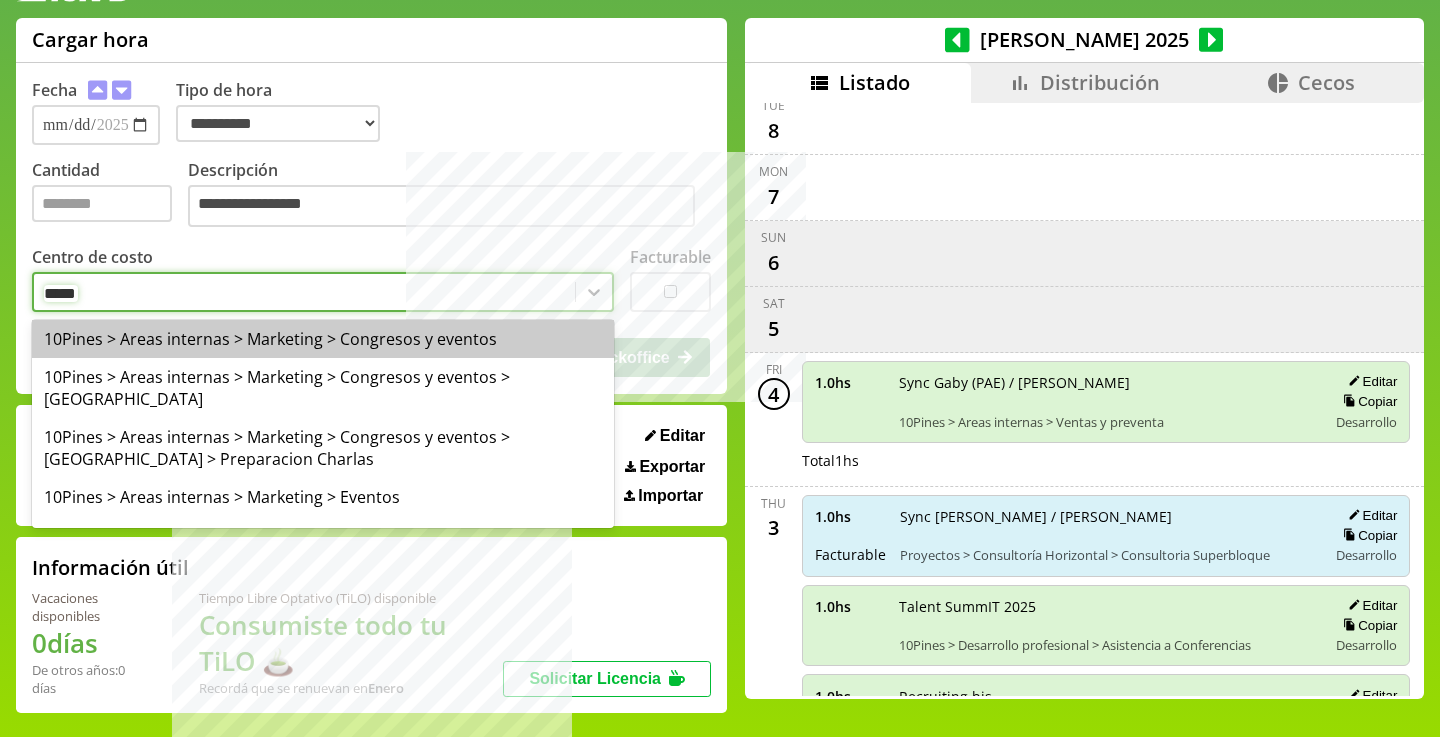 type on "******" 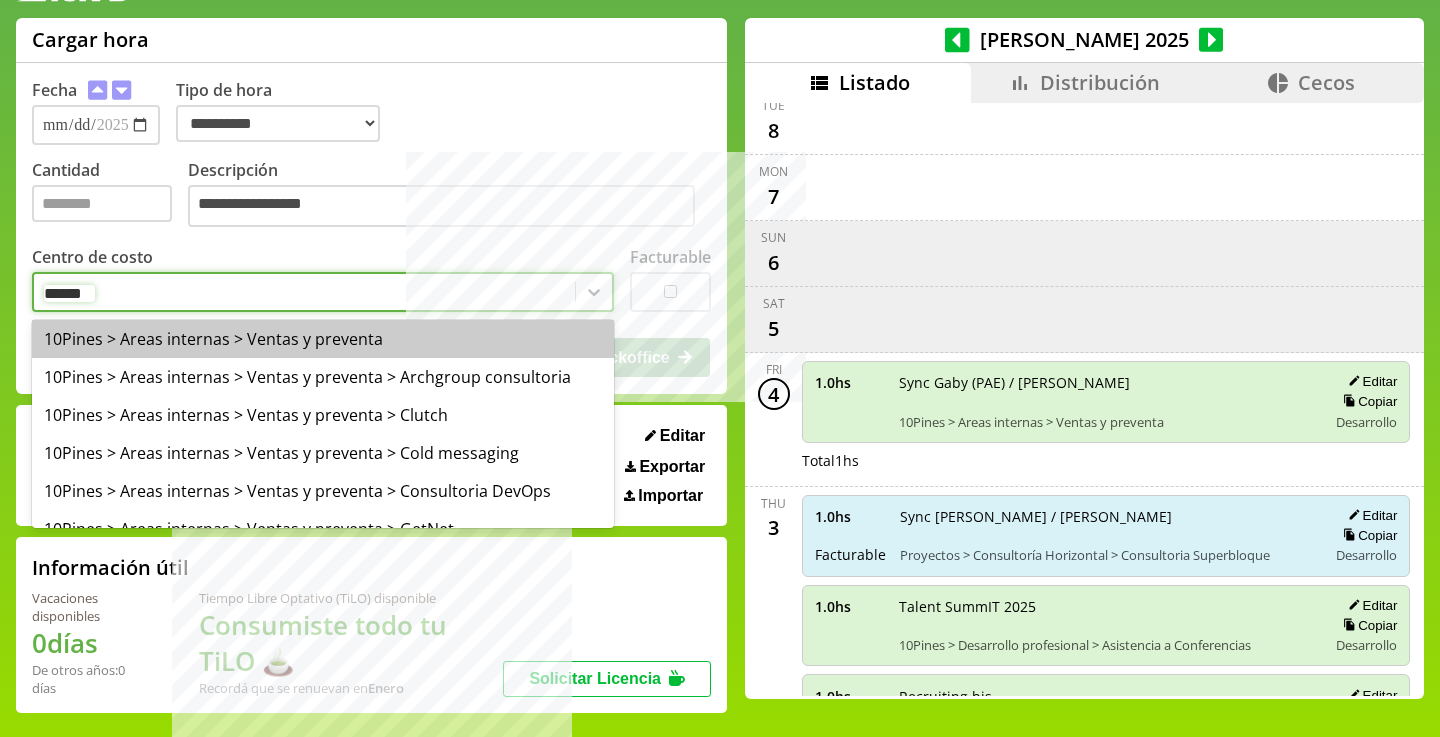 type 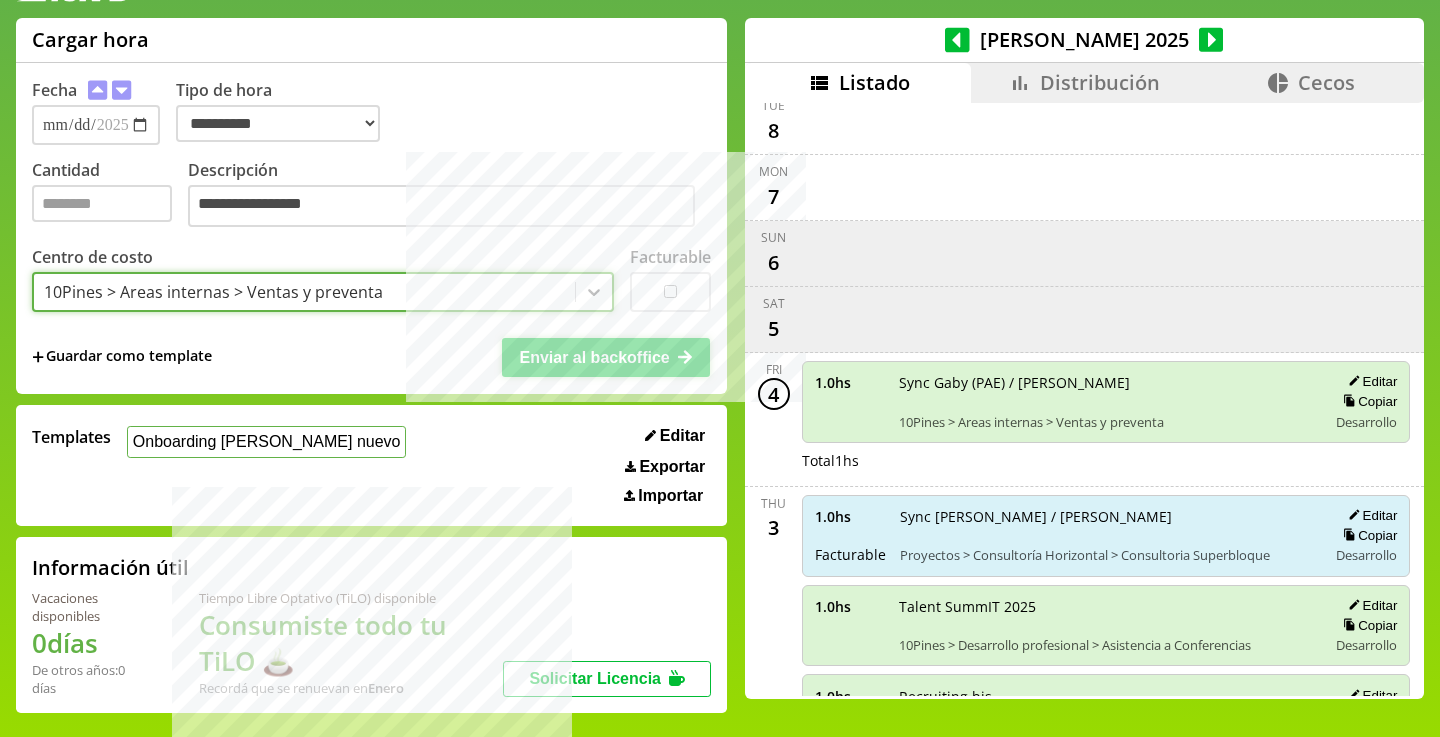 click on "Enviar al backoffice" at bounding box center [594, 357] 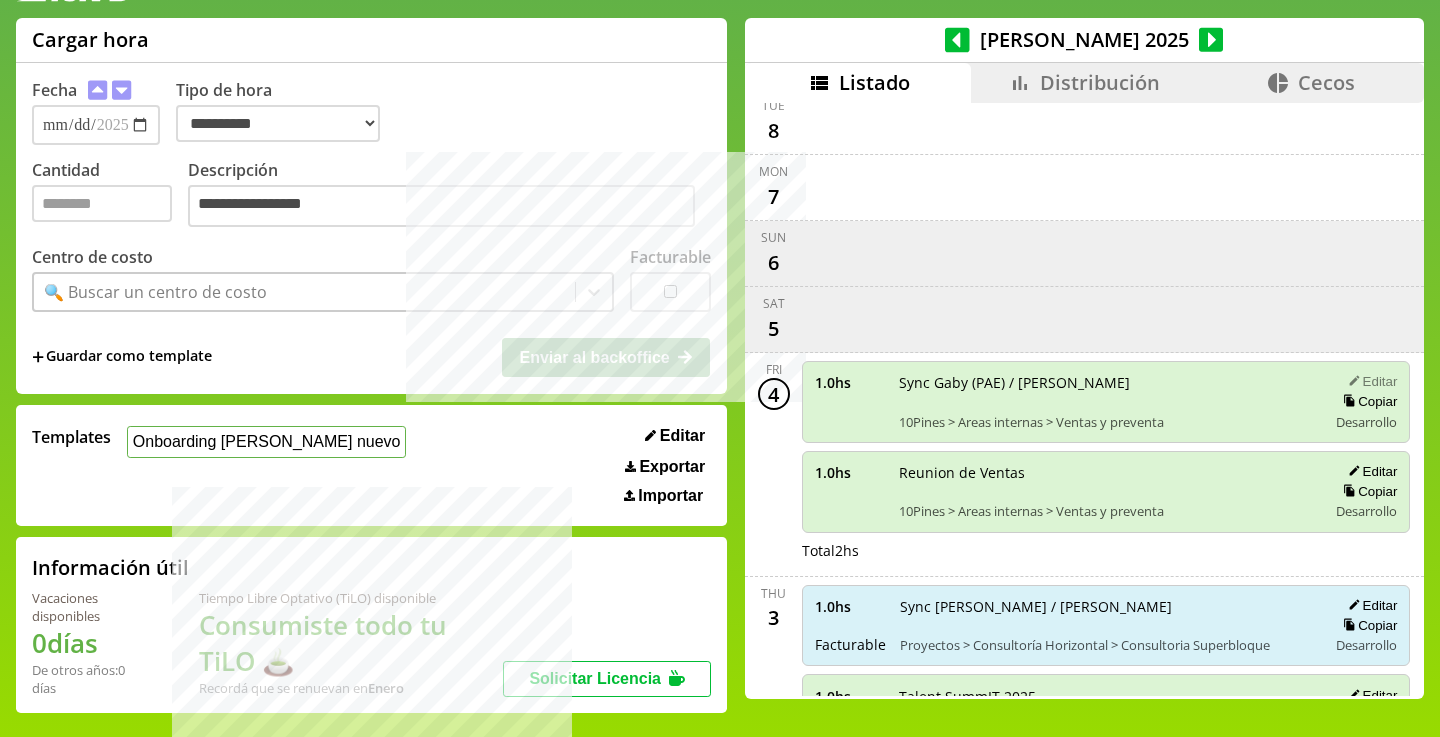 click on "Editar" at bounding box center [1369, 381] 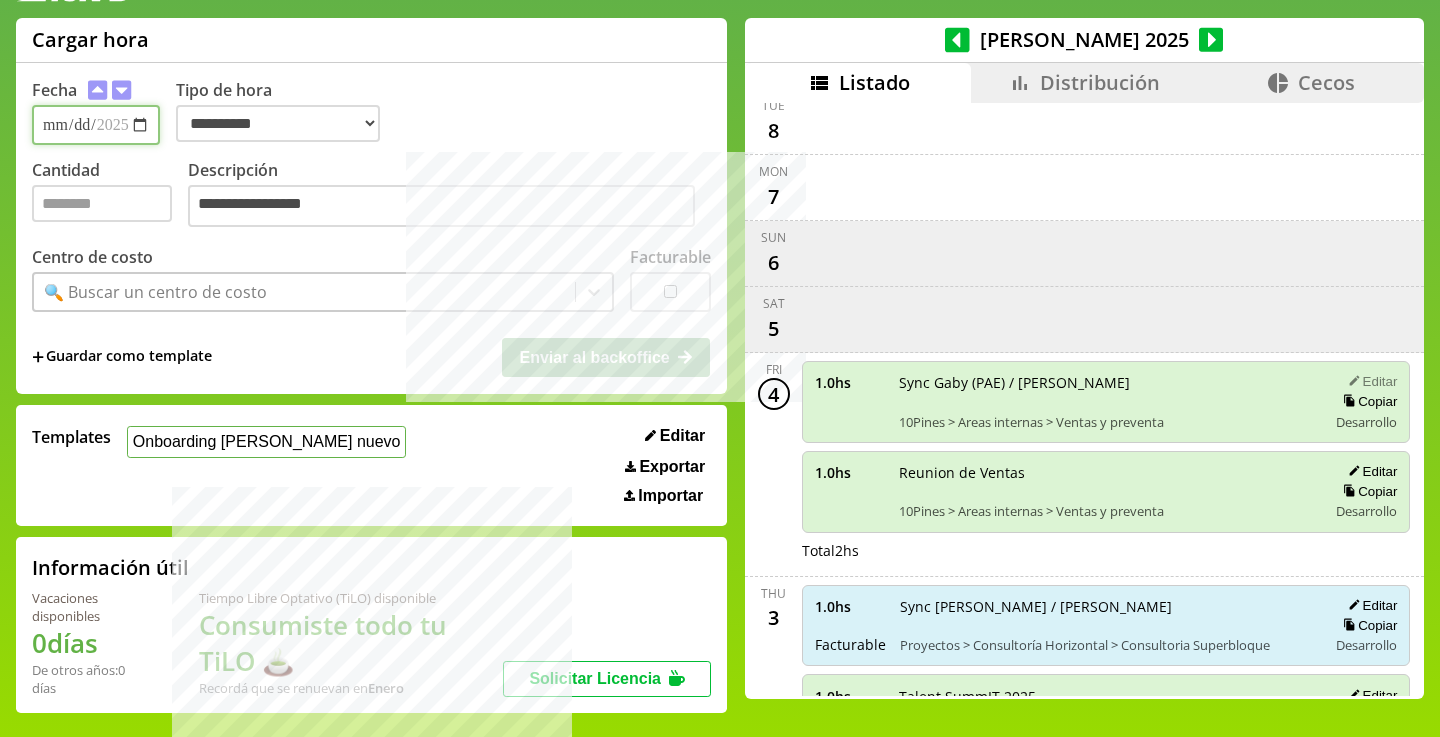 type on "*" 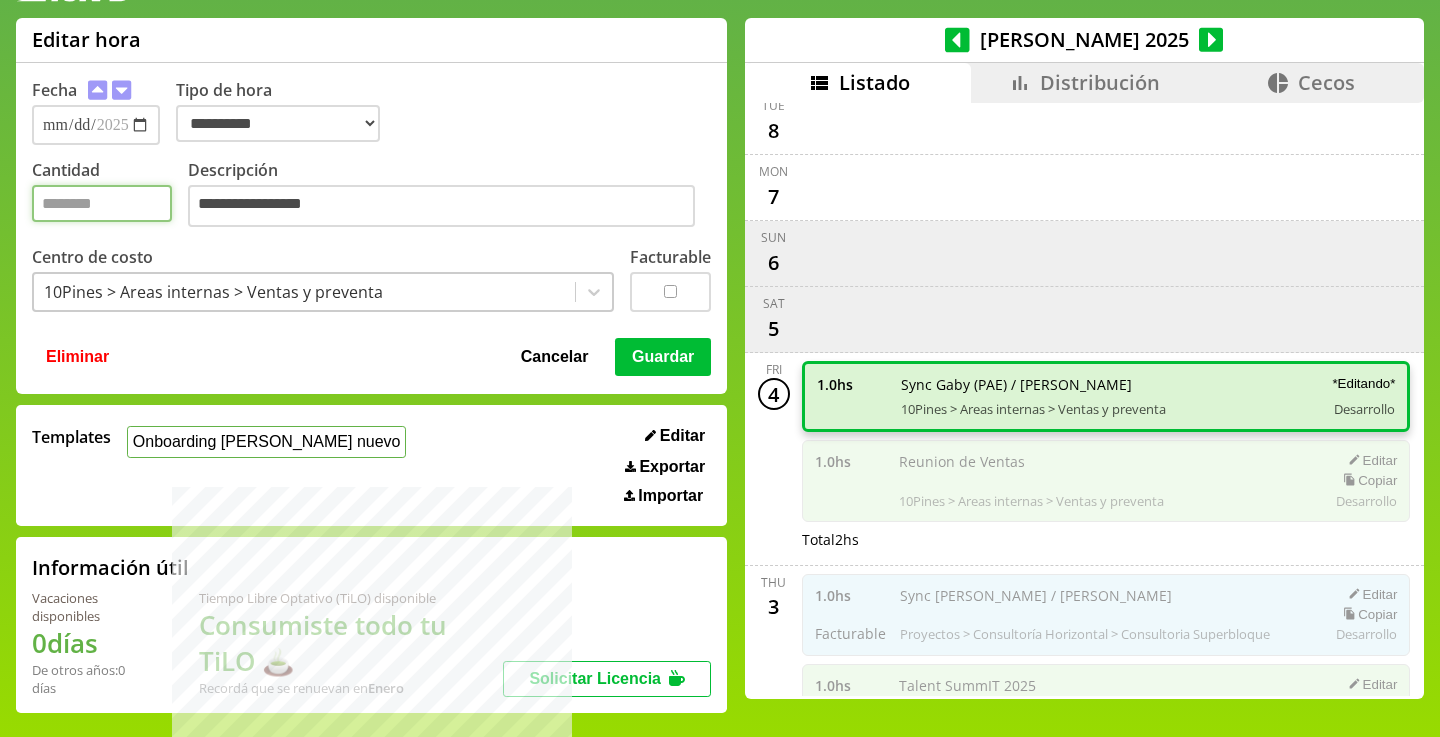 click on "*" at bounding box center [102, 203] 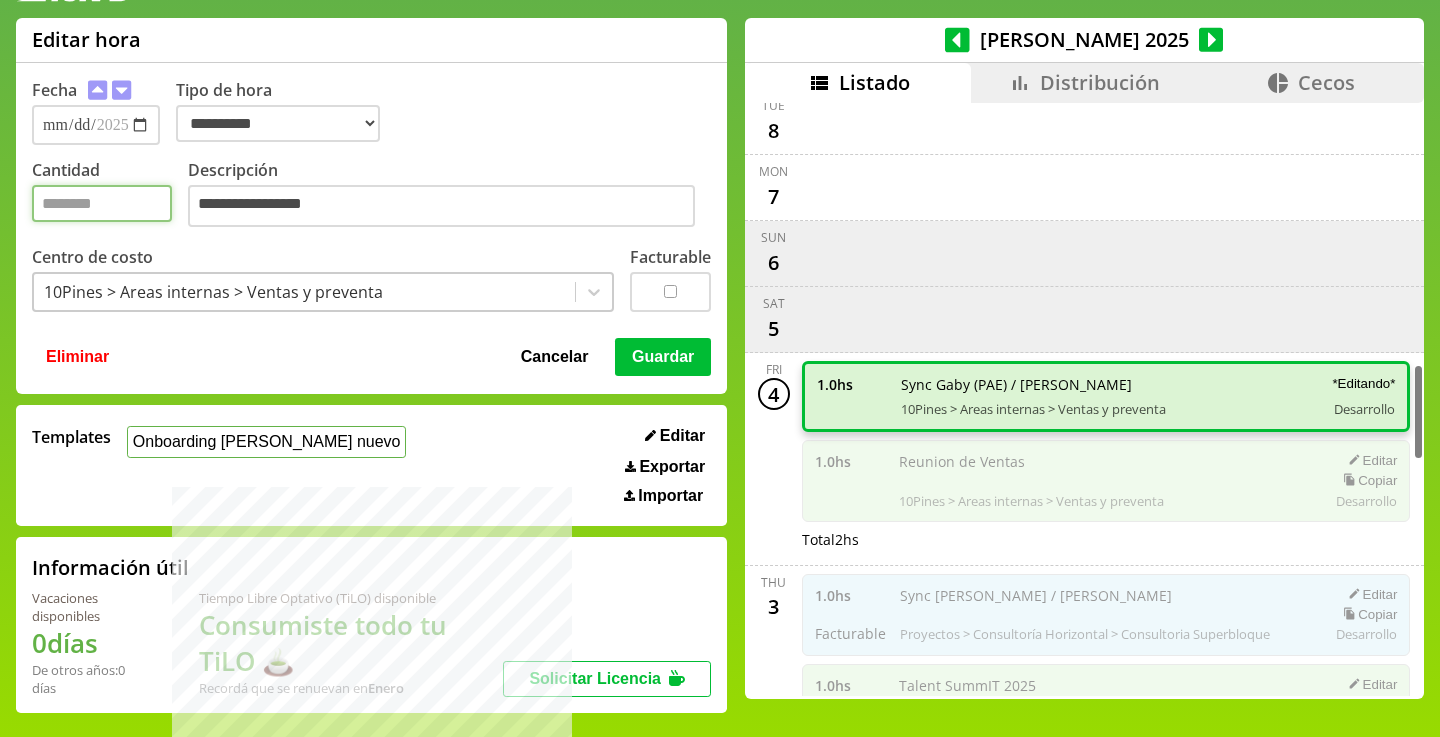 type on "***" 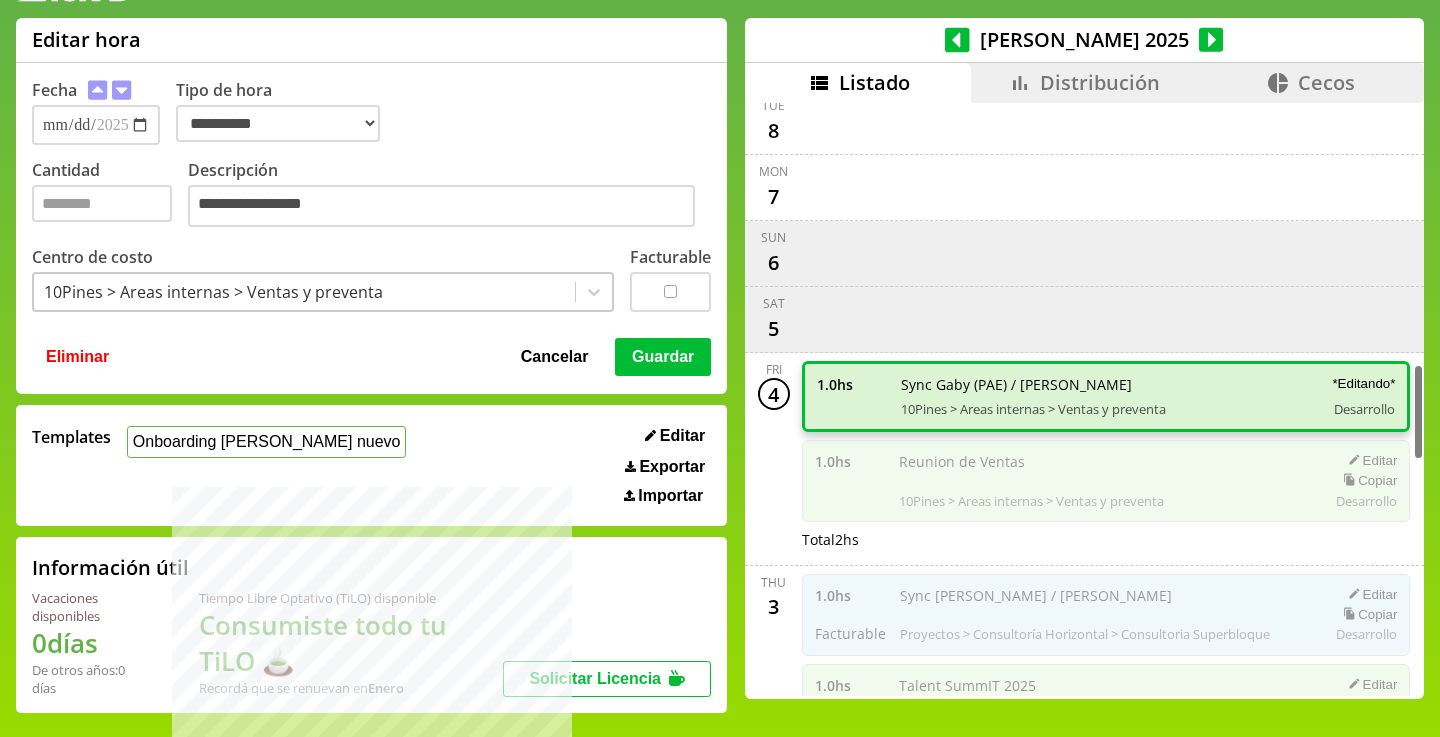 click on "Guardar" at bounding box center (663, 357) 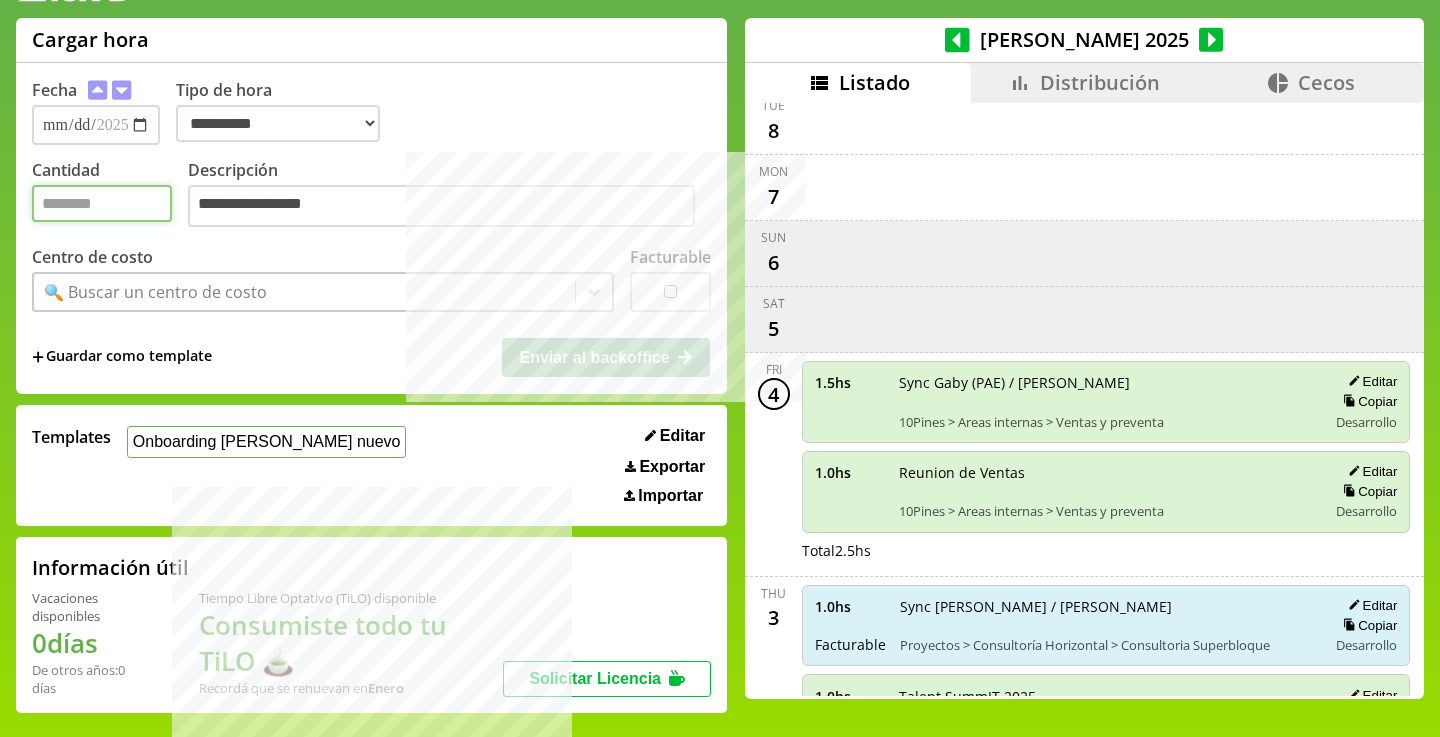 click on "Cantidad" at bounding box center (102, 203) 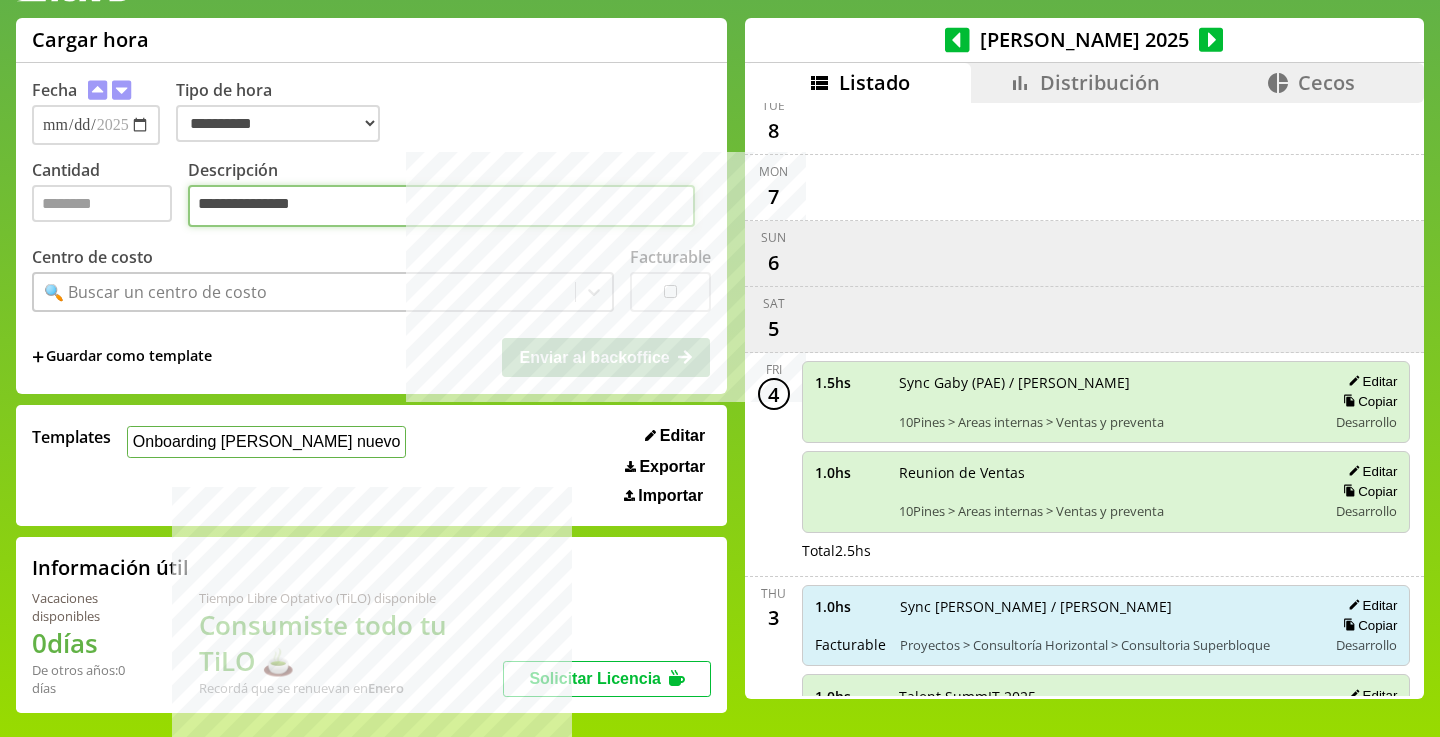 type on "**********" 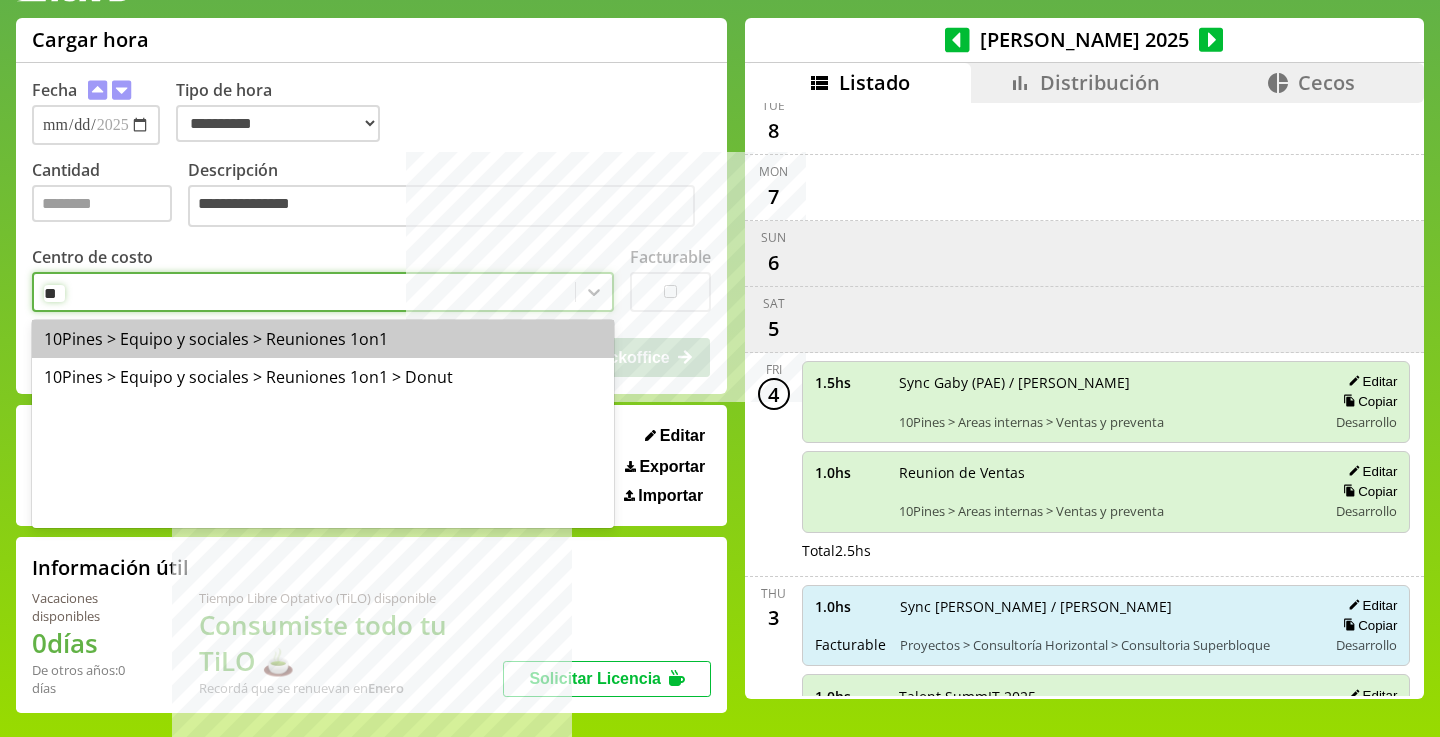 type on "***" 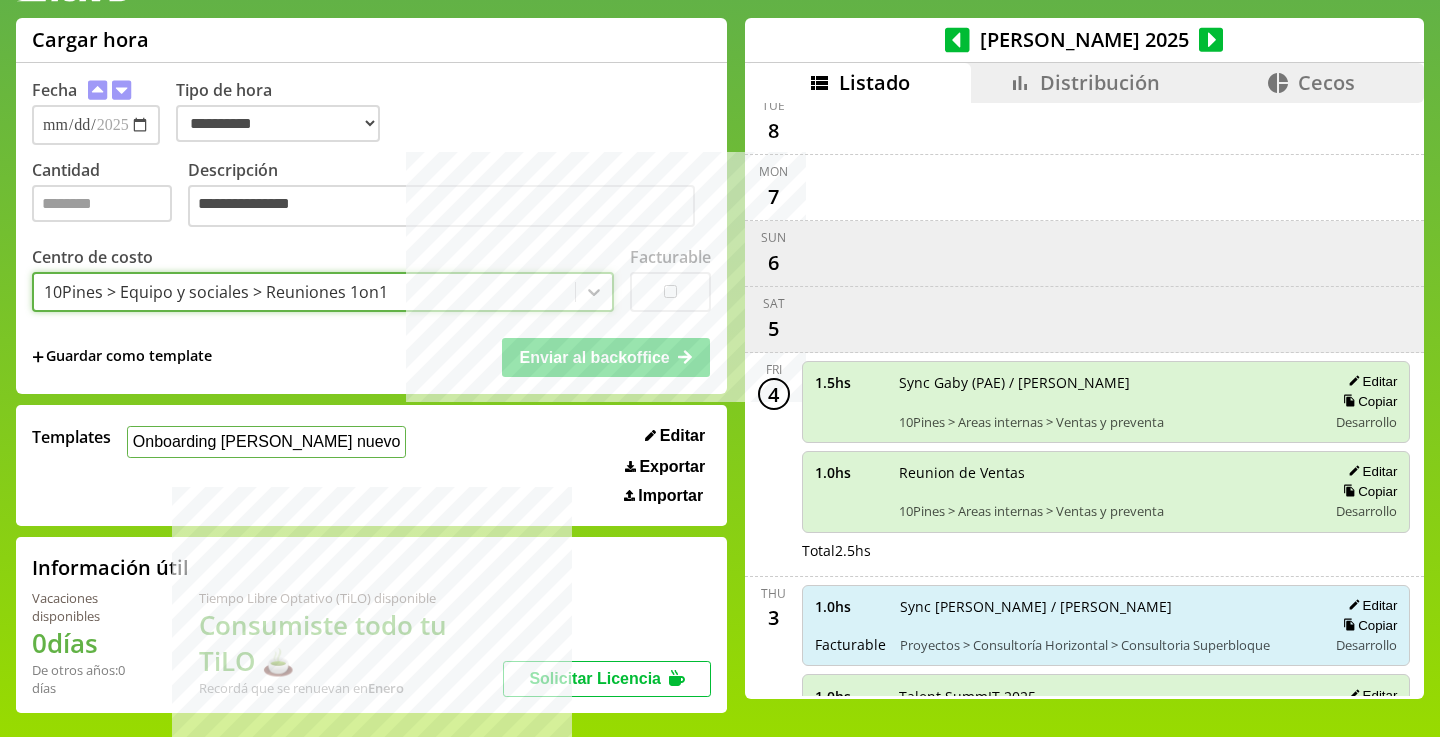 type 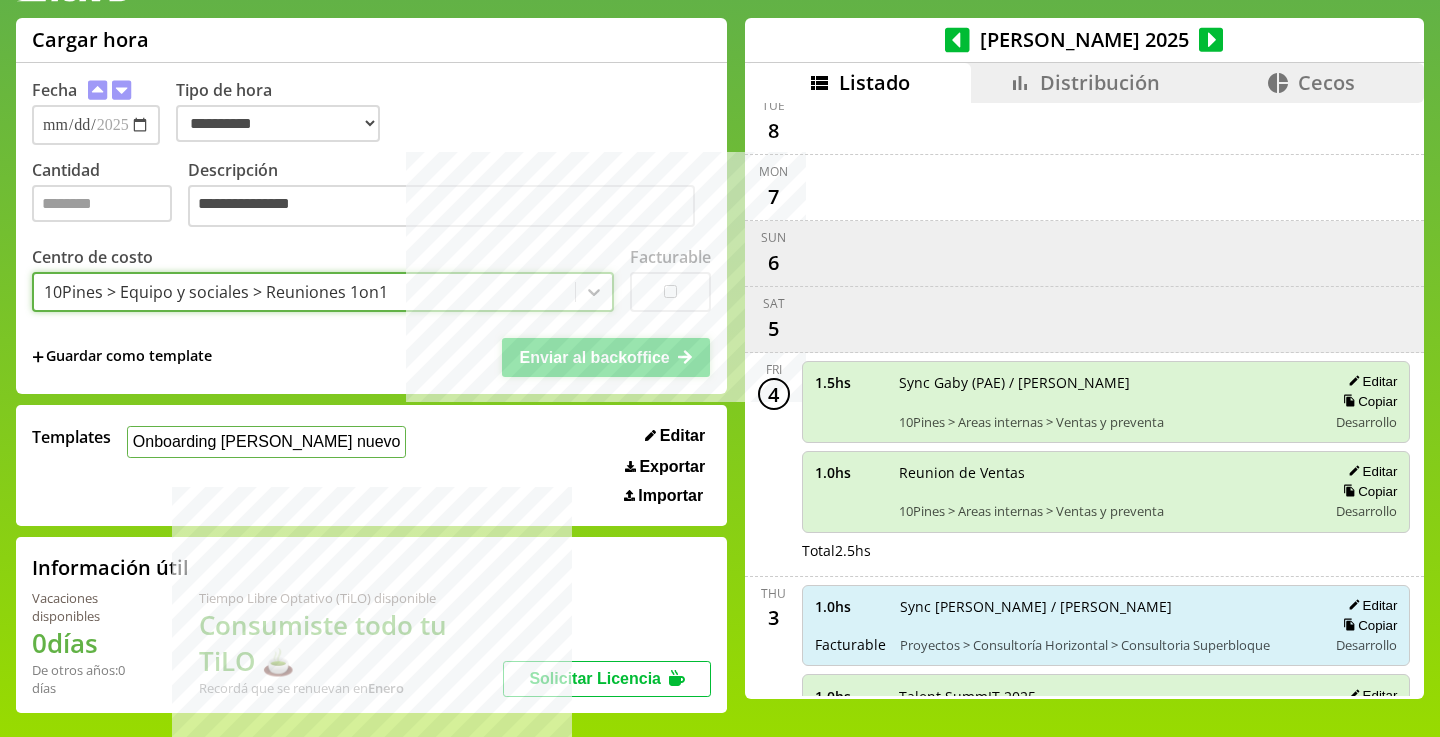 click on "Enviar al backoffice" at bounding box center (606, 357) 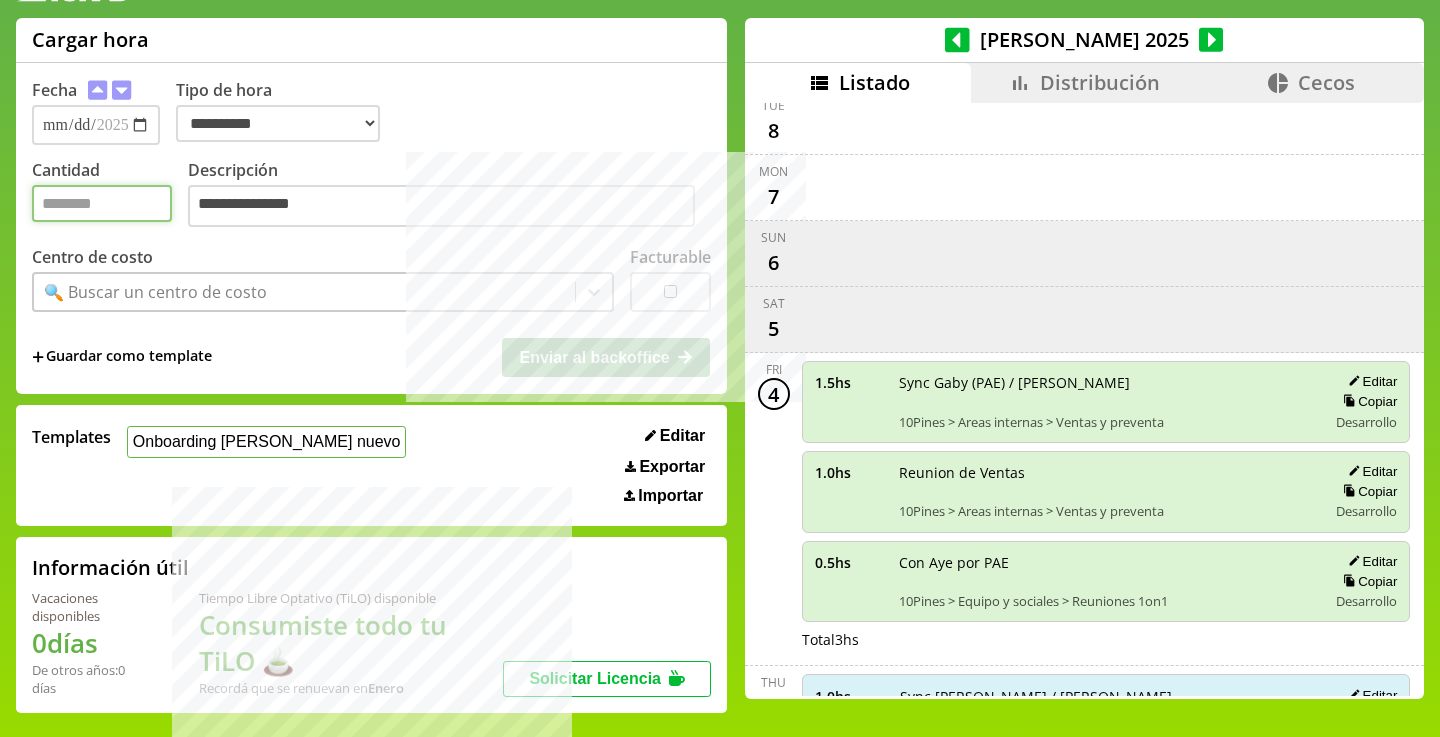 click on "Cantidad" at bounding box center (102, 203) 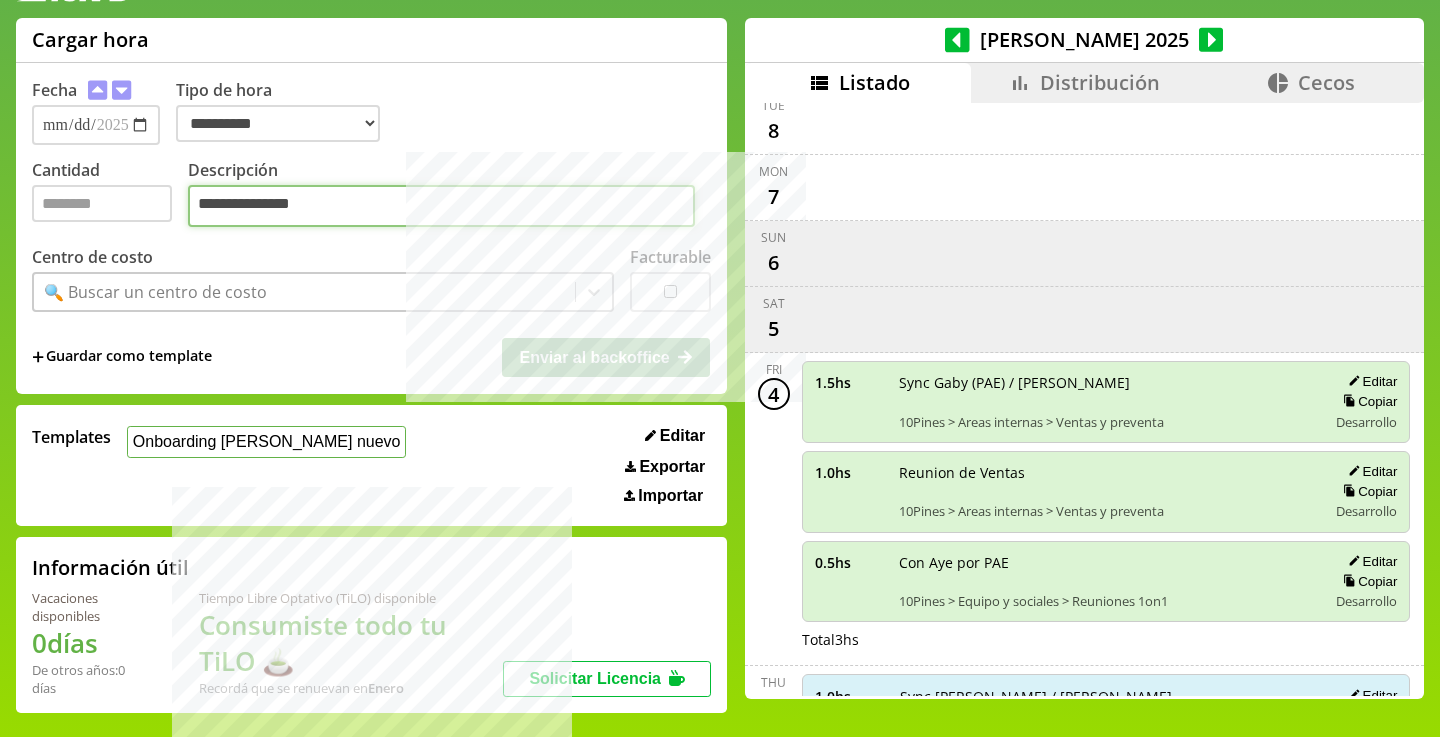 type on "**********" 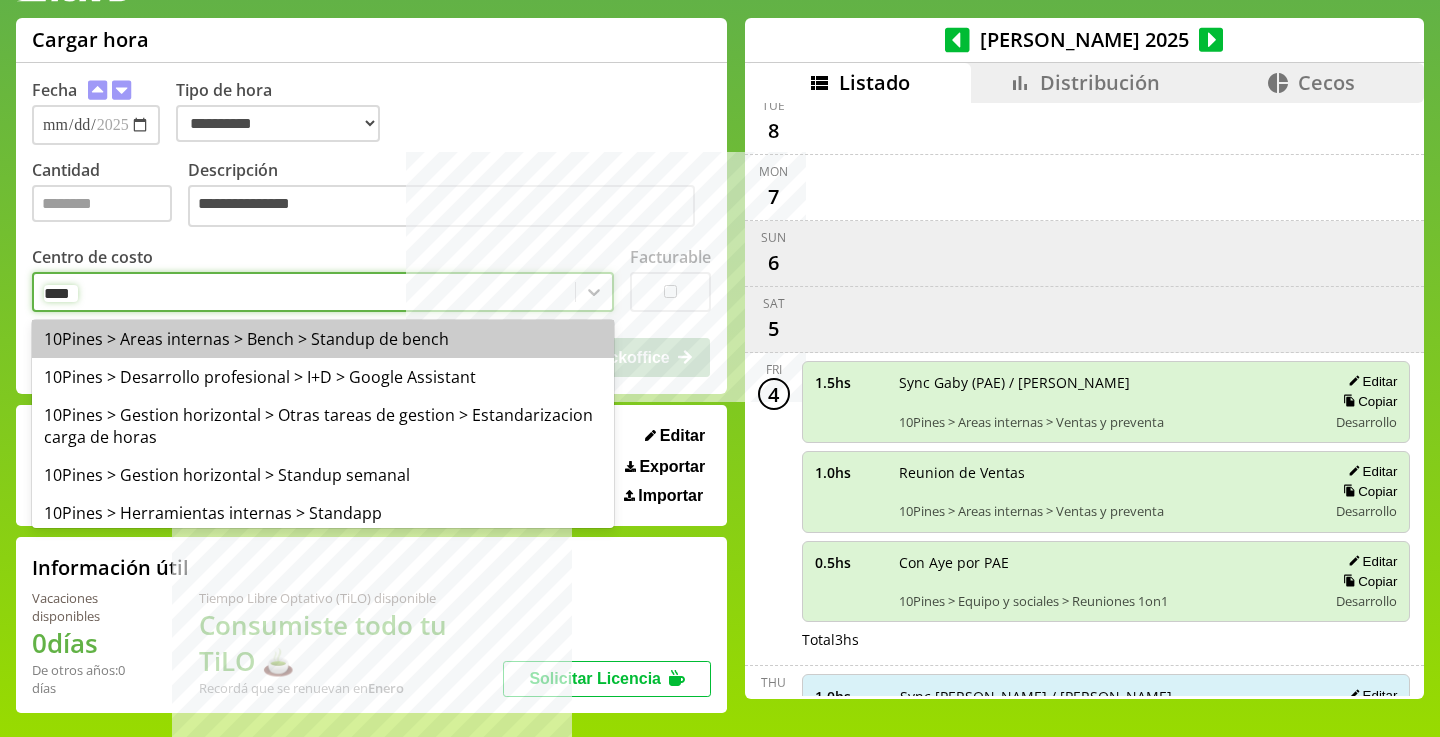 type on "*****" 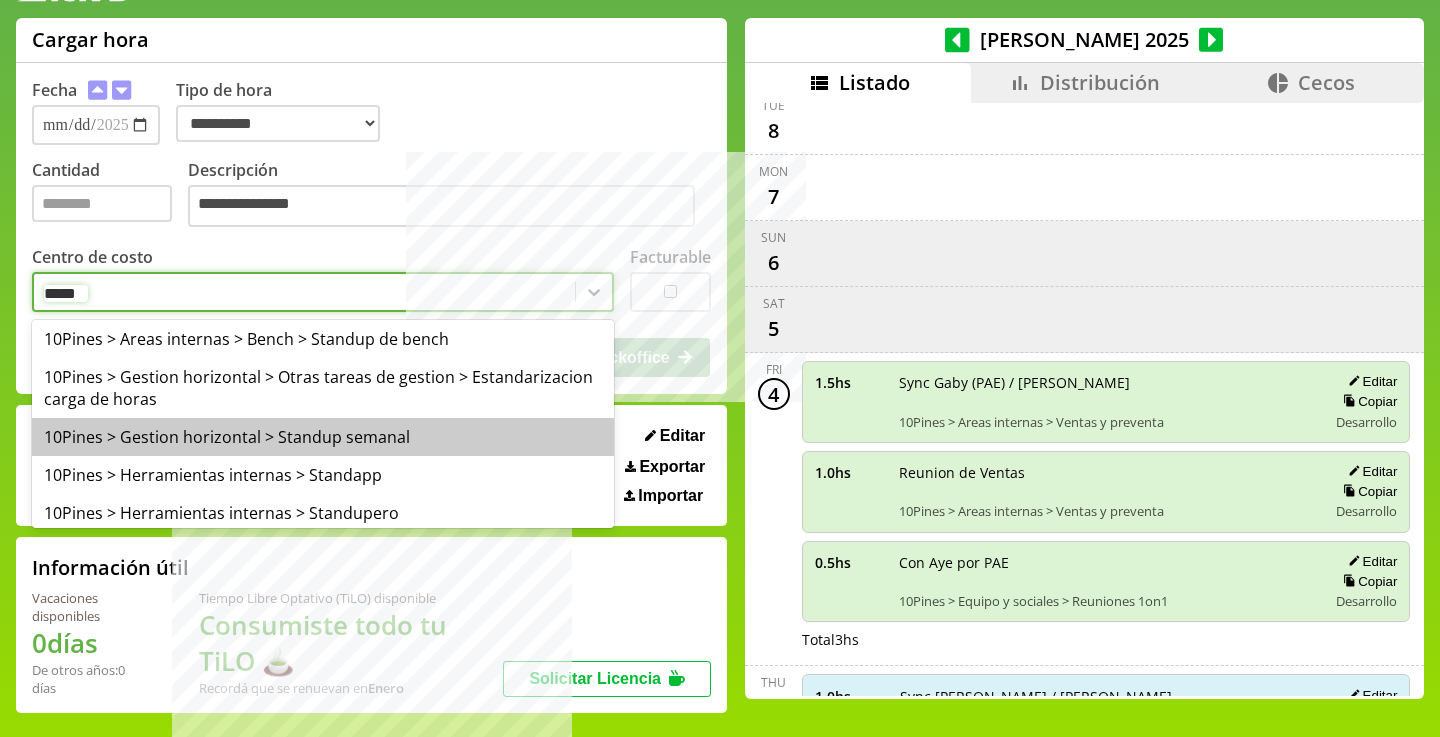 type 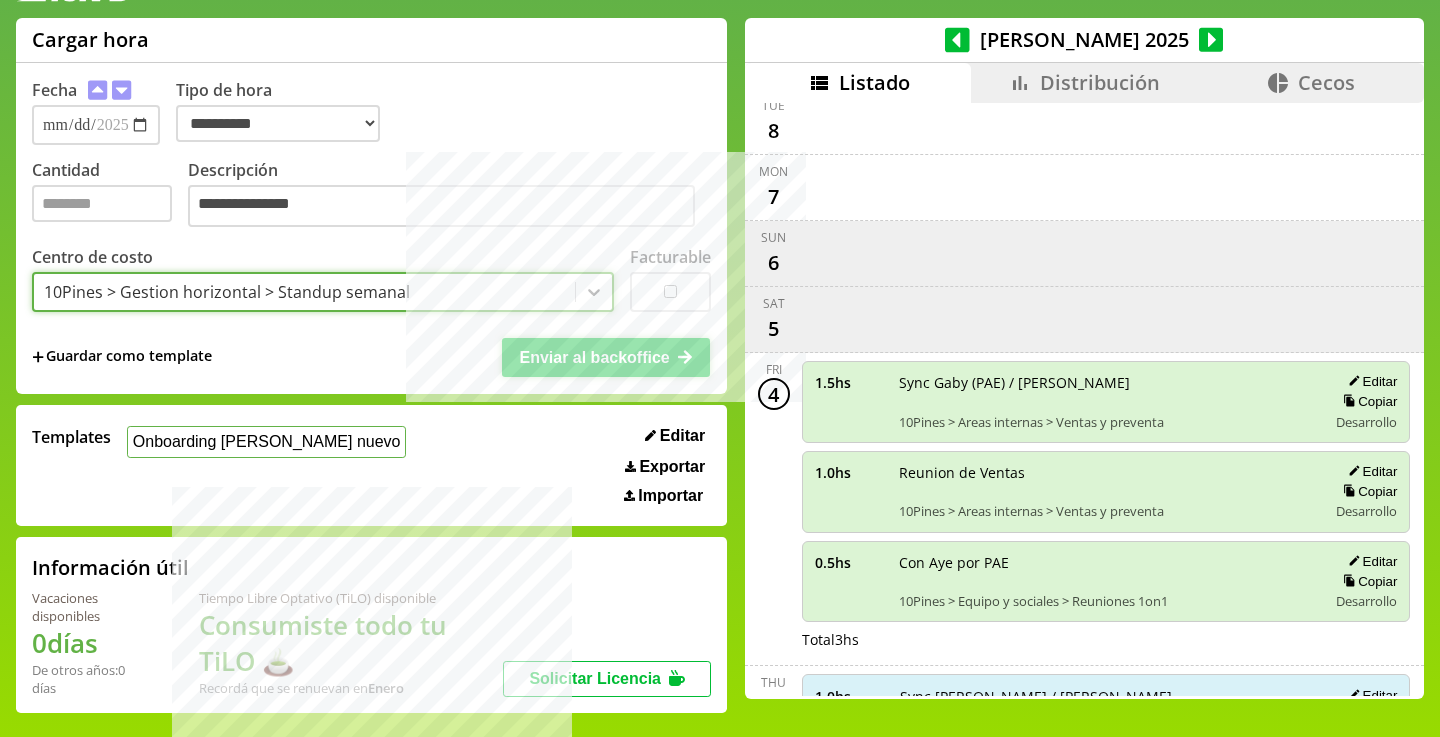 click on "Enviar al backoffice" at bounding box center [594, 357] 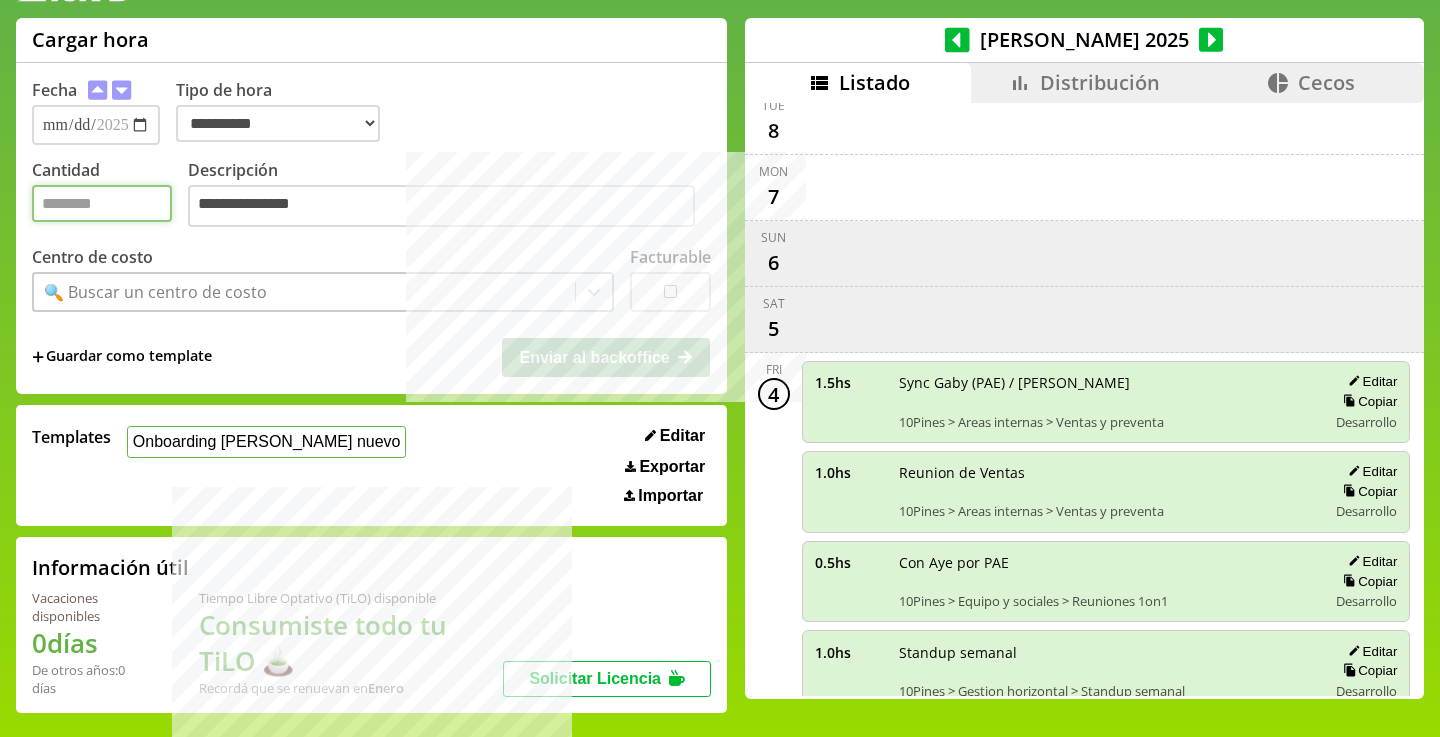 click on "Cantidad" at bounding box center [102, 203] 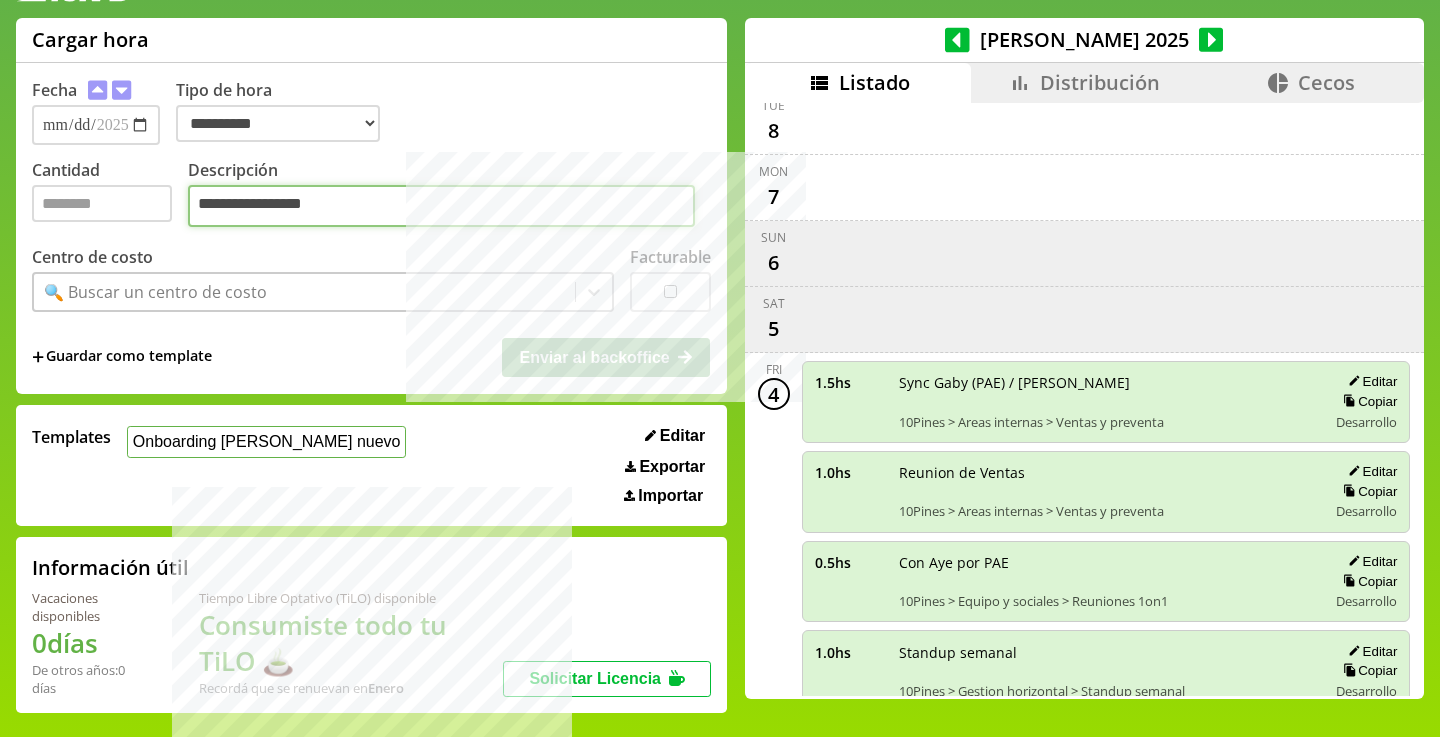 type on "**********" 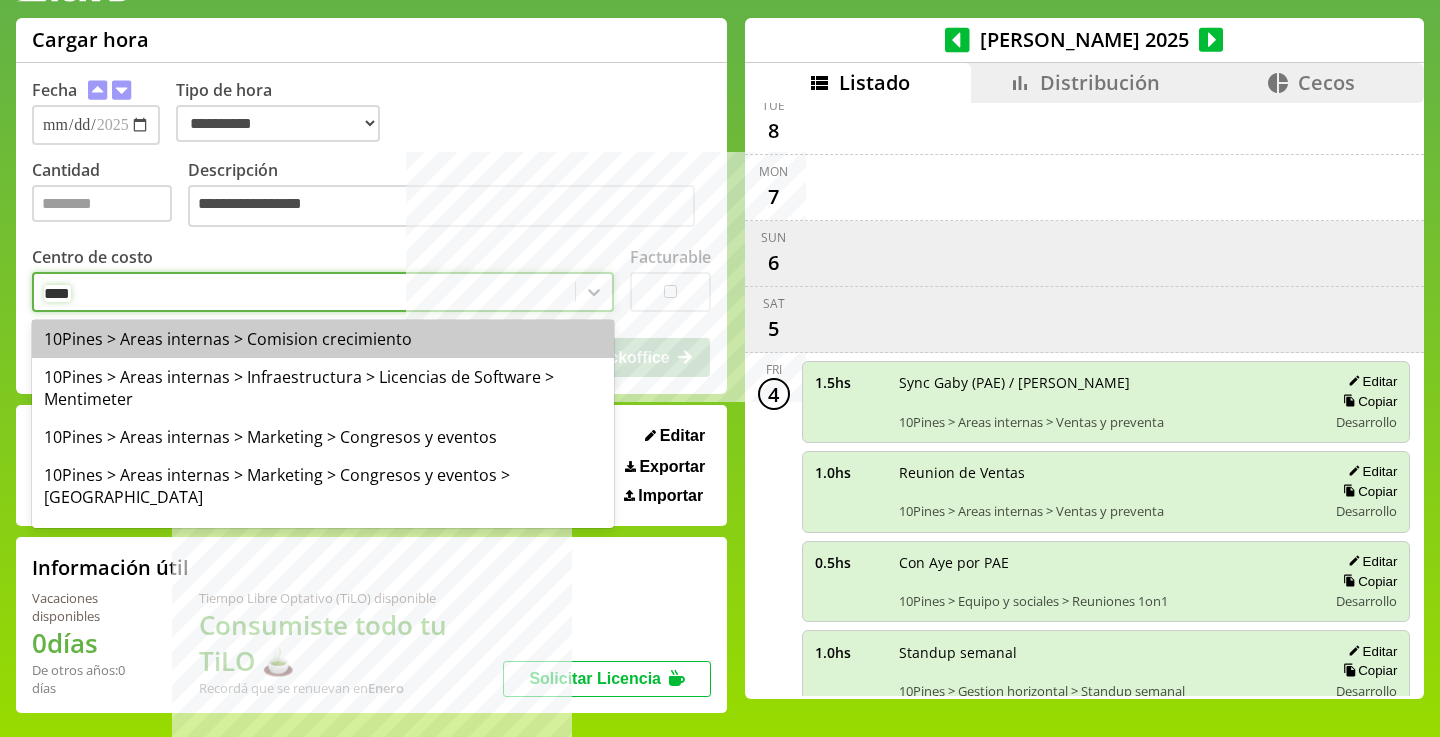 type on "*****" 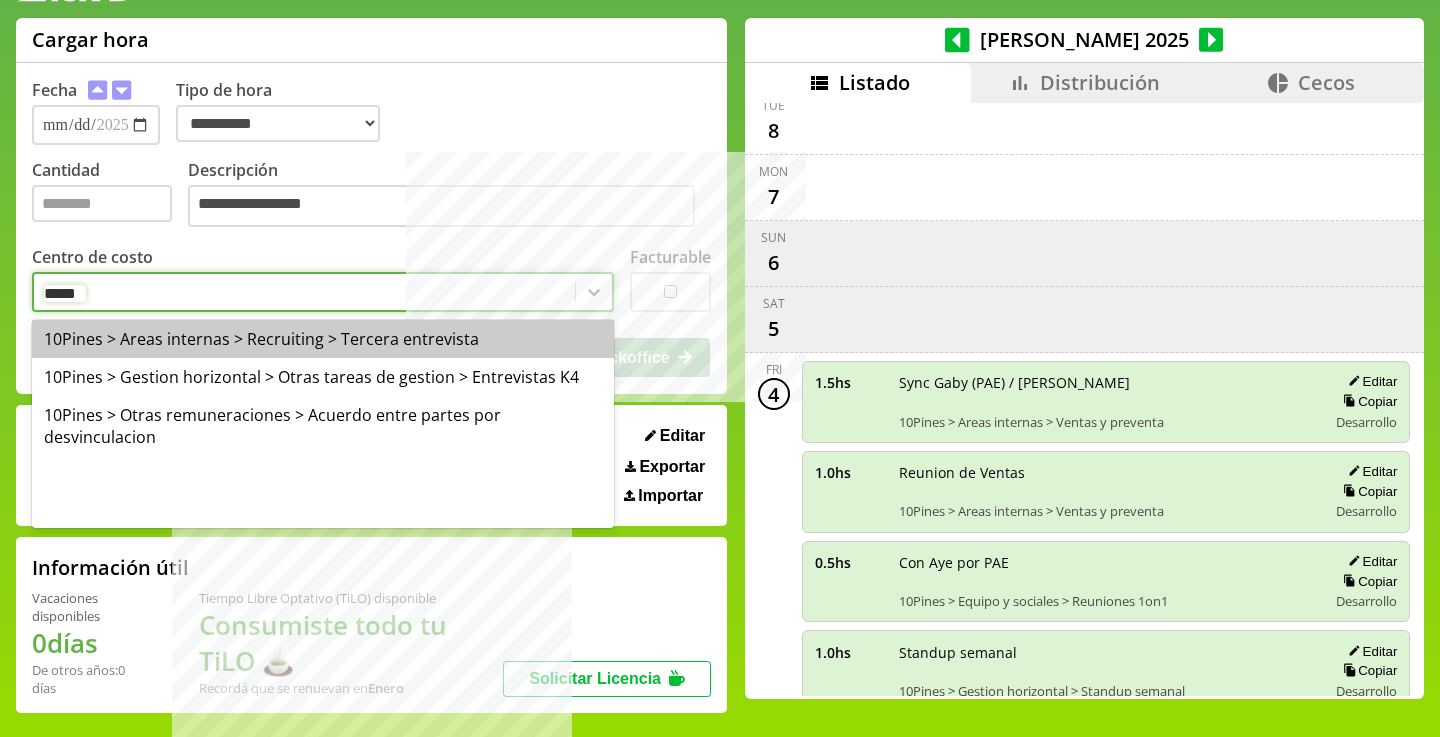 type 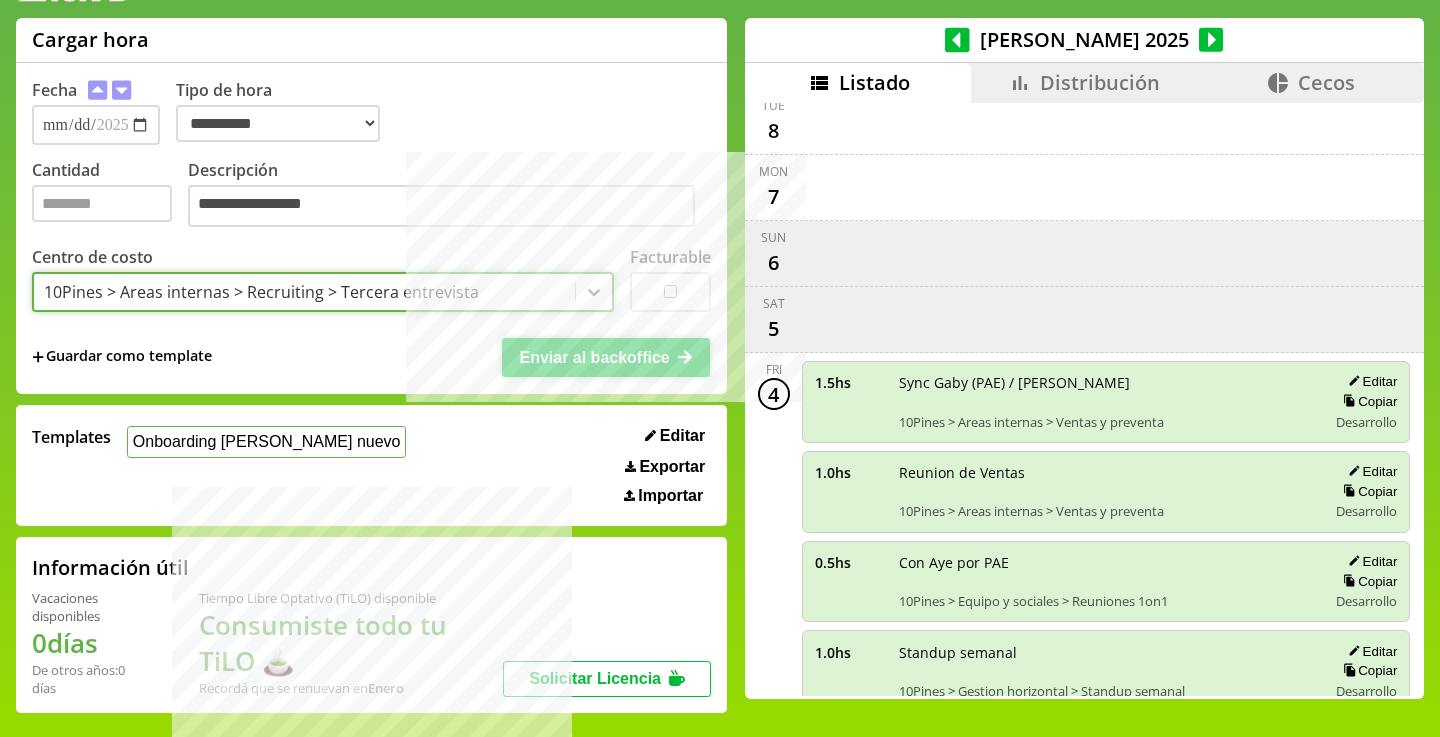 click on "Enviar al backoffice" at bounding box center [594, 357] 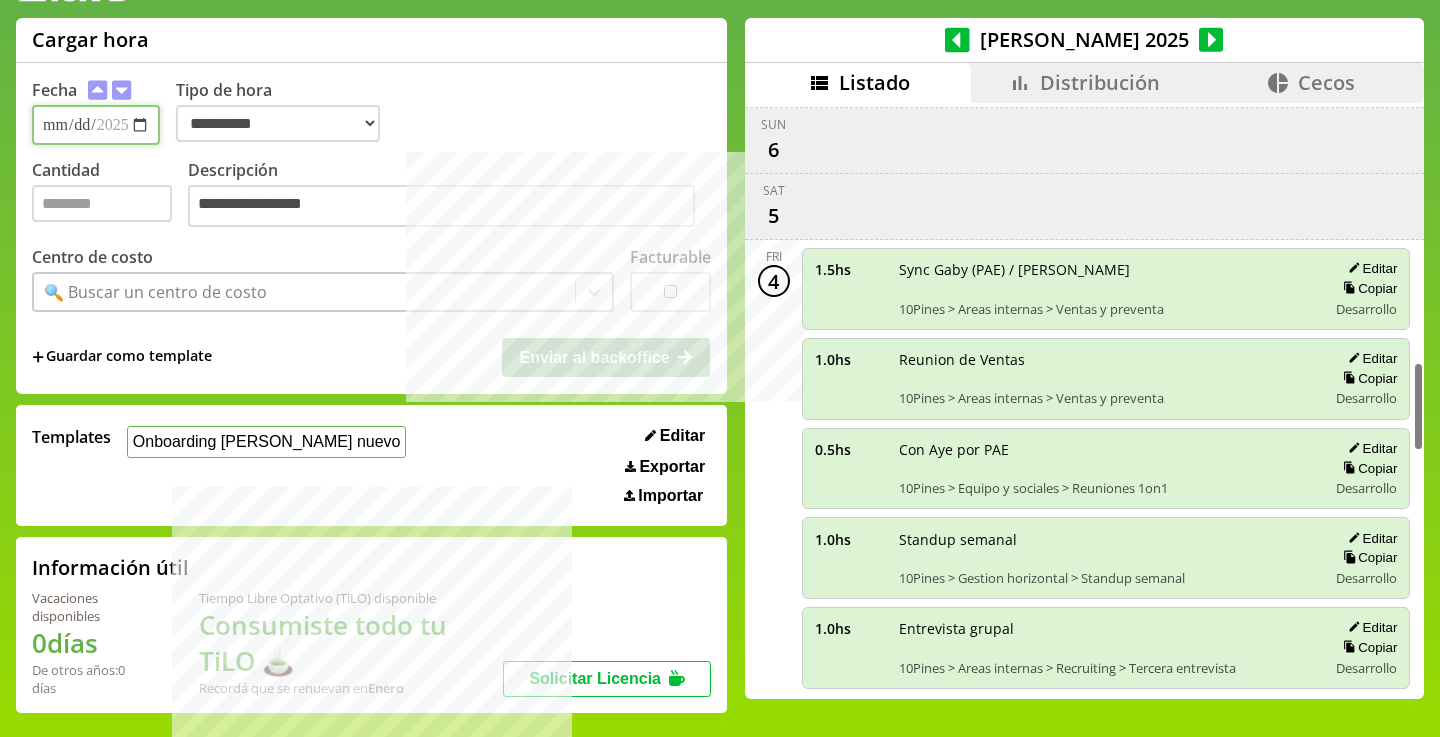 scroll, scrollTop: 1710, scrollLeft: 0, axis: vertical 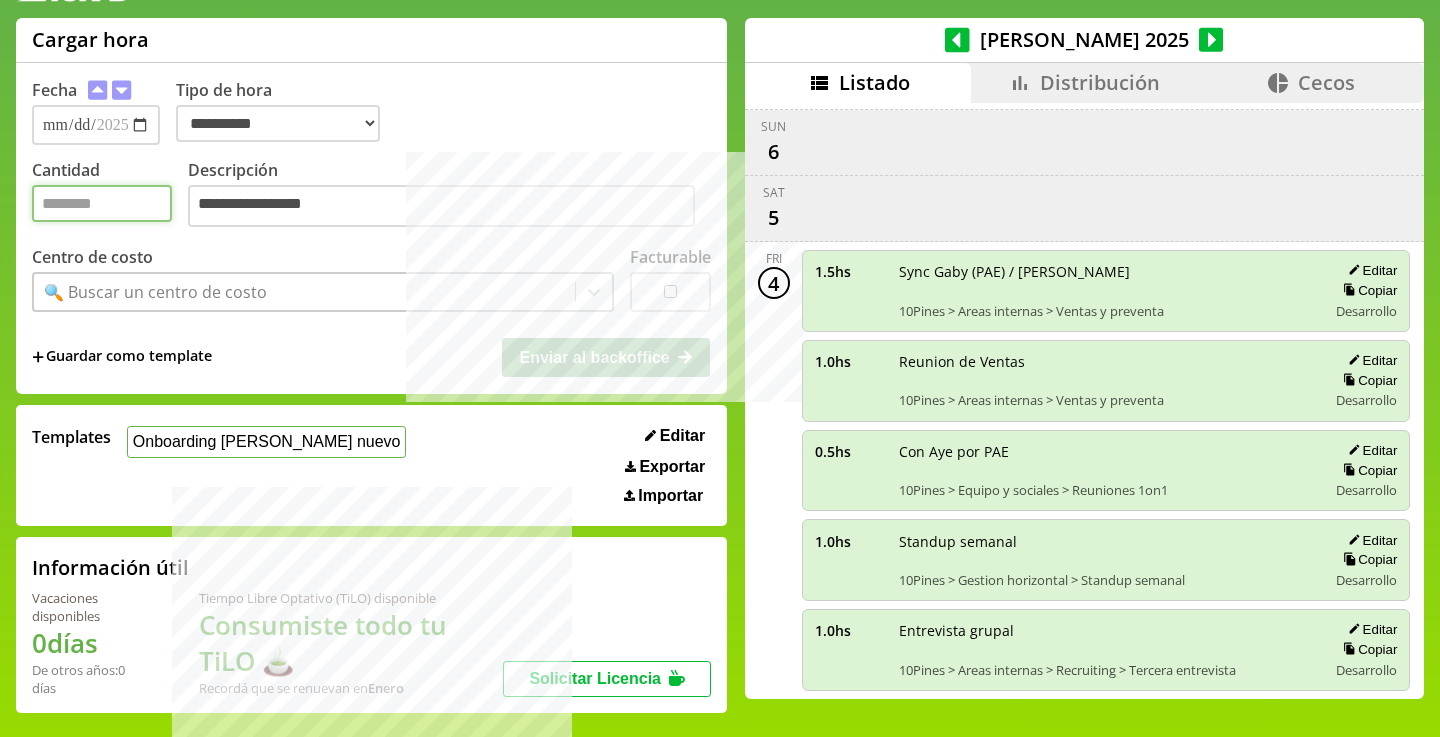 click on "Cantidad" at bounding box center [102, 203] 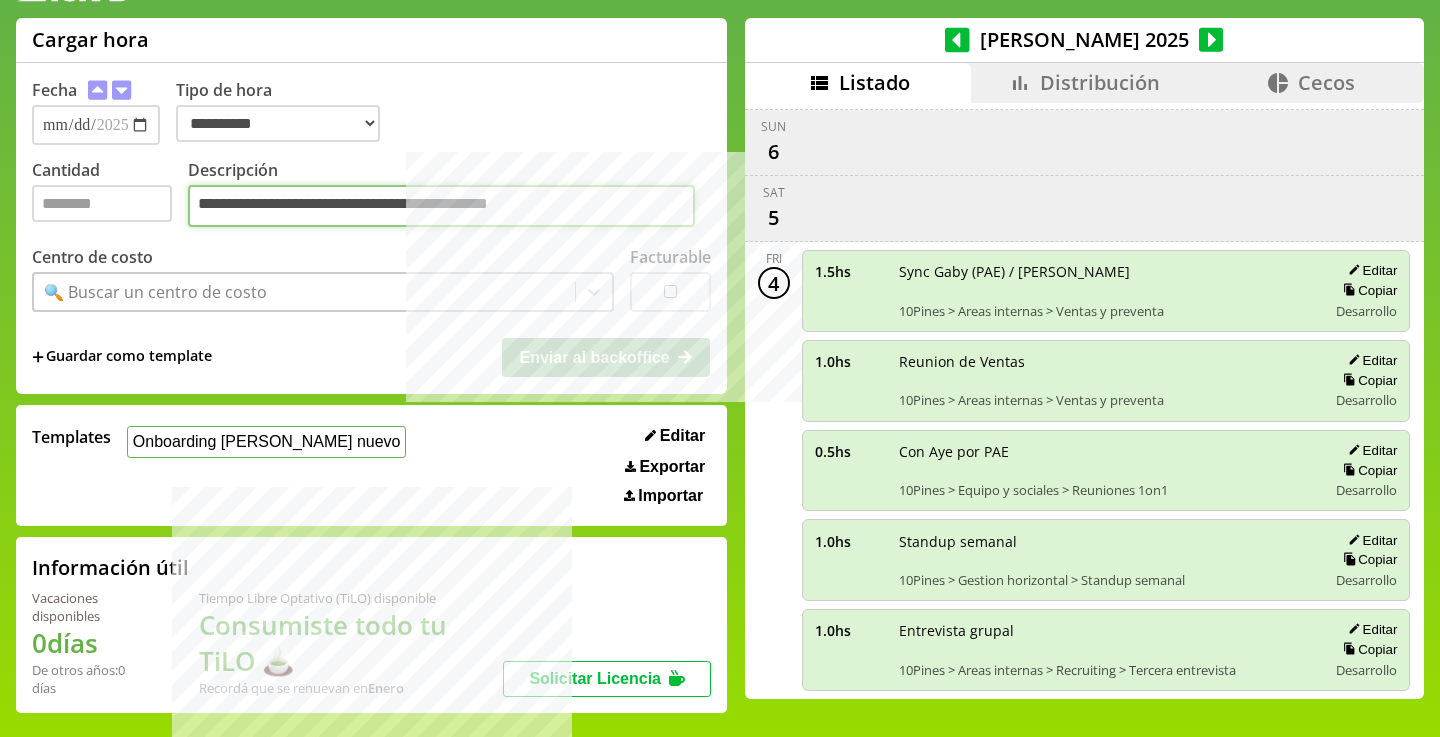 type on "**********" 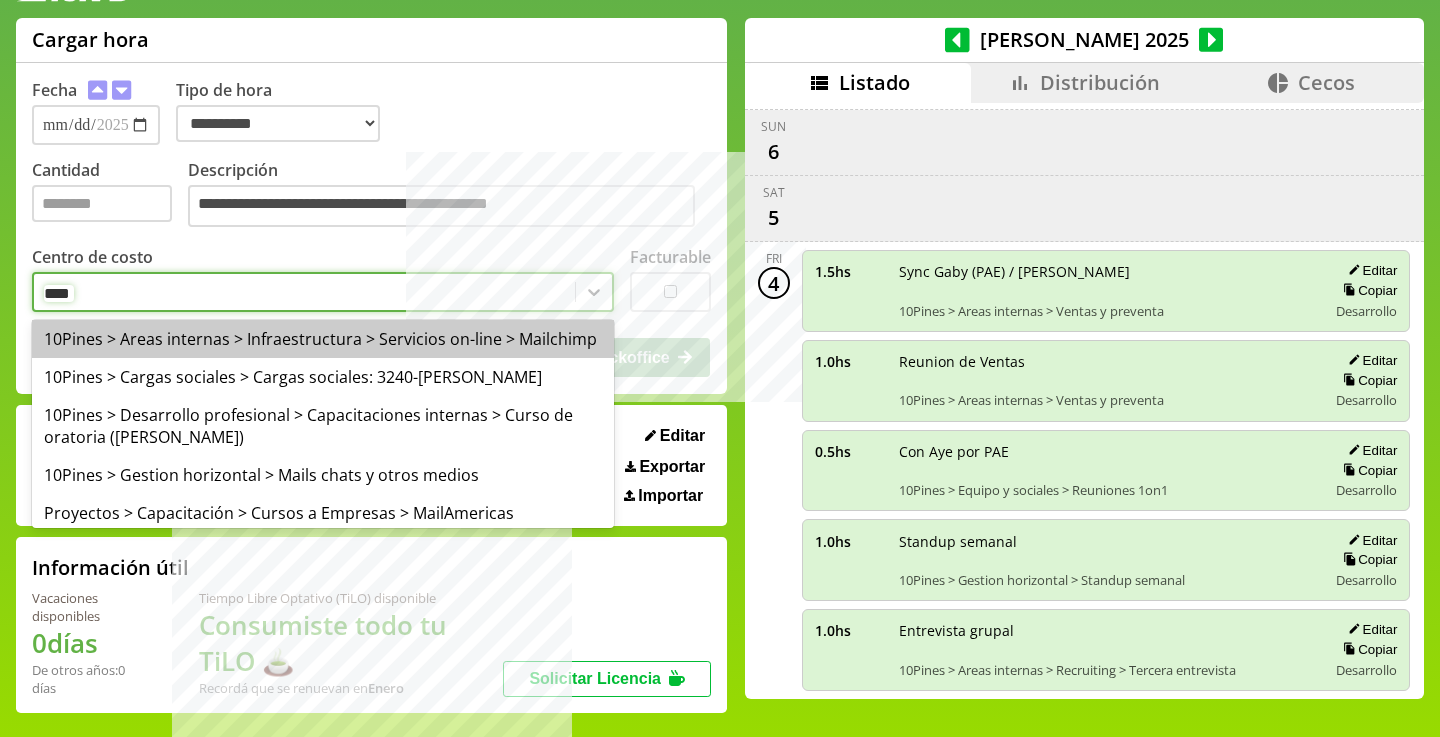 type on "*****" 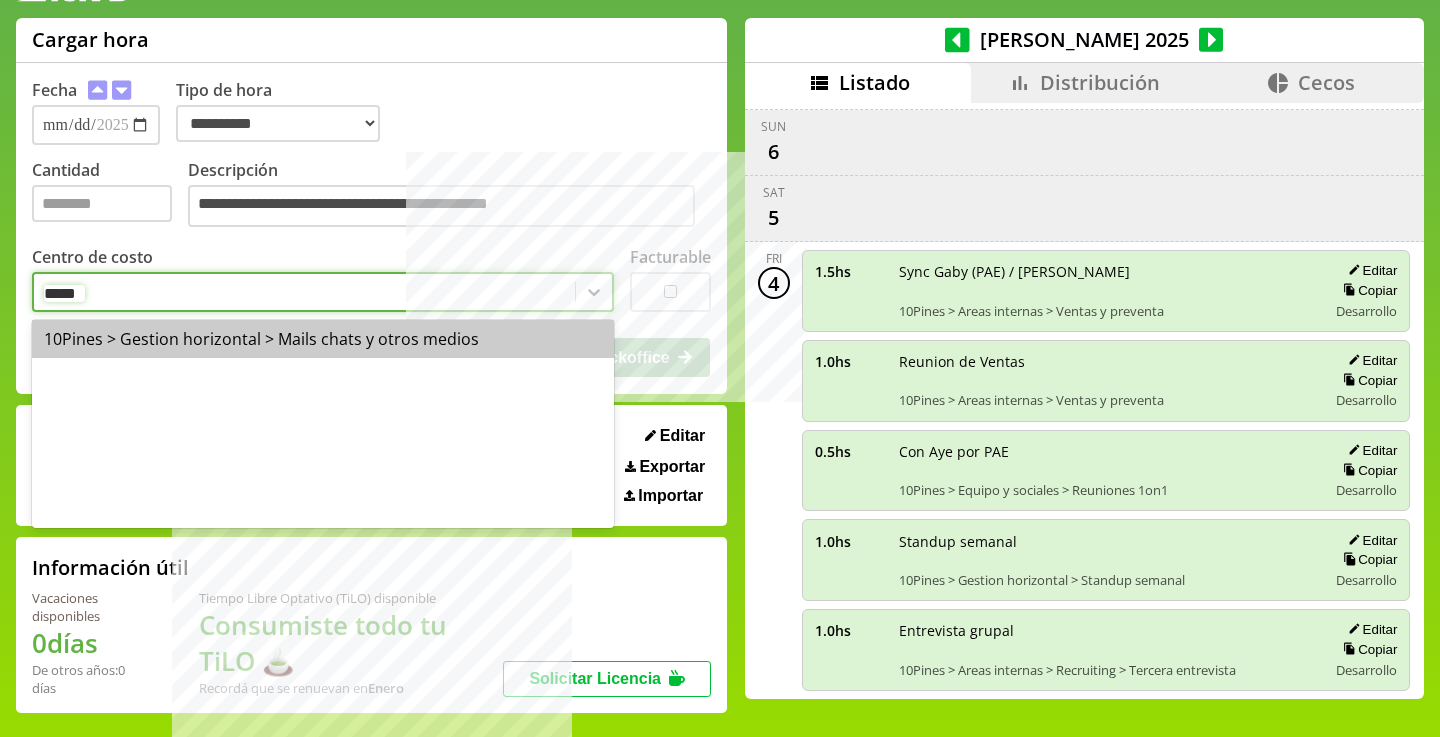 type 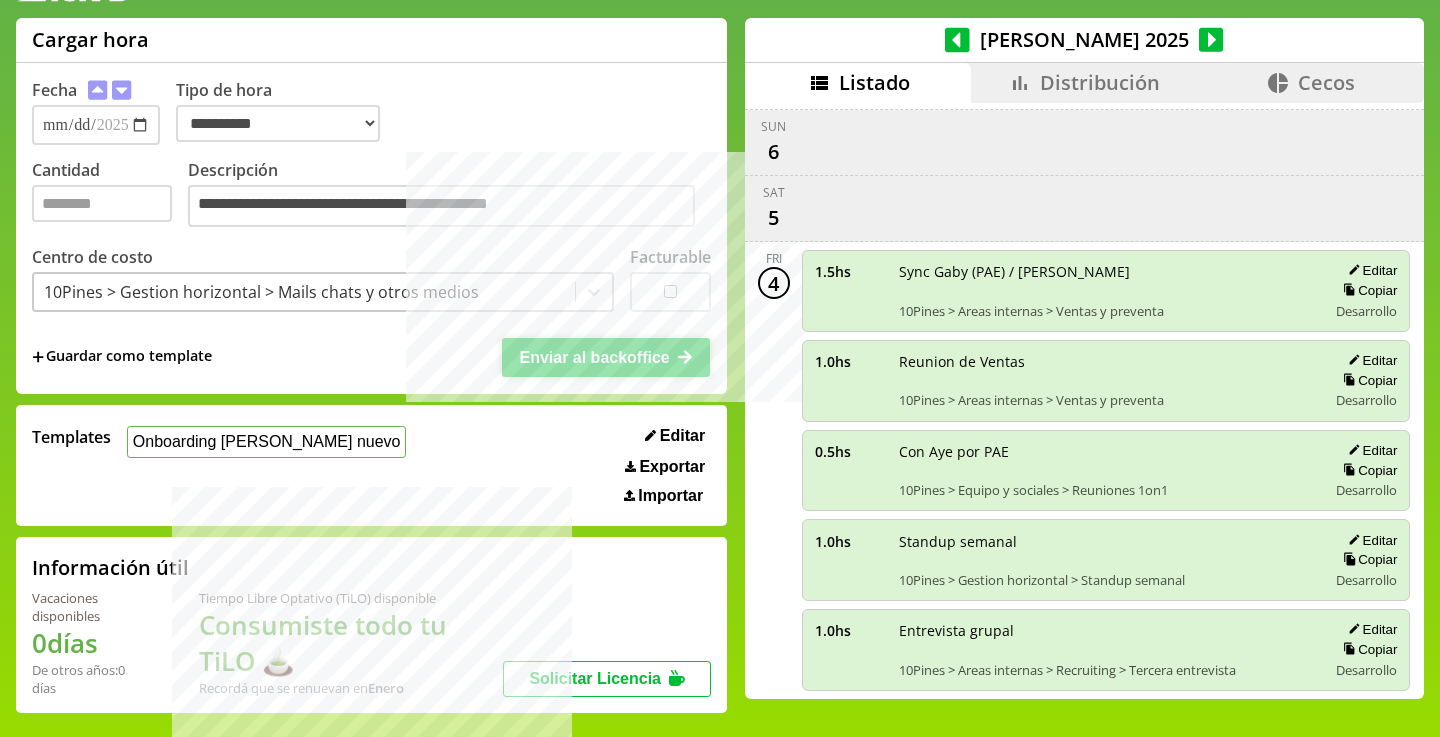 click on "Enviar al backoffice" at bounding box center [606, 357] 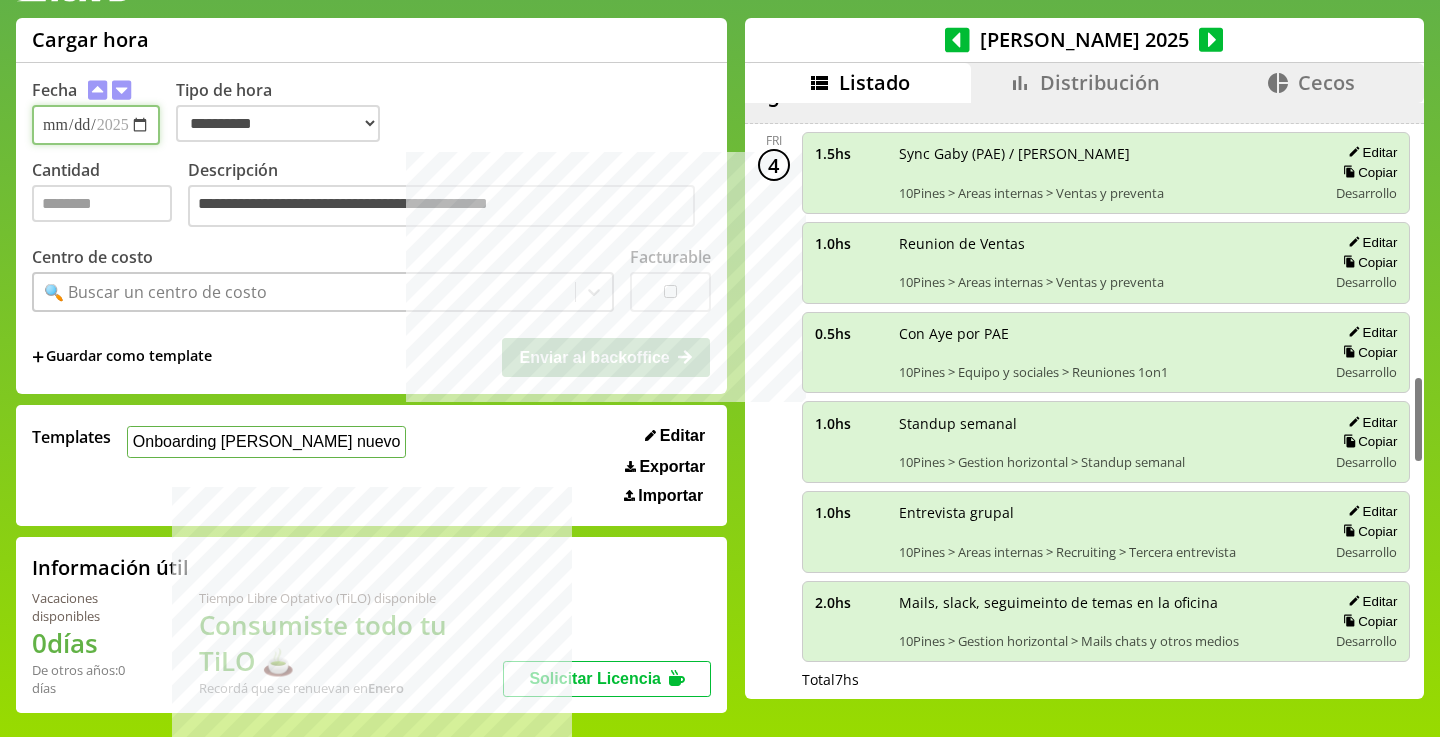 scroll, scrollTop: 1821, scrollLeft: 0, axis: vertical 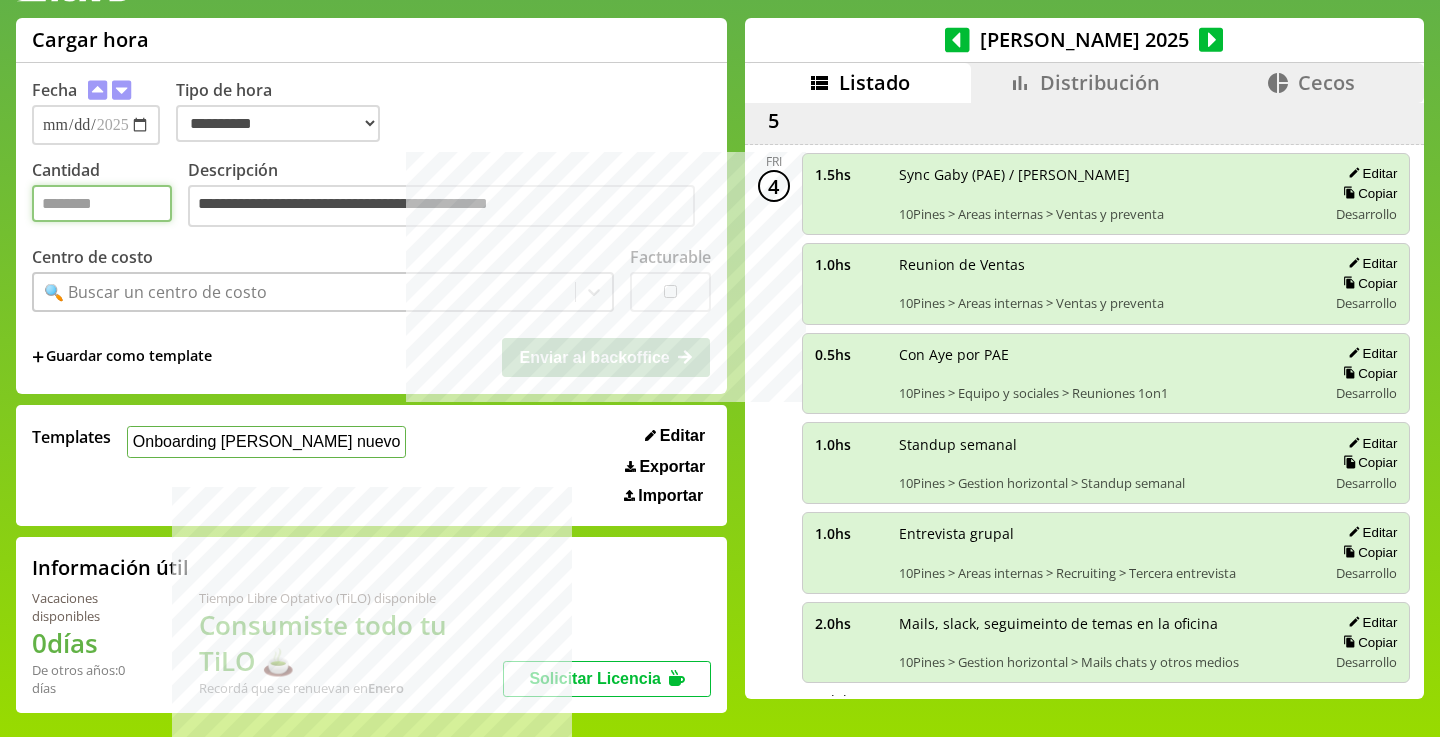 click on "Cantidad" at bounding box center (102, 203) 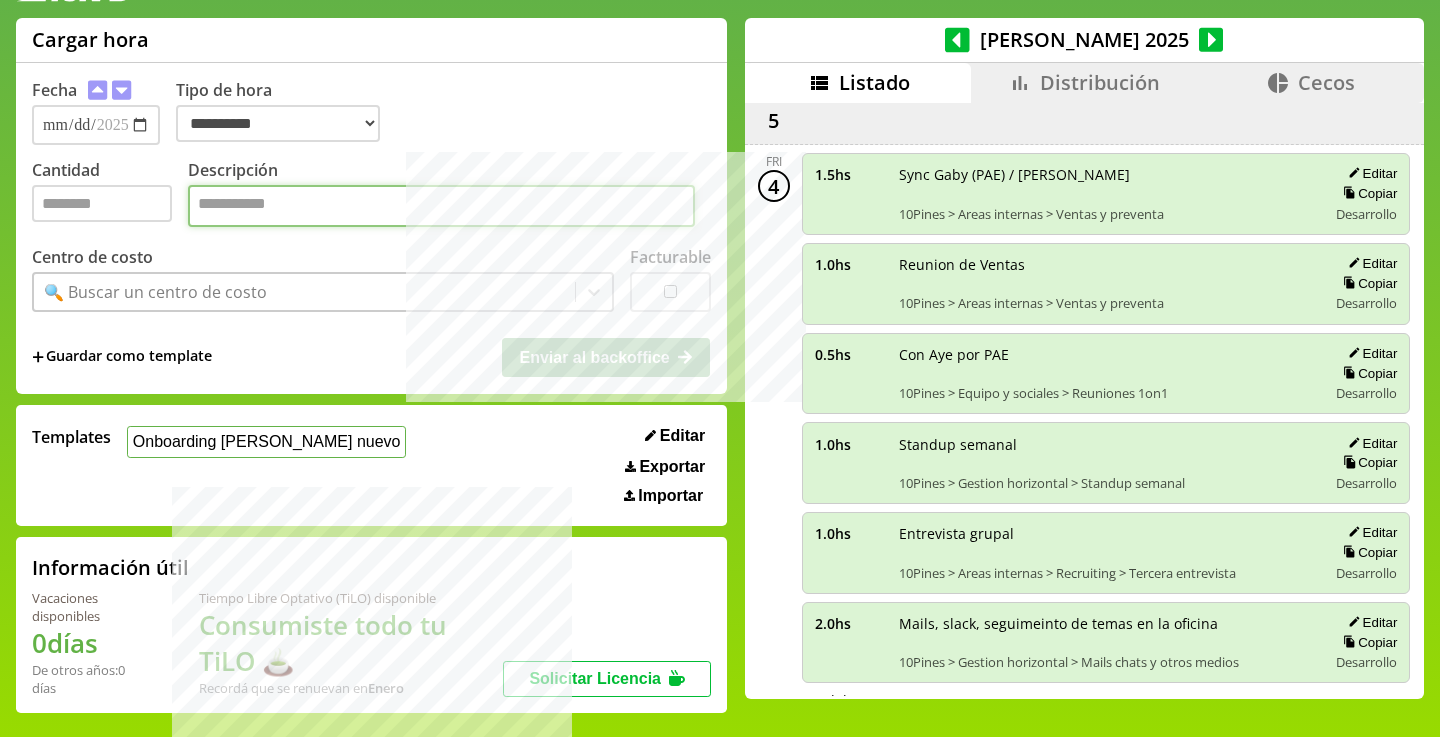paste on "**********" 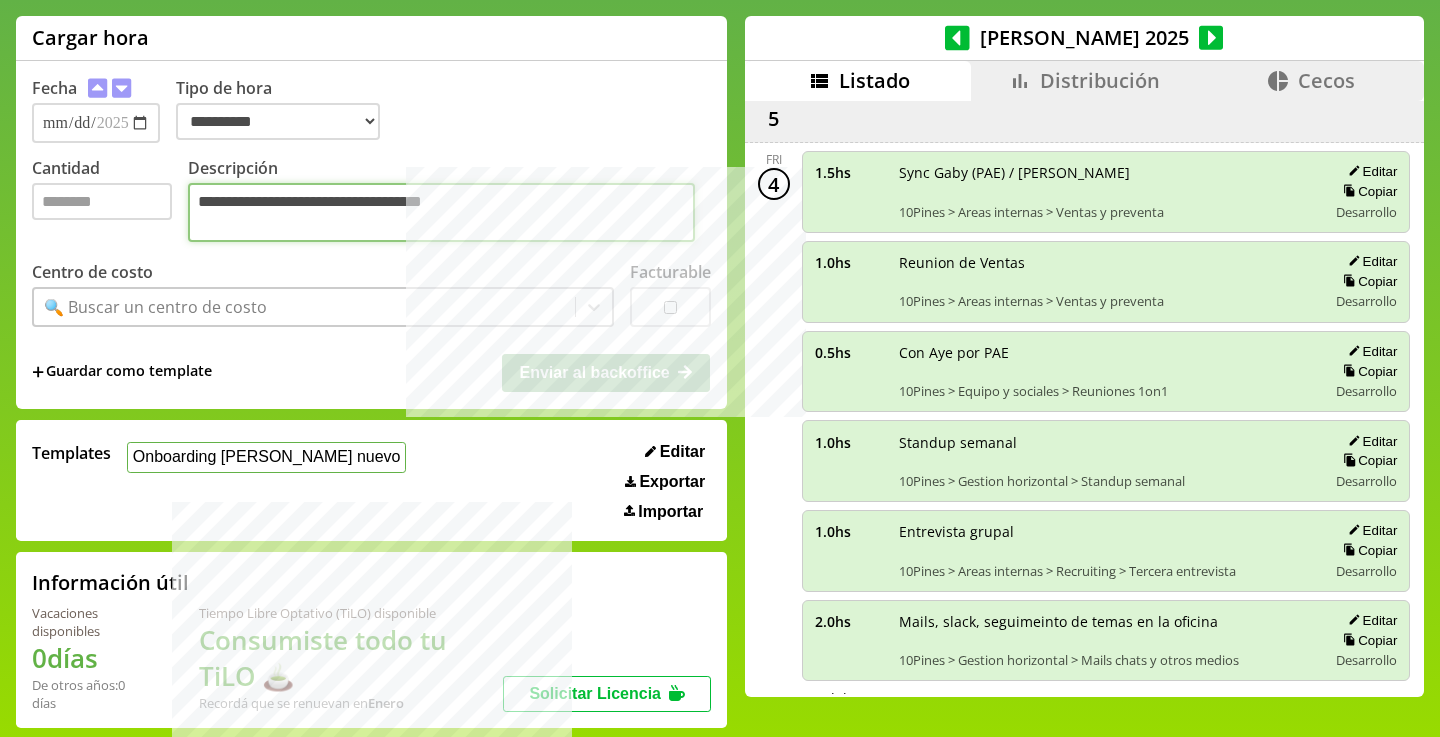 type on "**********" 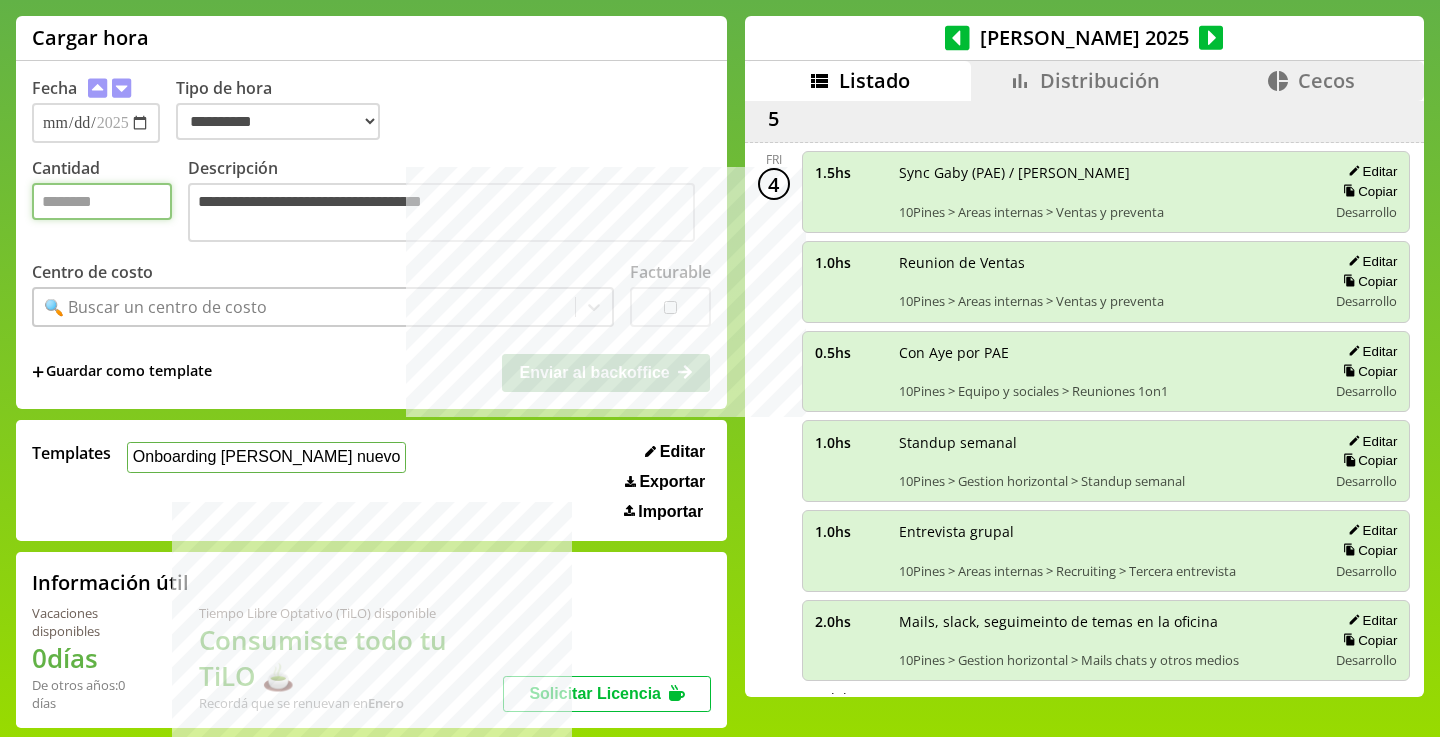 type on "*" 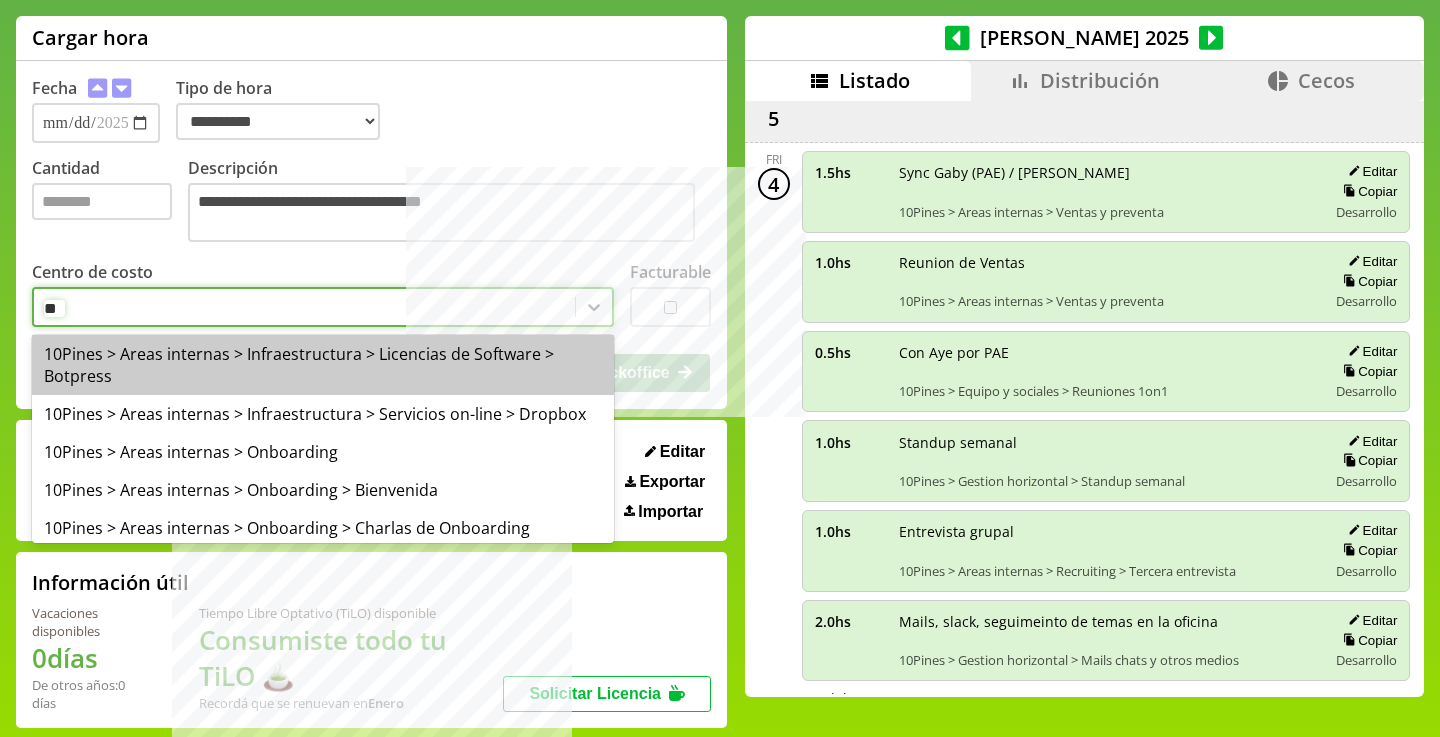 type on "***" 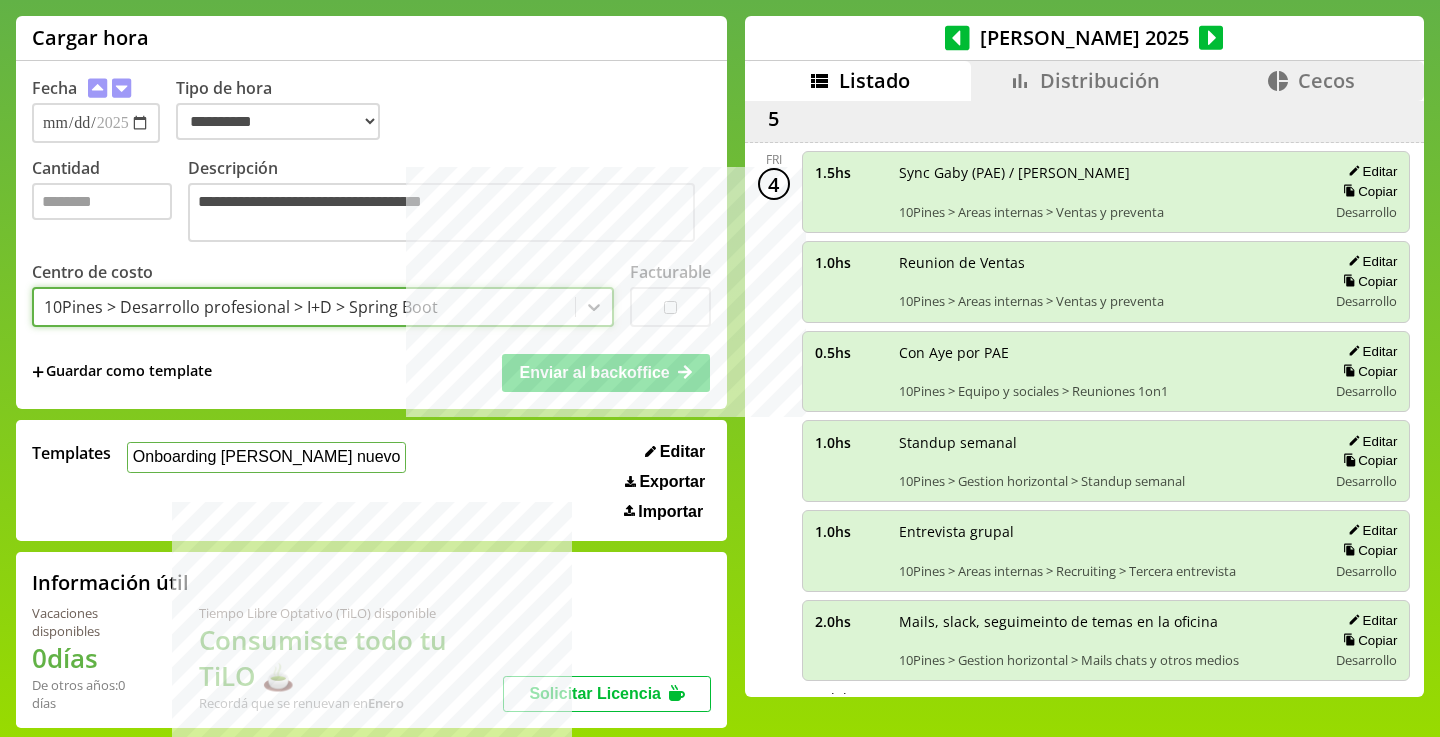 click on "10Pines > Desarrollo profesional > I+D > Spring Boot" at bounding box center [241, 307] 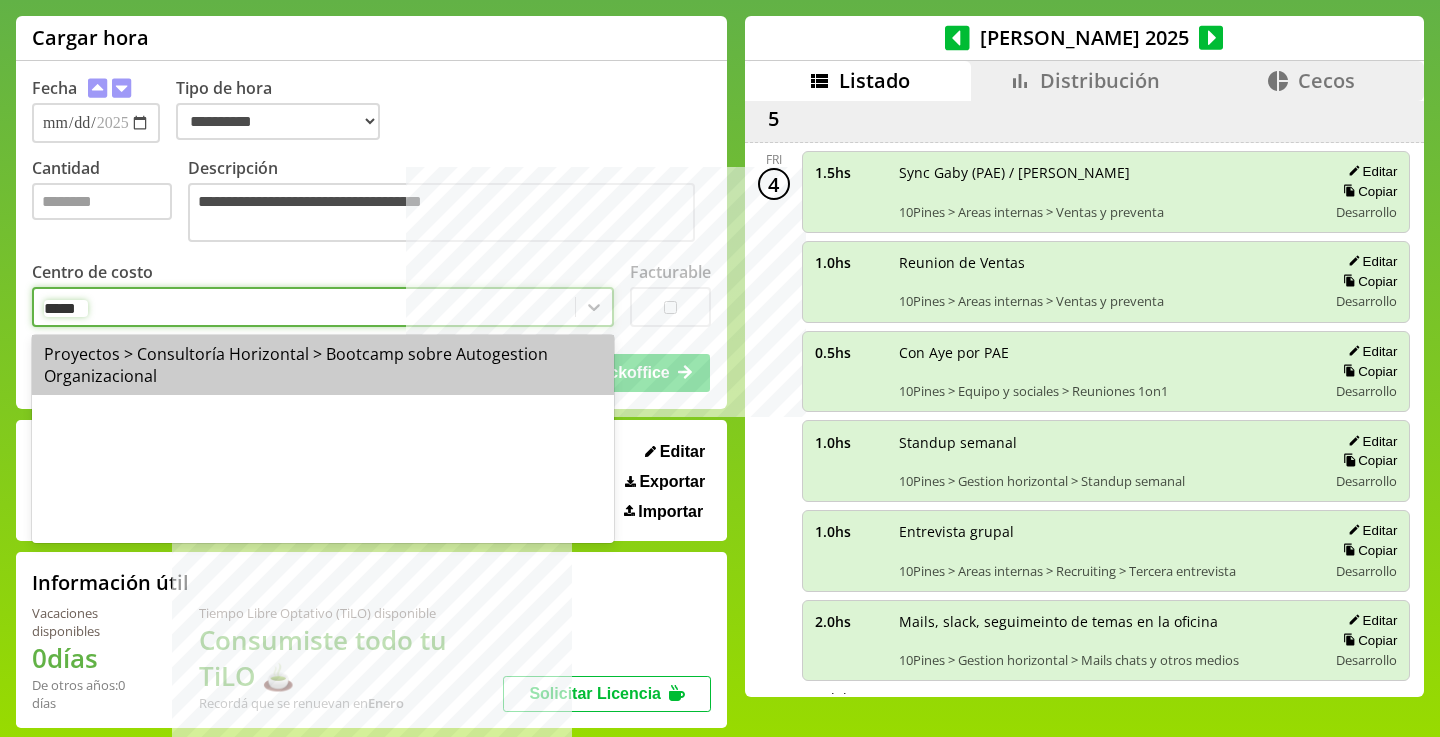 type on "******" 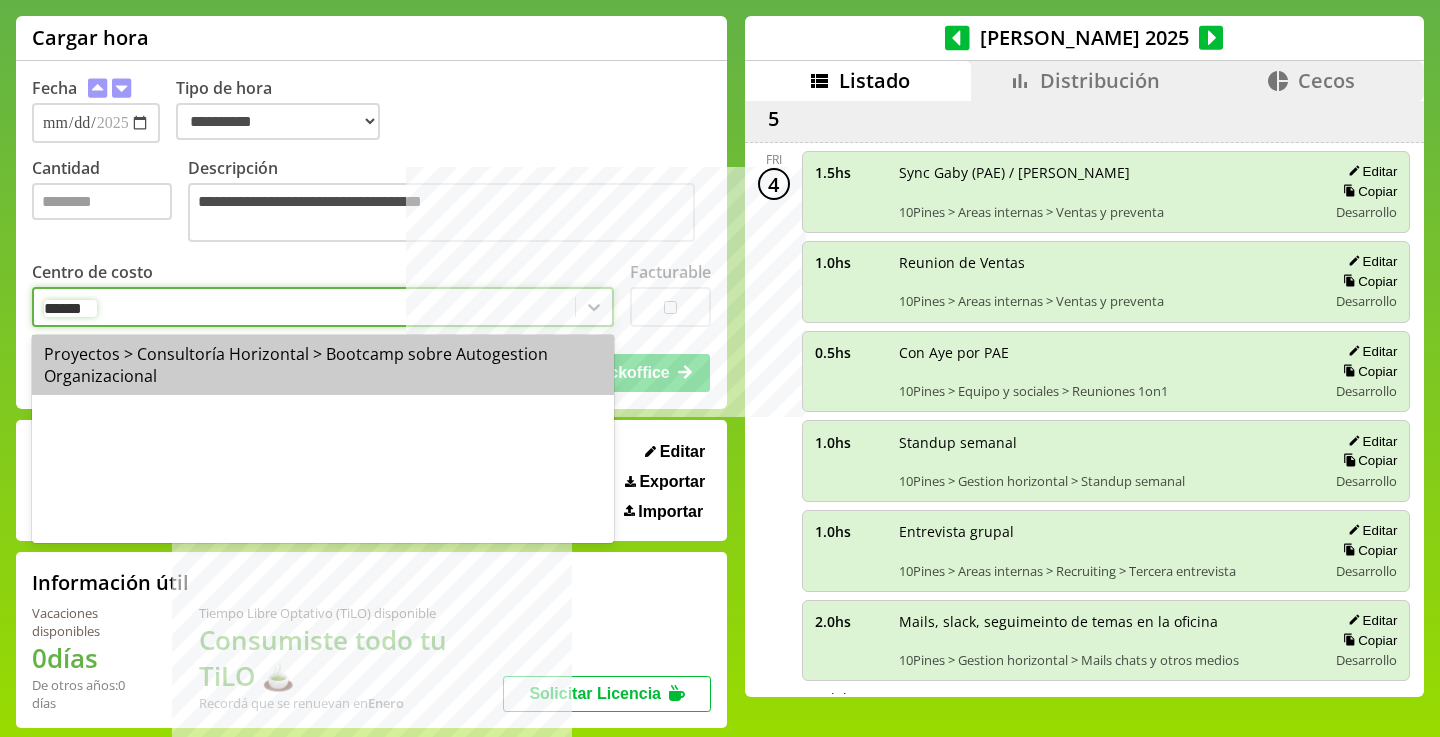 type 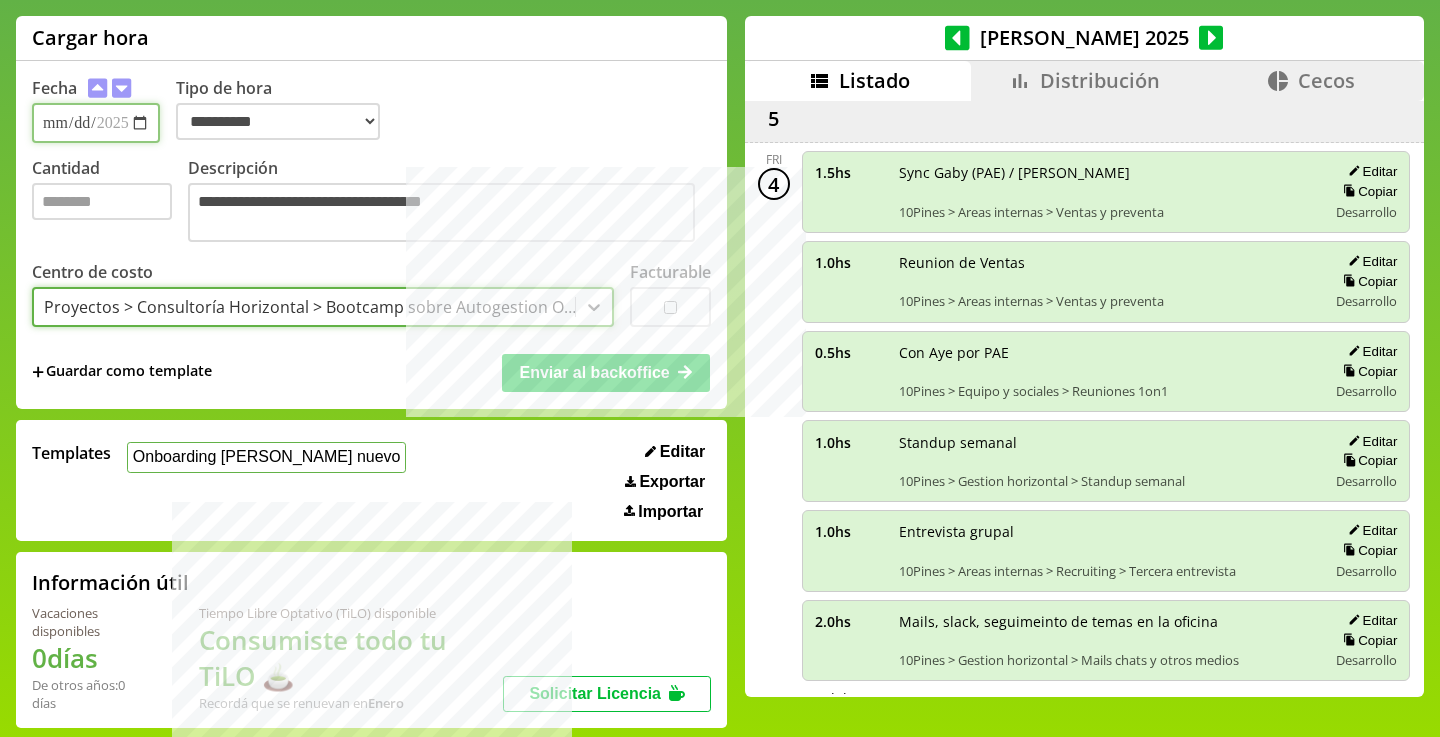 click on "**********" at bounding box center [96, 123] 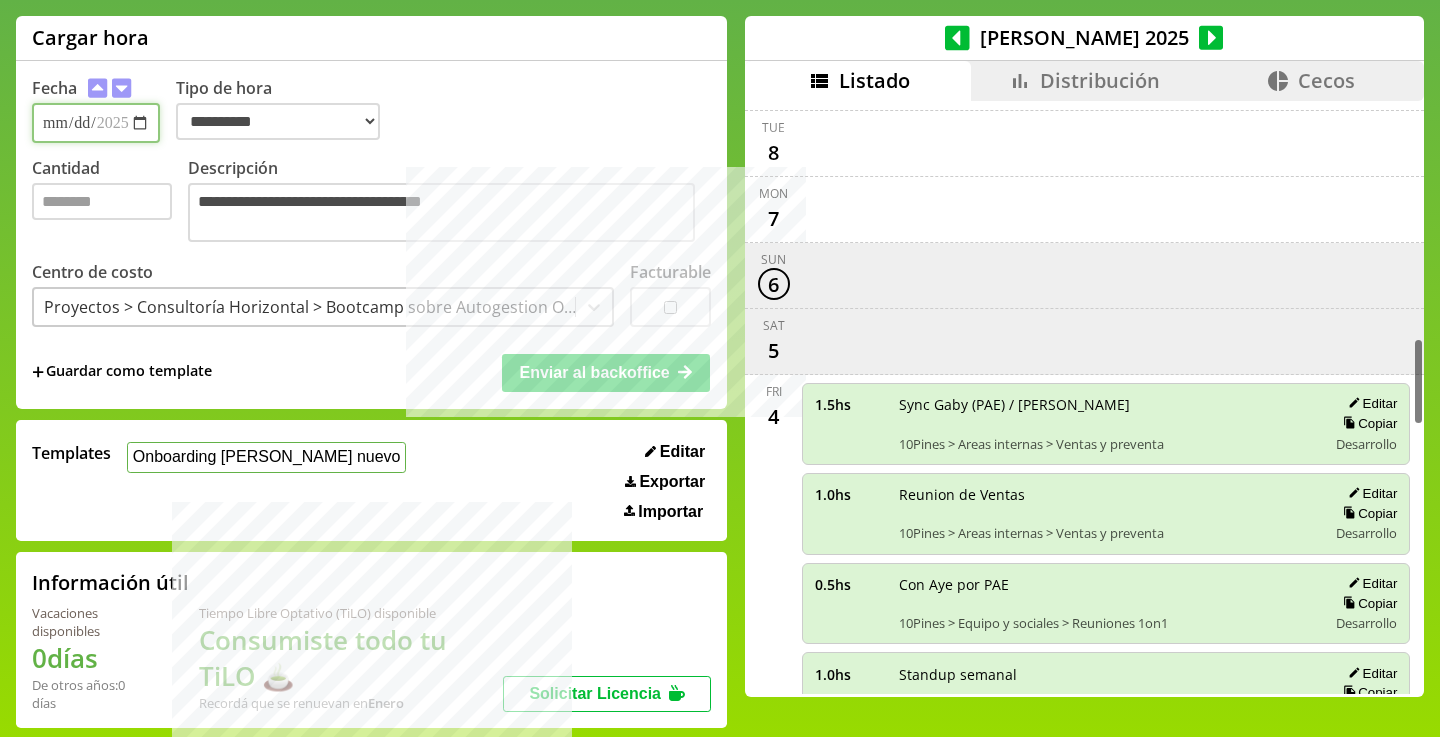 scroll, scrollTop: 1557, scrollLeft: 0, axis: vertical 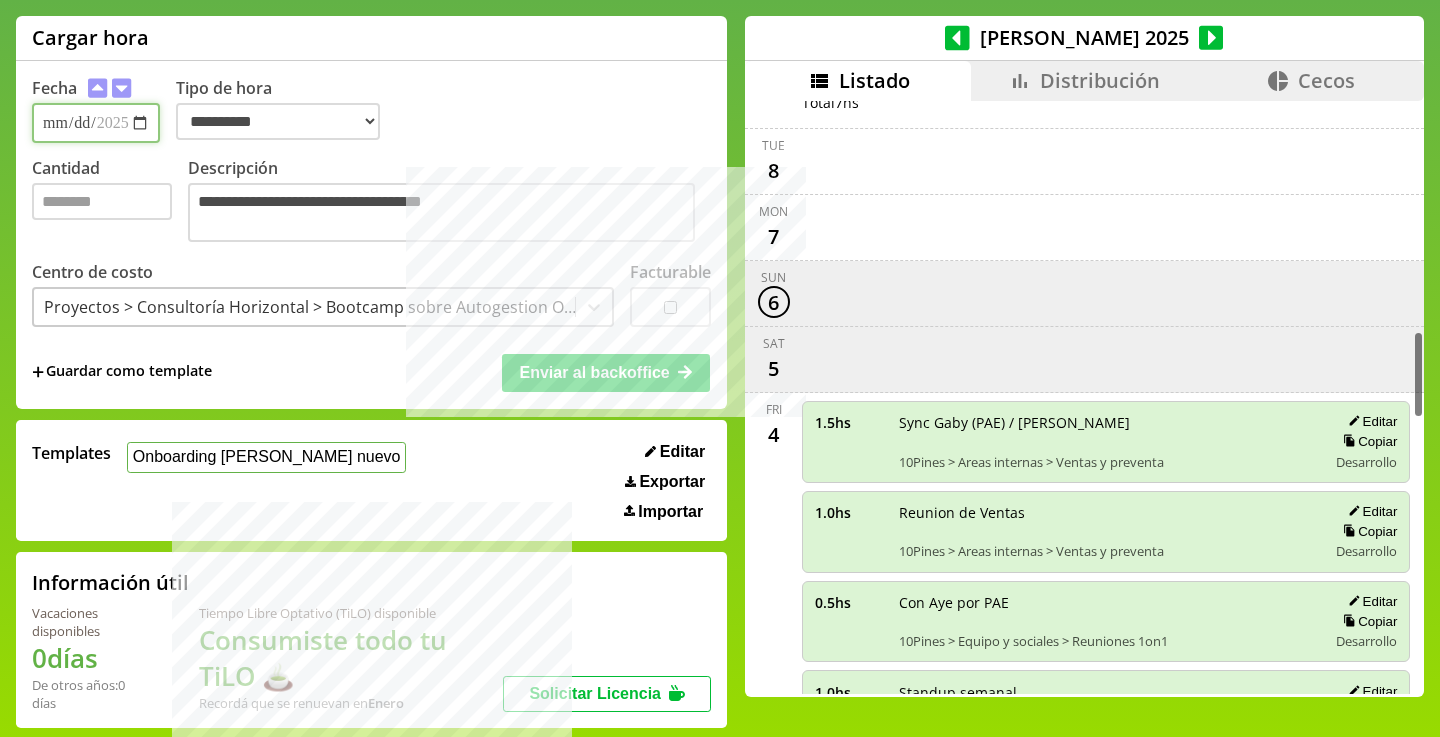 type on "**********" 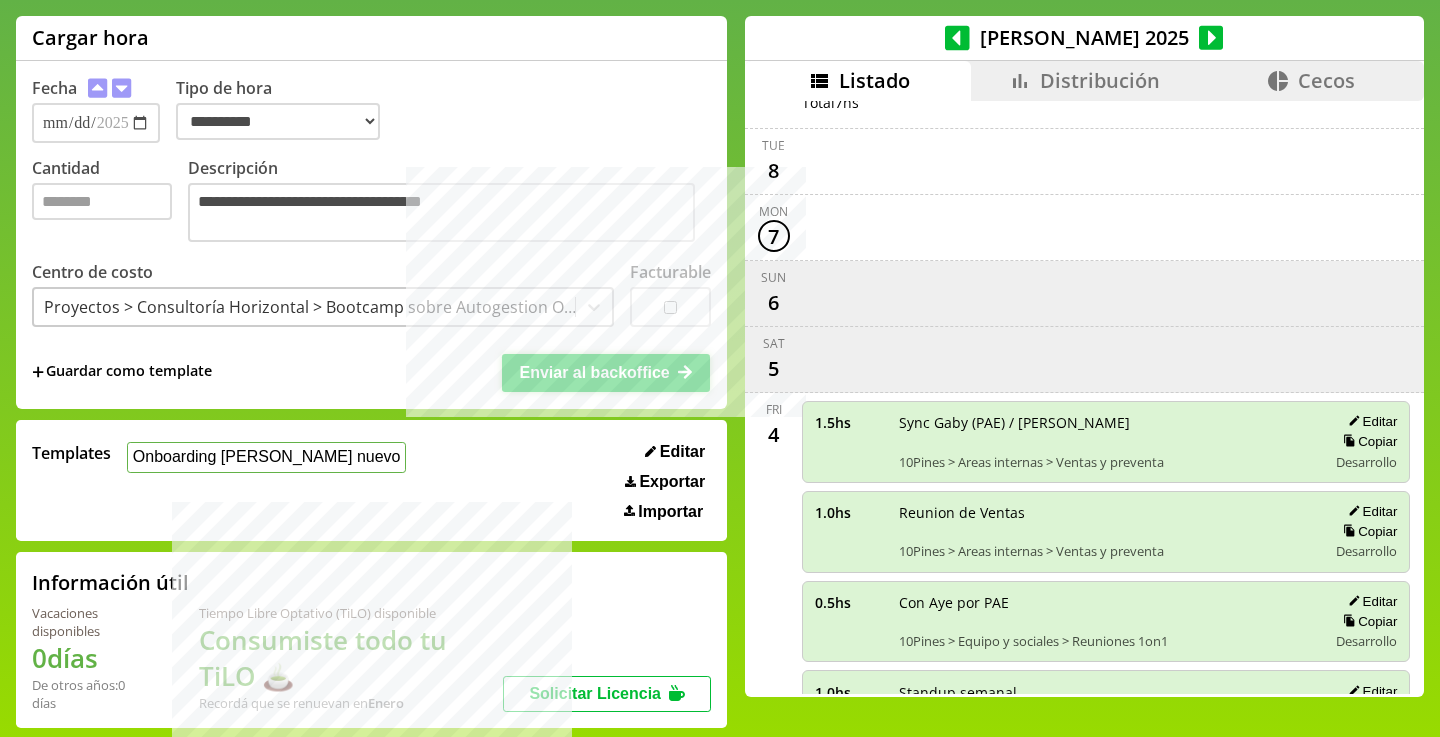 click on "Enviar al backoffice" at bounding box center [594, 372] 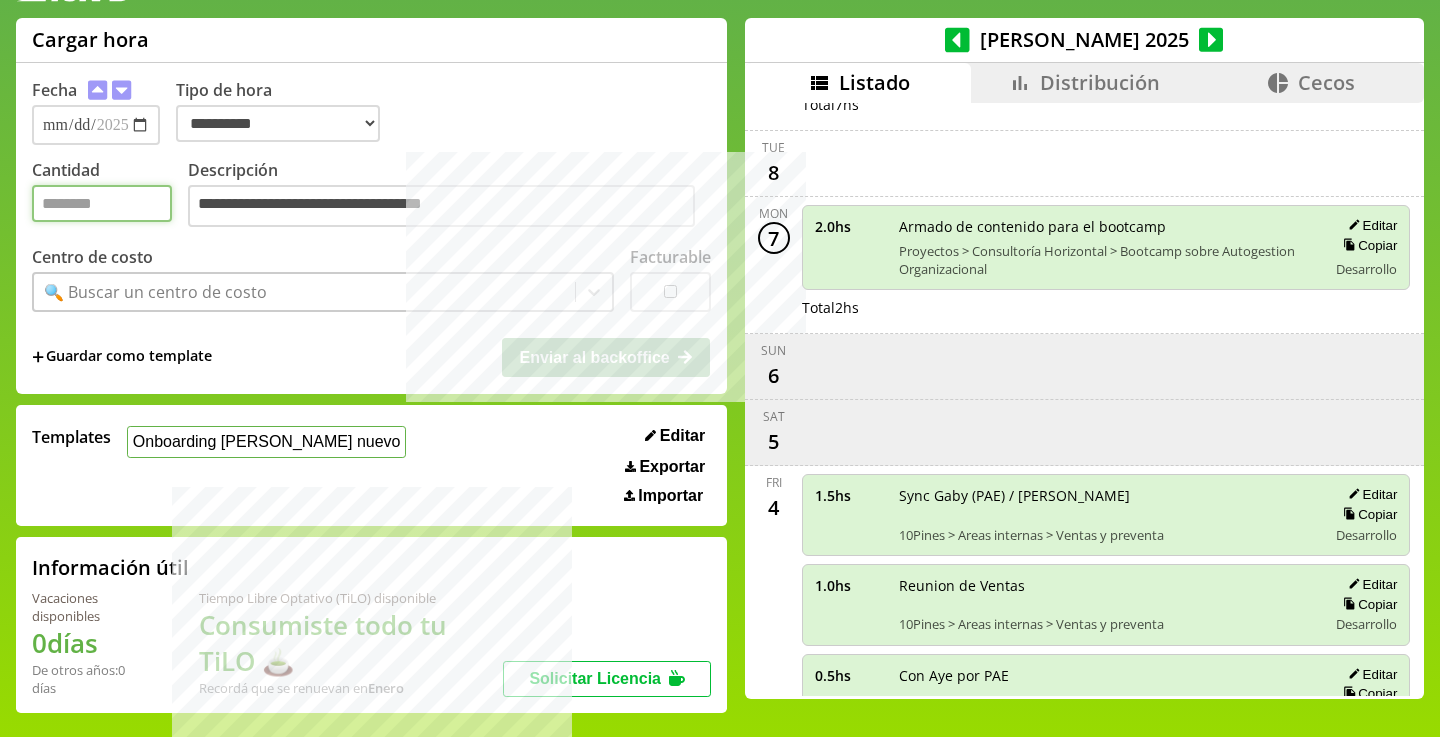 click on "Cantidad" at bounding box center (102, 203) 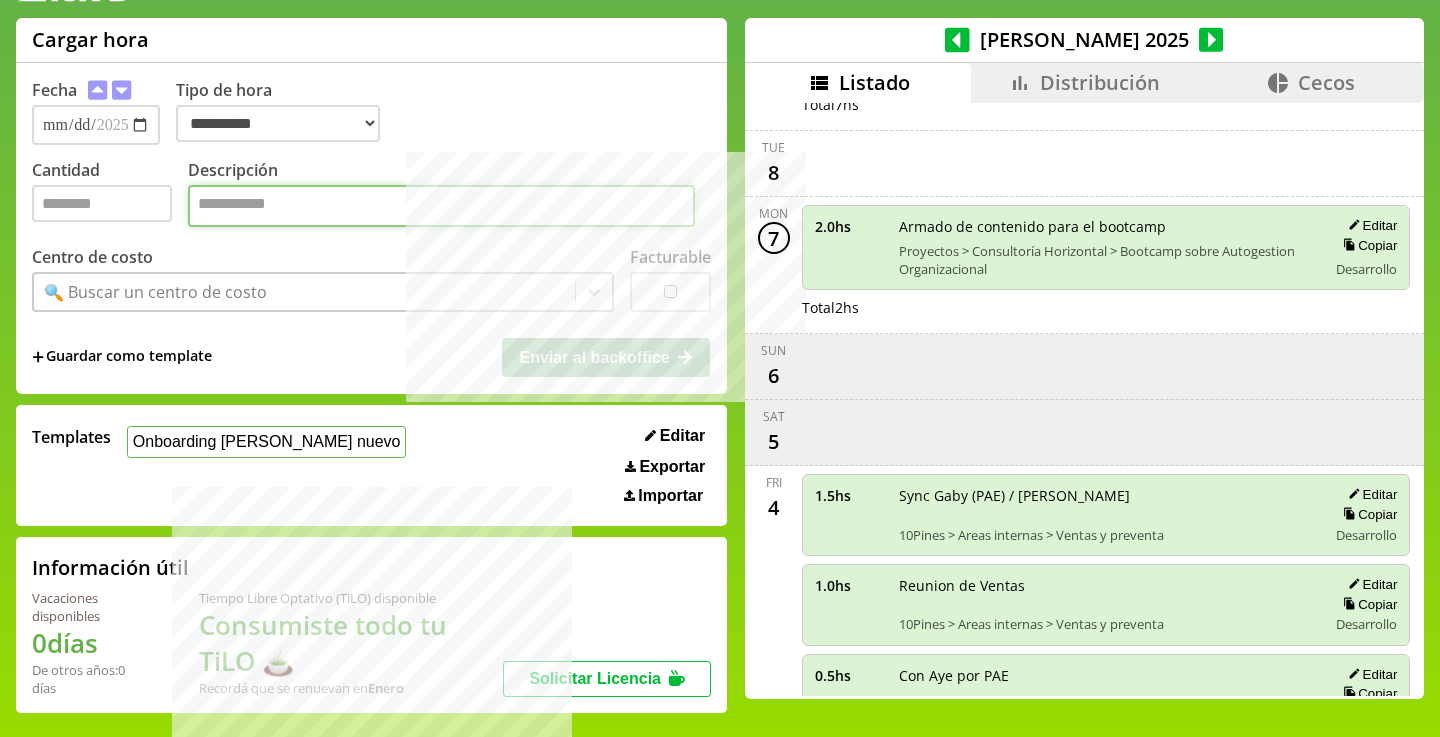 paste on "**********" 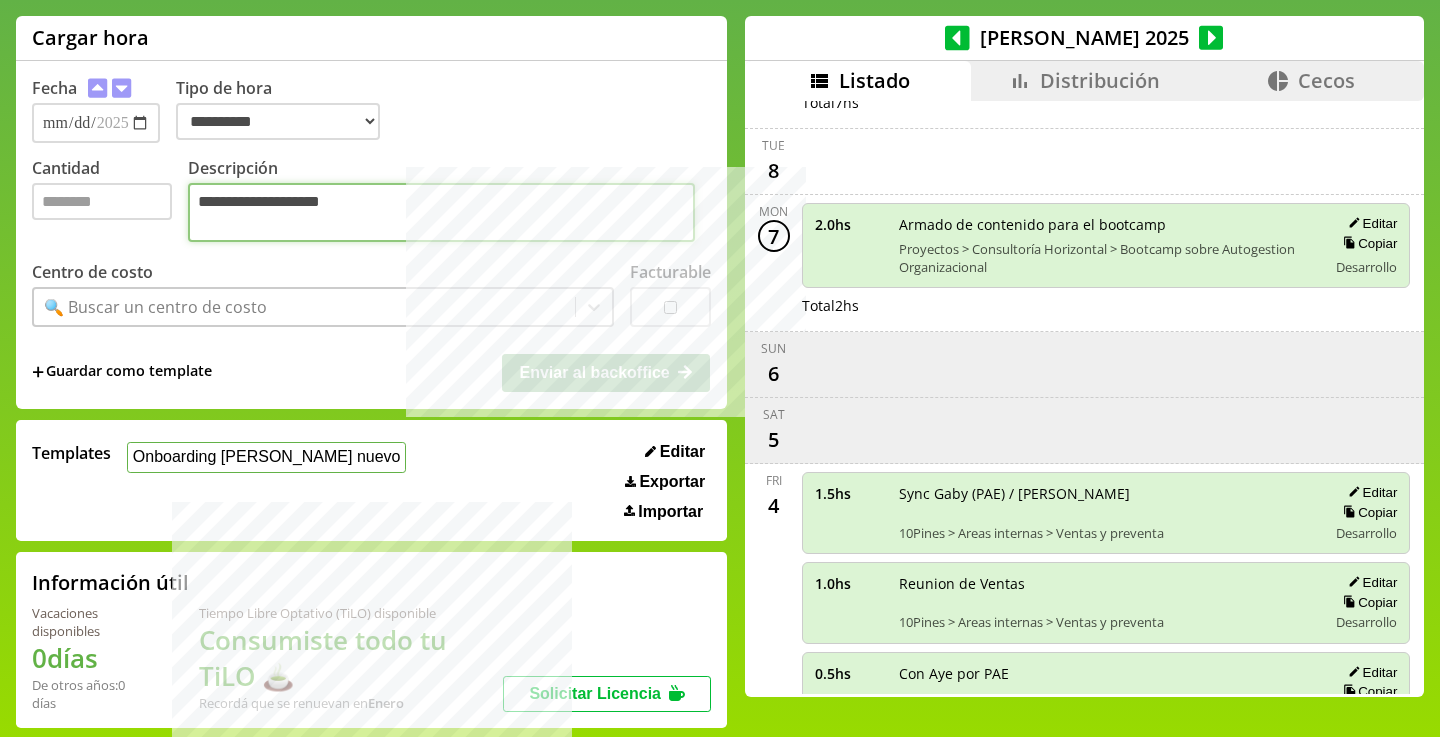 type on "**********" 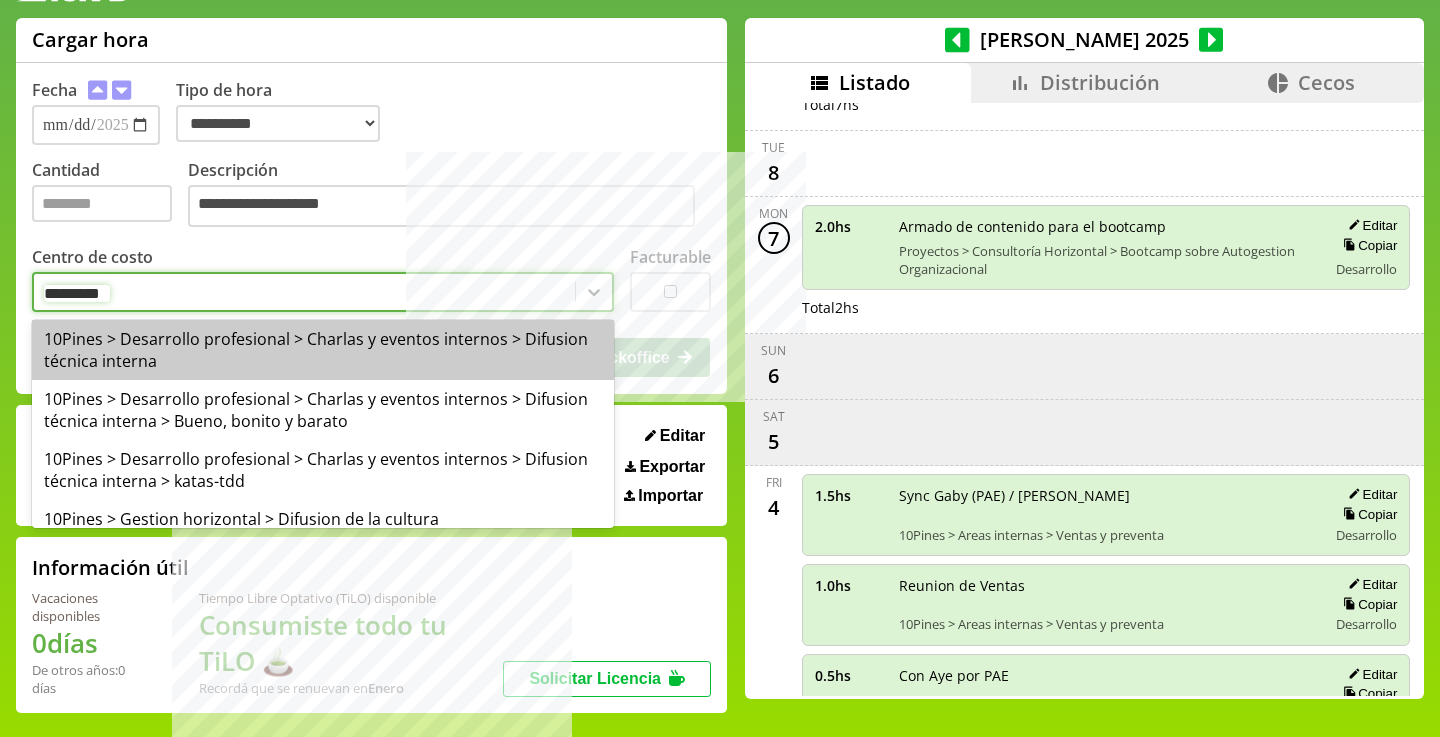 type on "********" 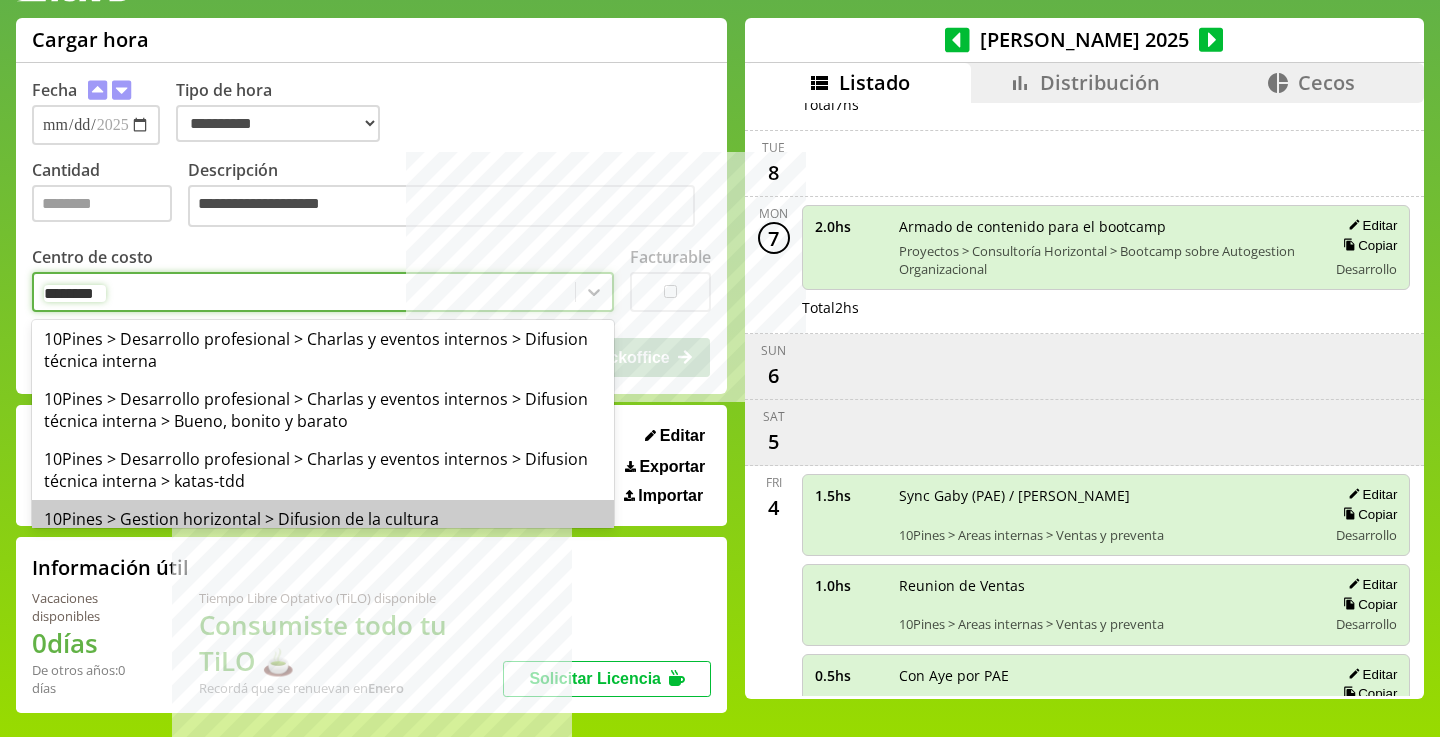 type 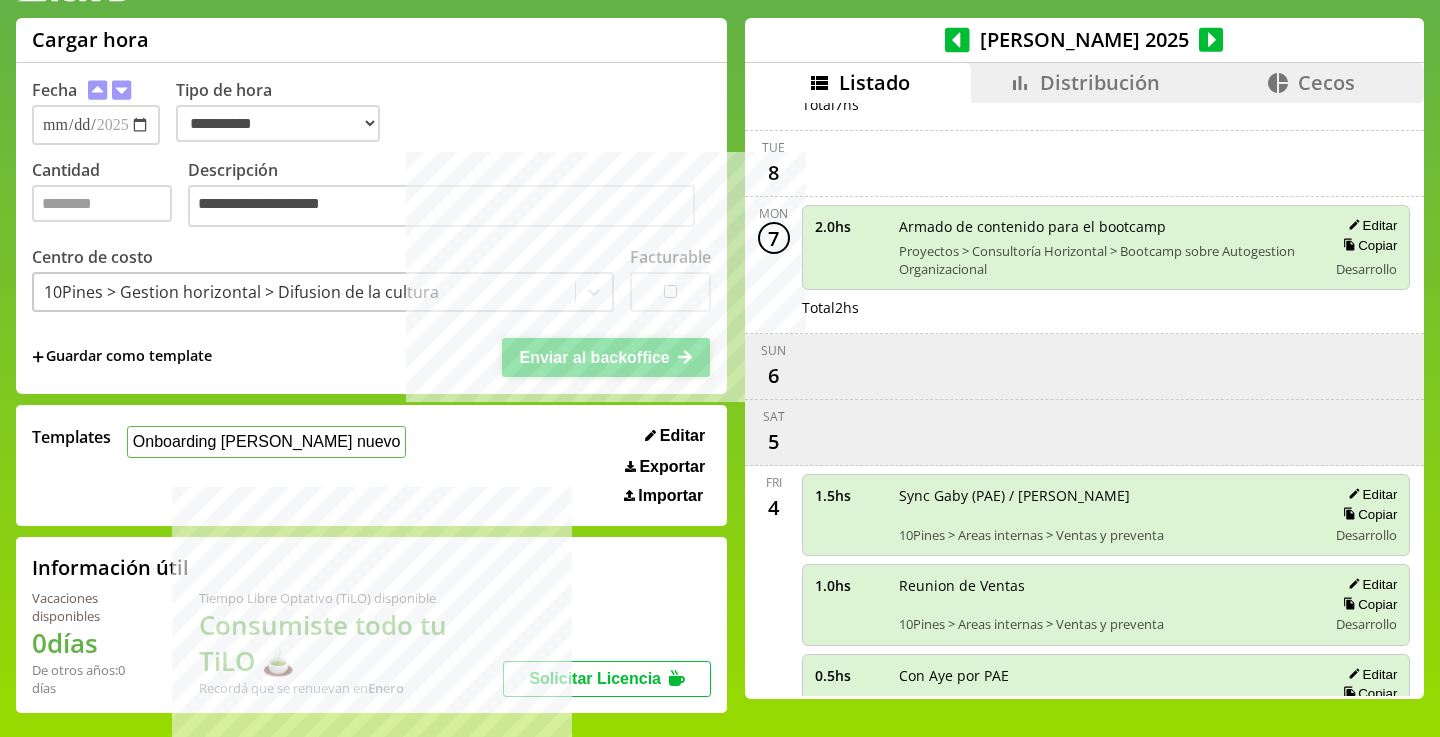 click on "Enviar al backoffice" at bounding box center [594, 357] 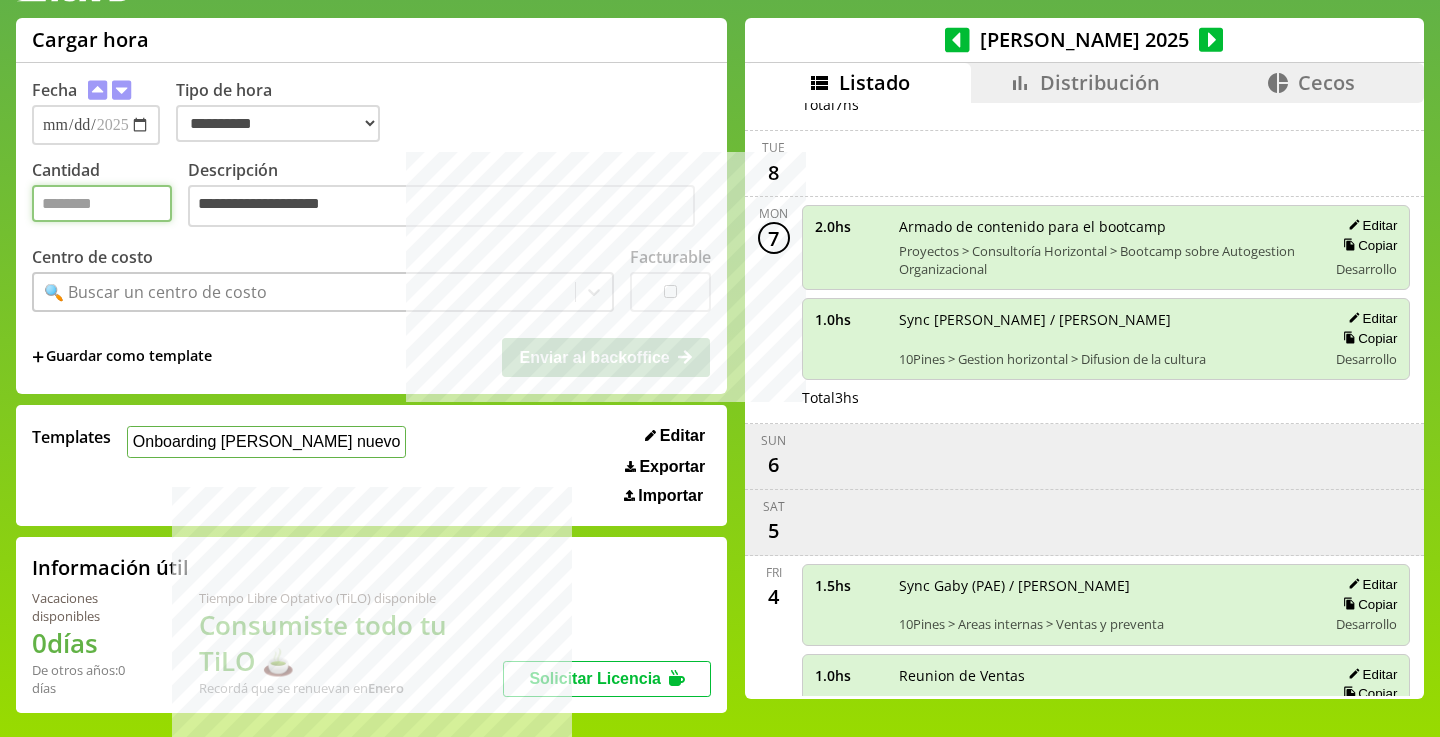 click on "Cantidad" at bounding box center (102, 203) 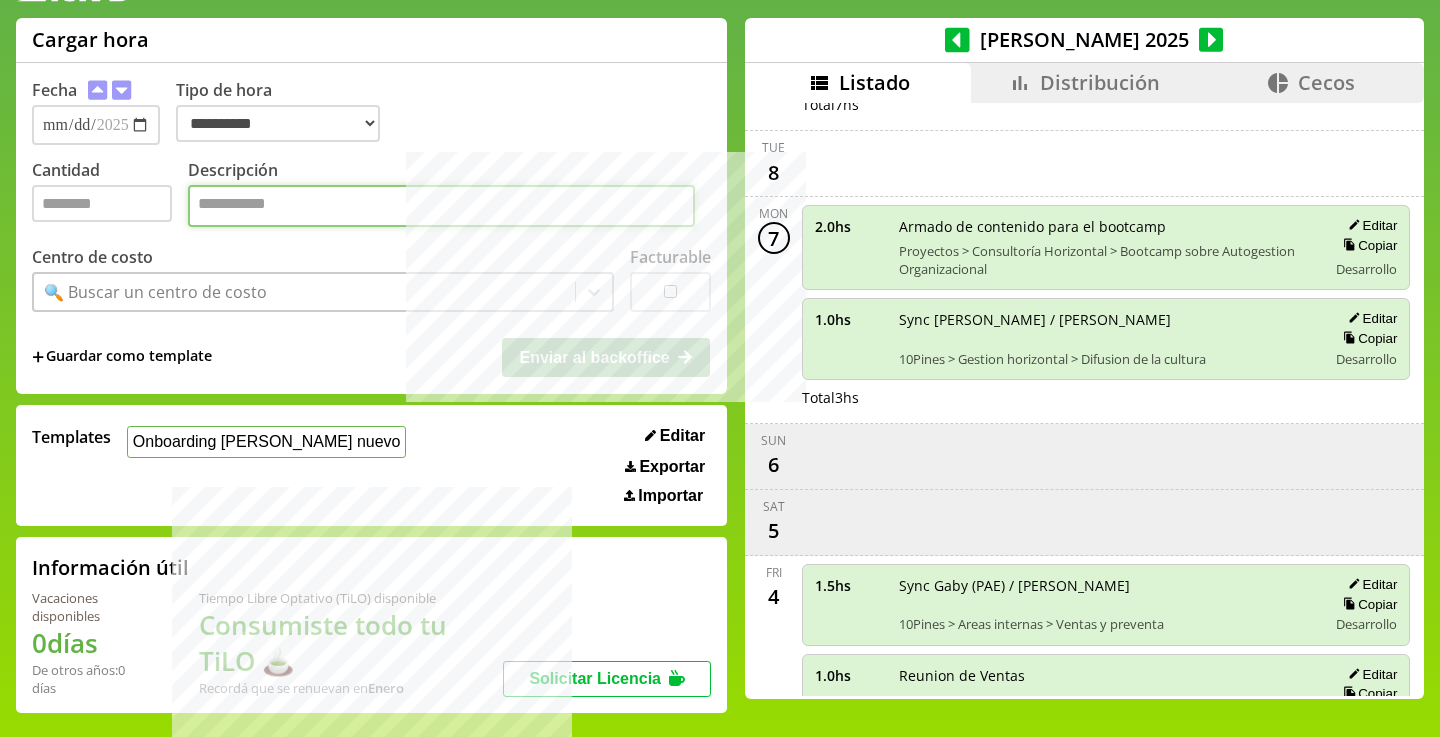 paste on "**********" 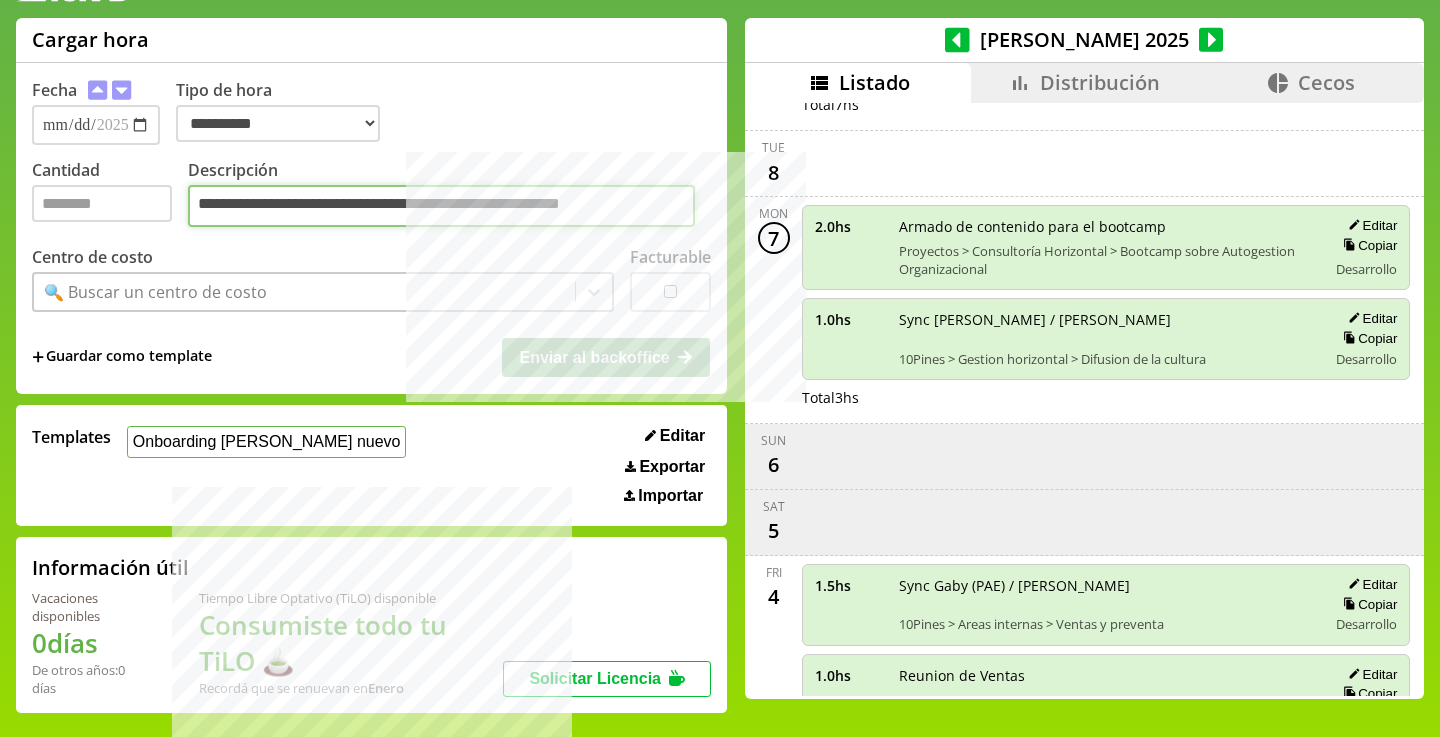 type on "**********" 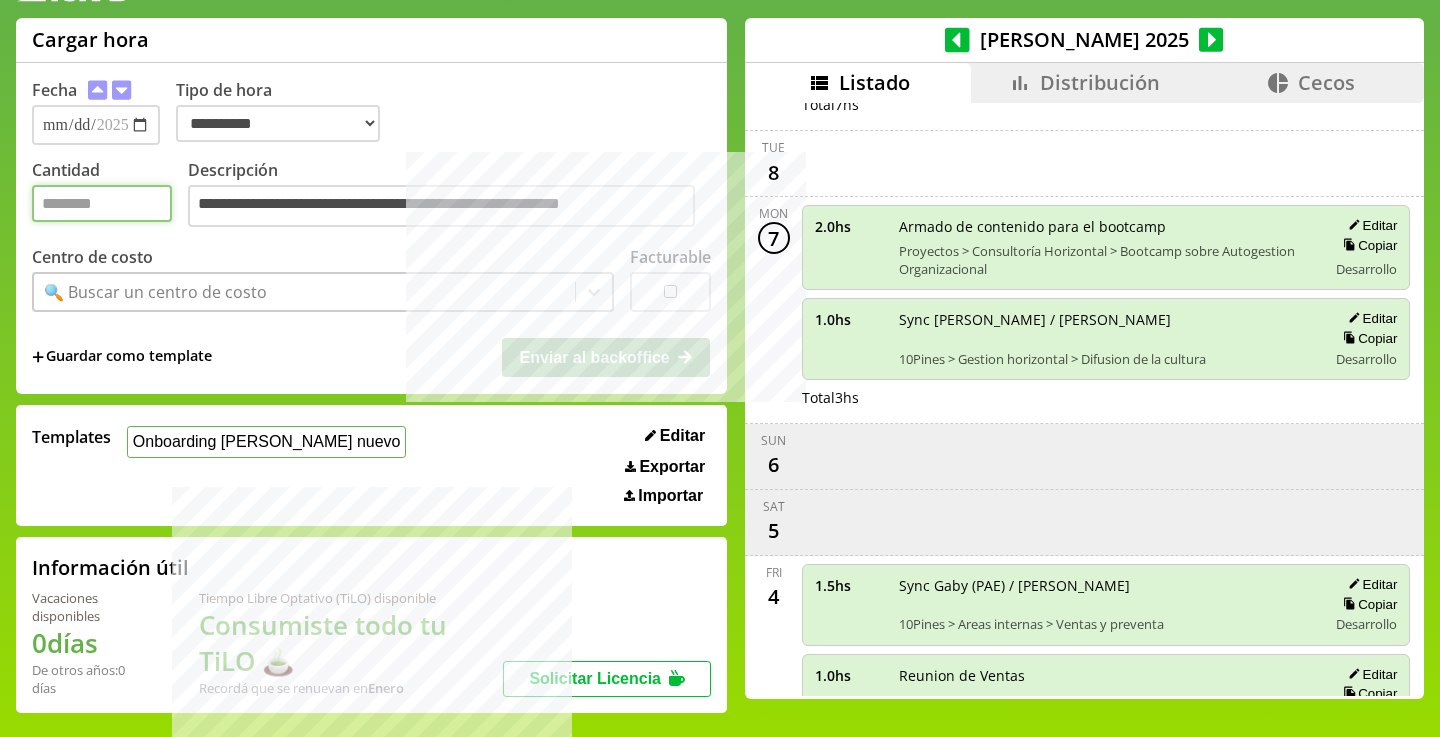 type on "*" 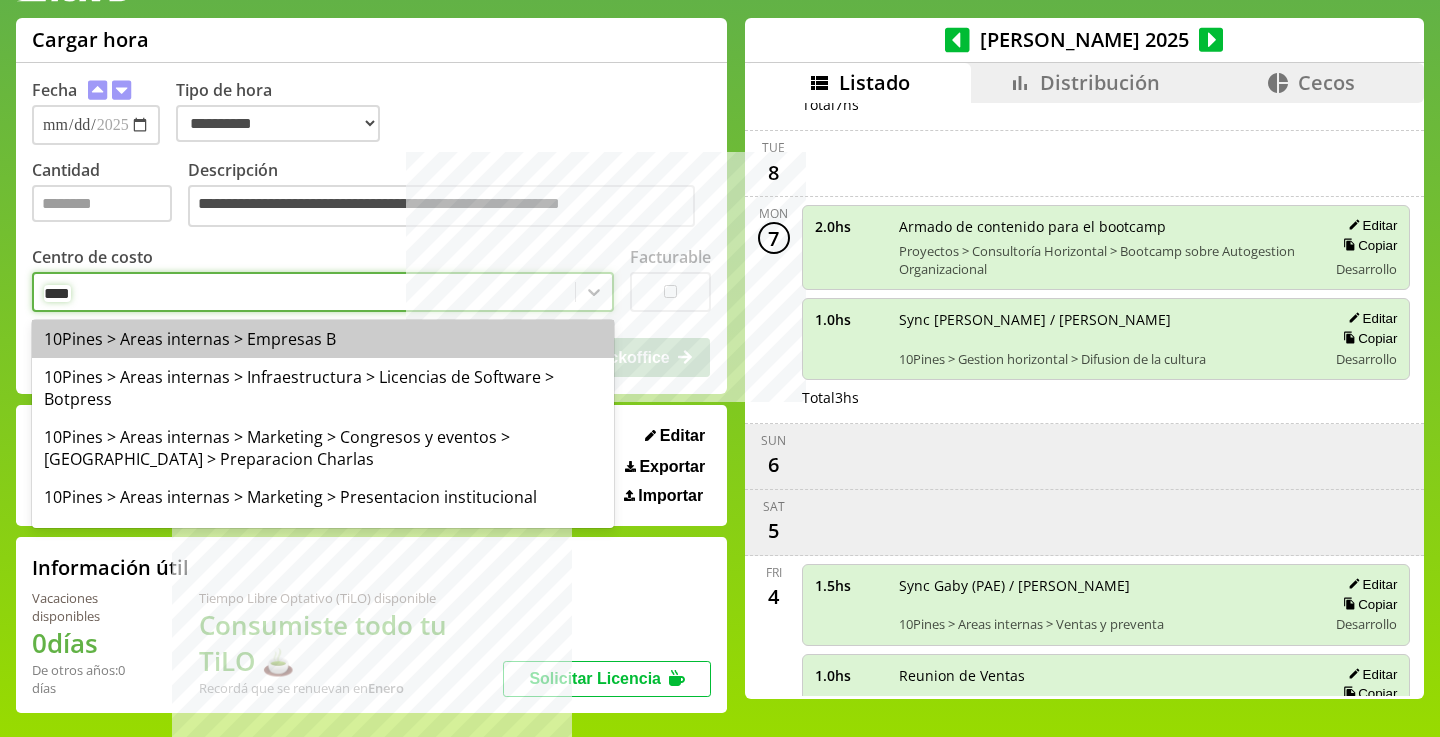 type on "*****" 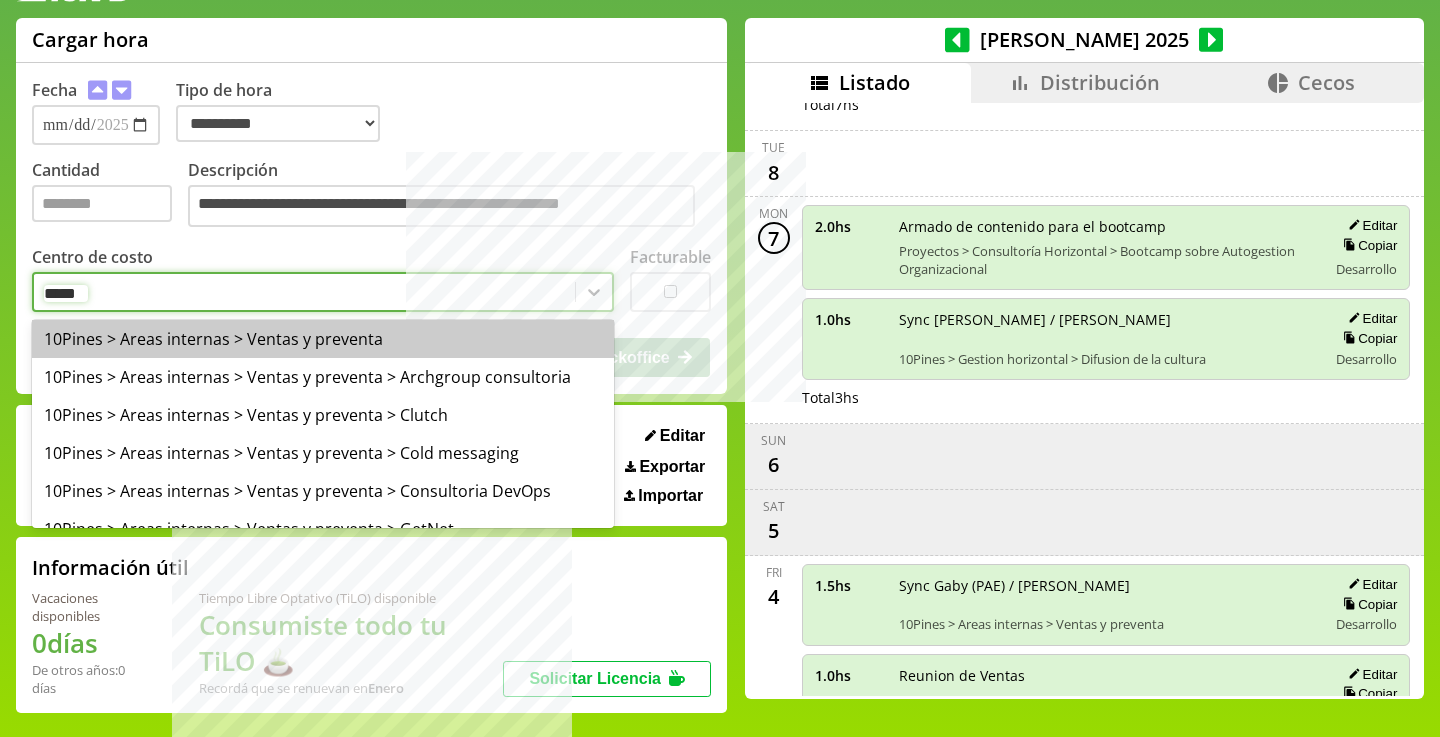 type 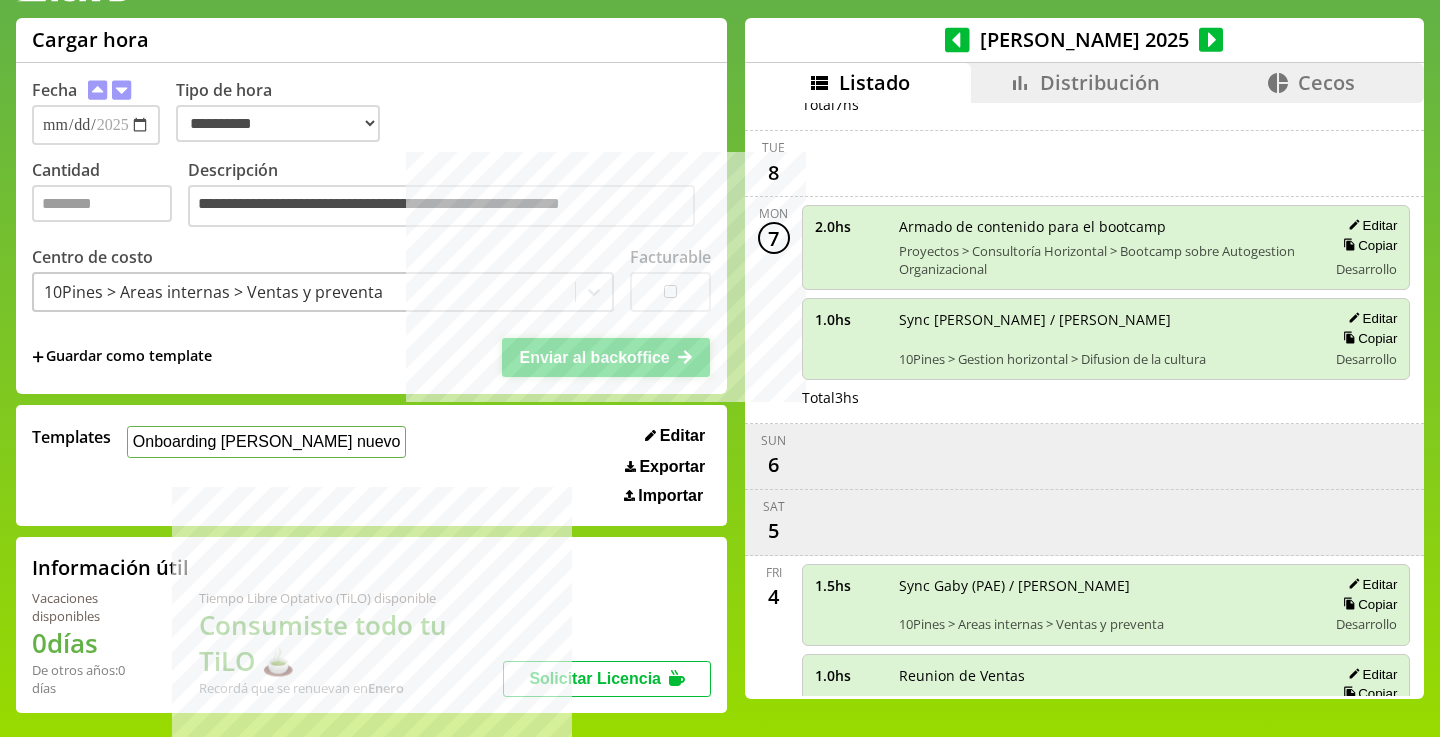 click on "Enviar al backoffice" at bounding box center (606, 357) 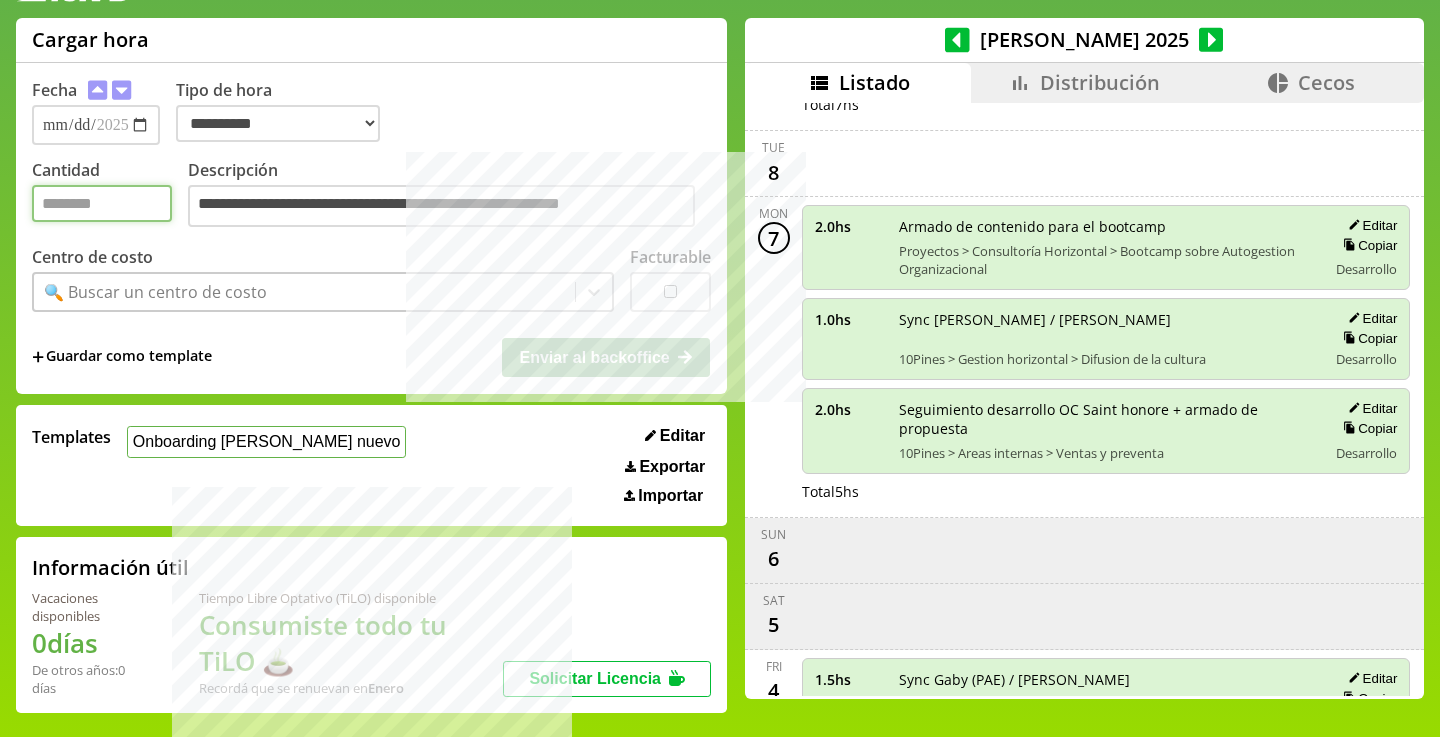 click on "Cantidad" at bounding box center (102, 203) 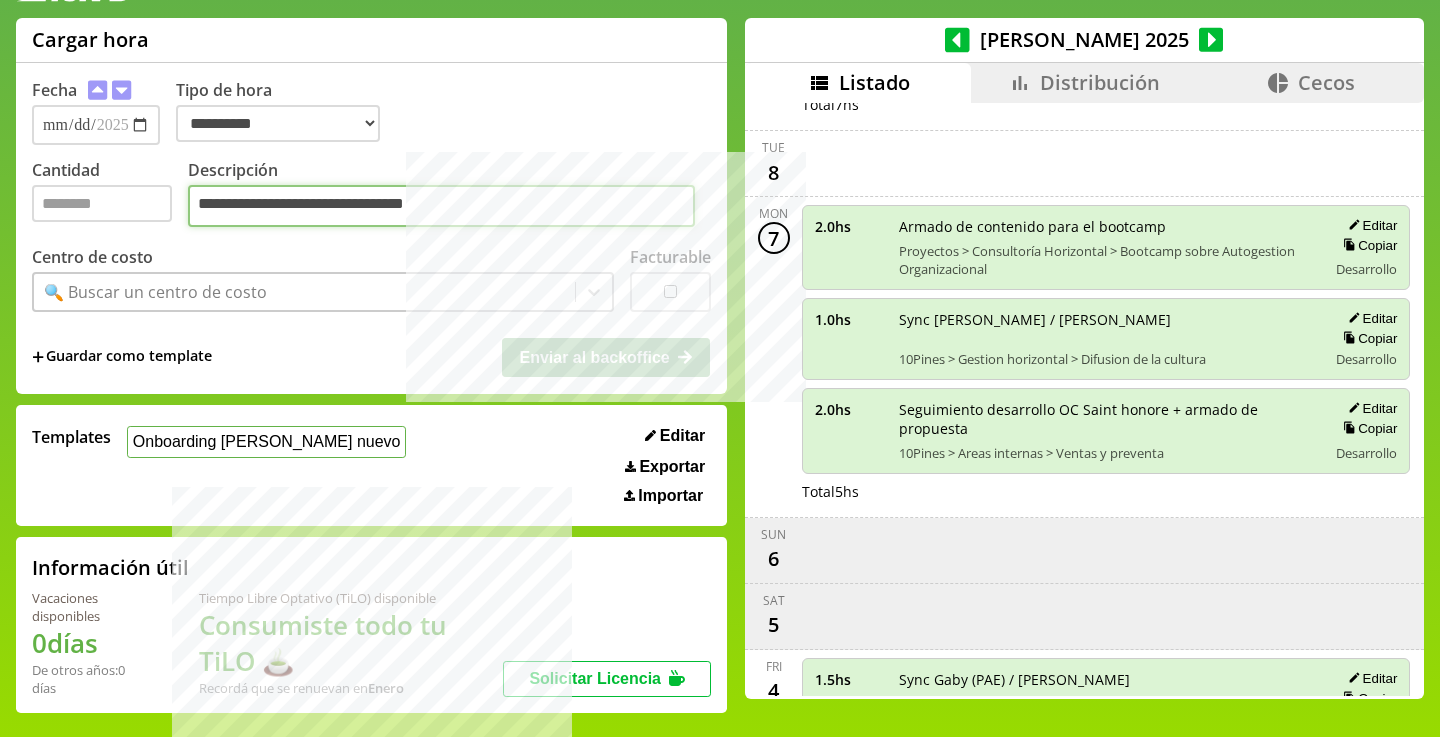 type on "**********" 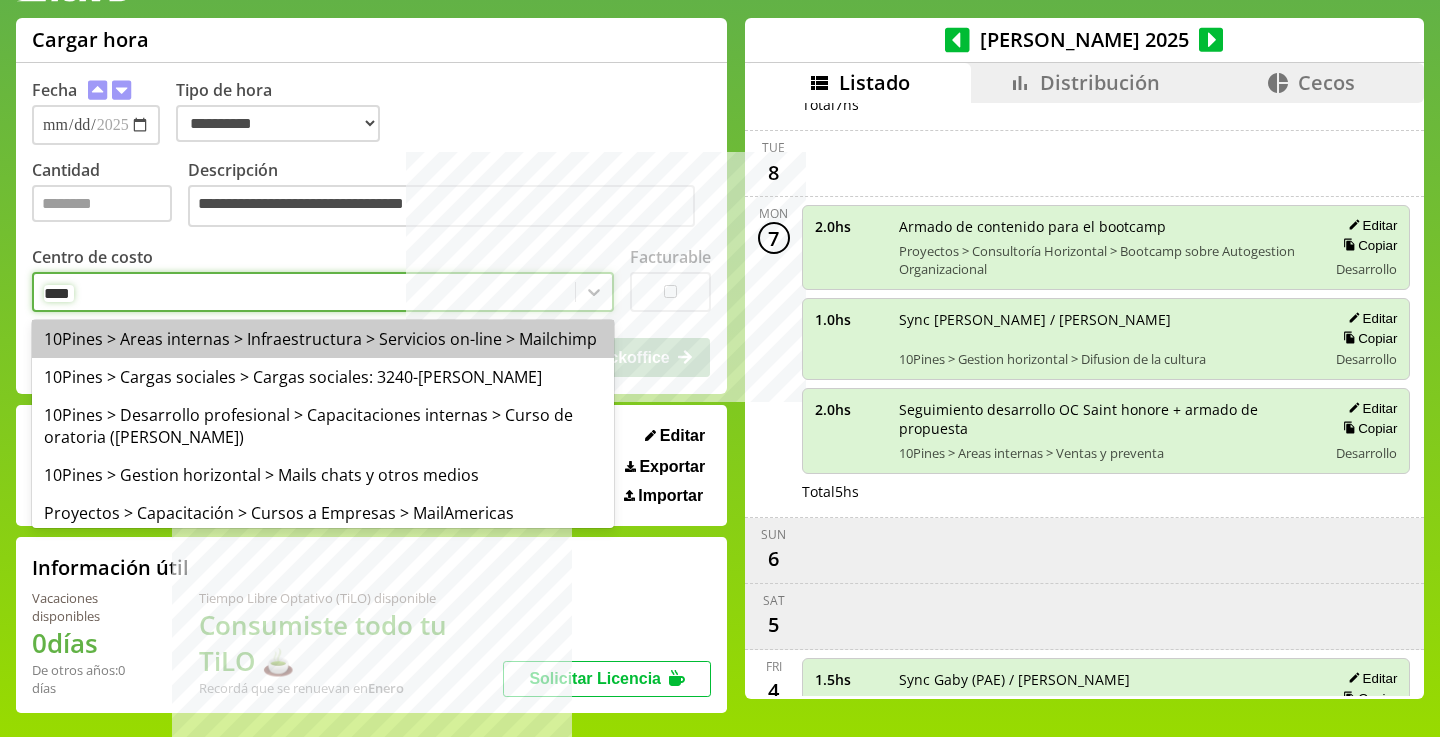 type on "*****" 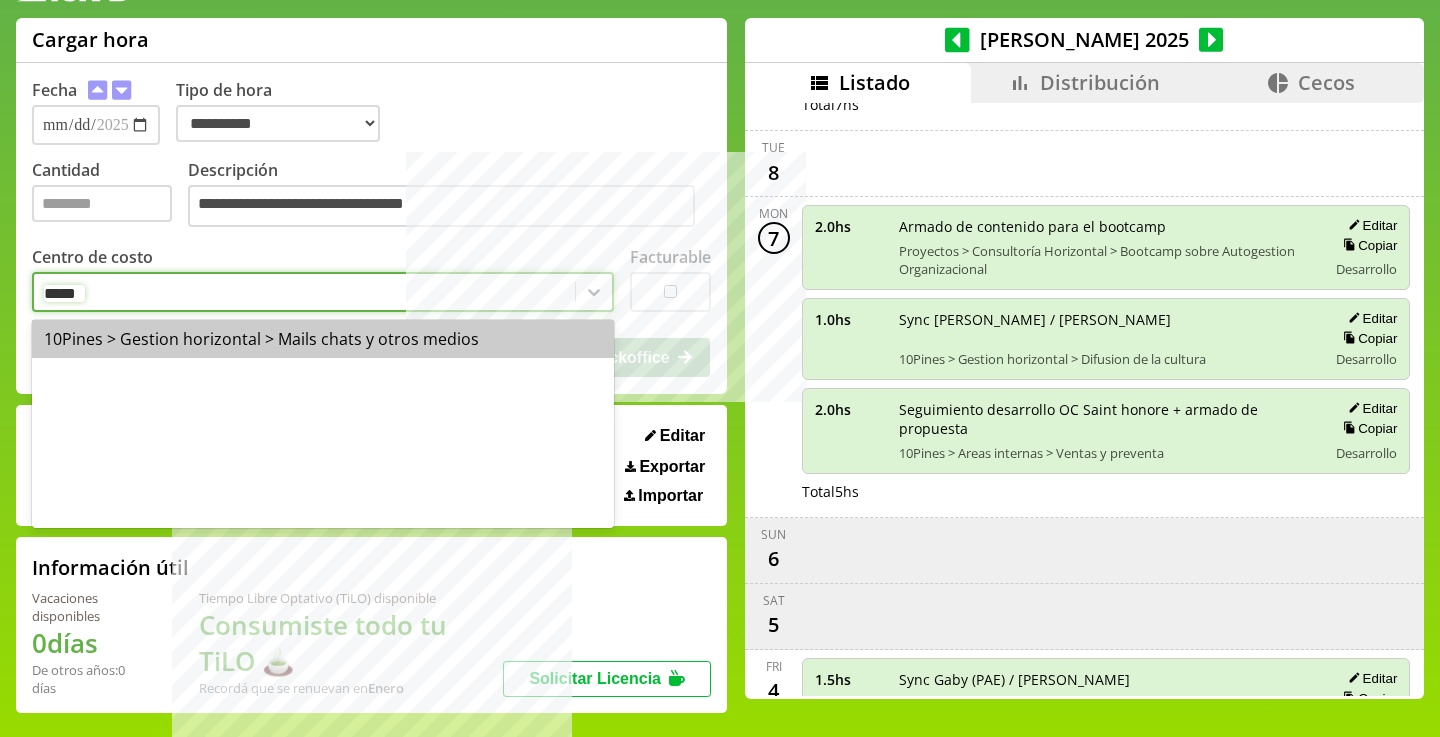 type 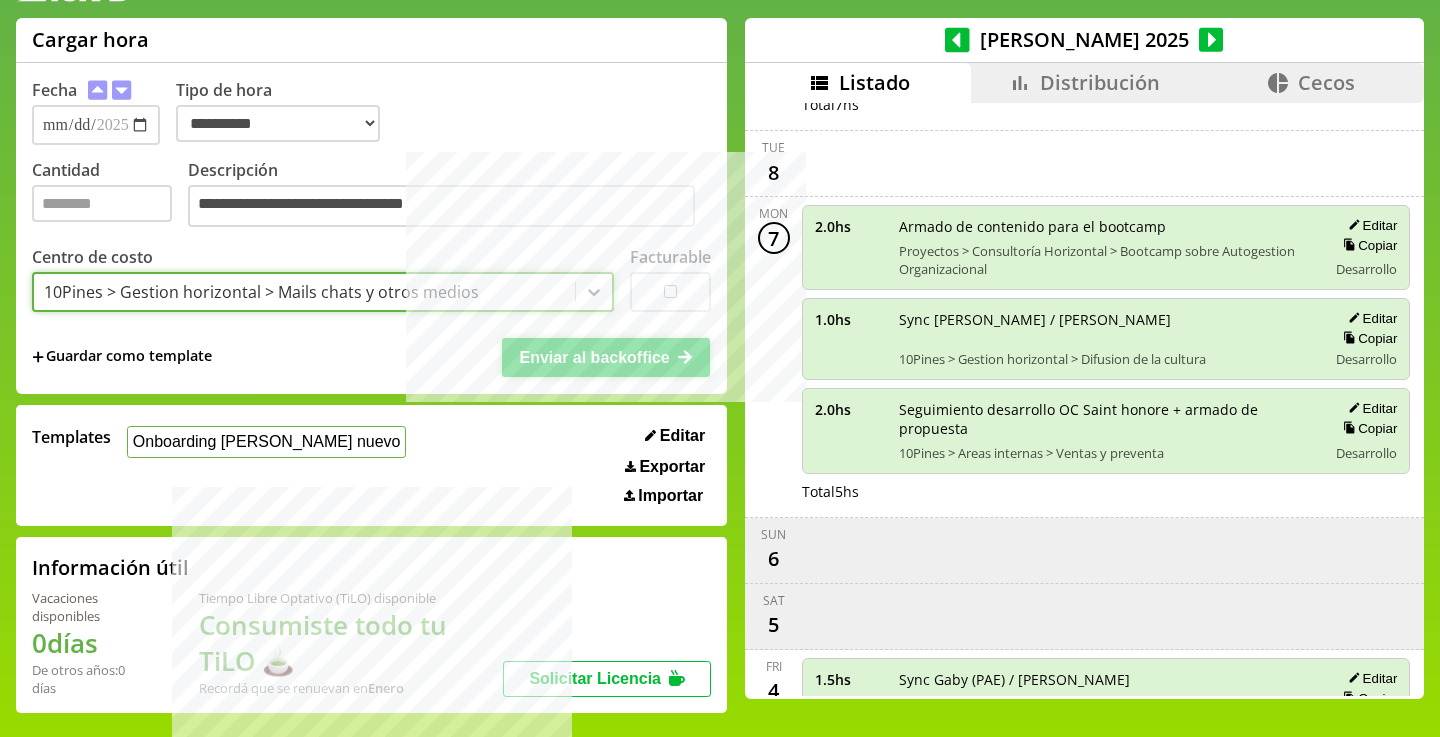 click on "Enviar al backoffice" at bounding box center [594, 357] 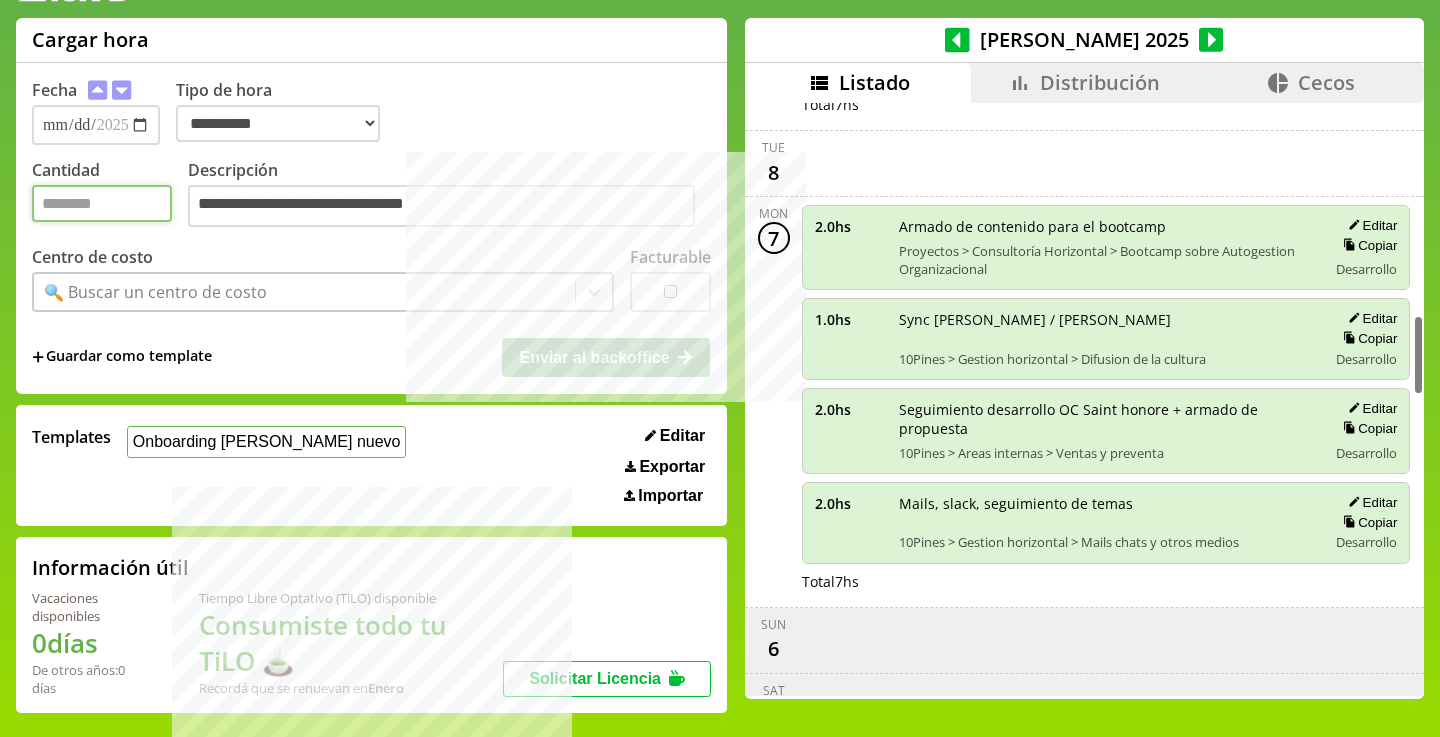 click on "Cantidad" at bounding box center (102, 203) 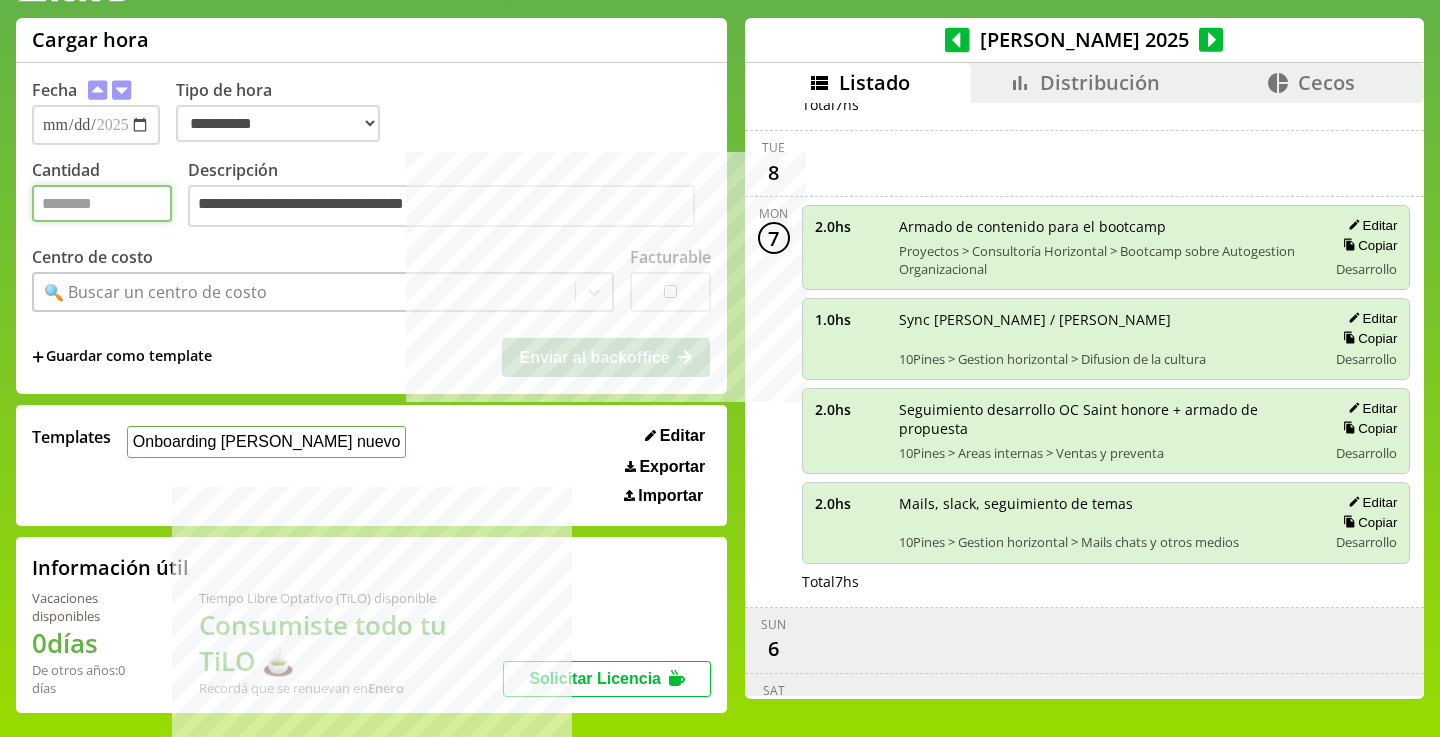type on "*" 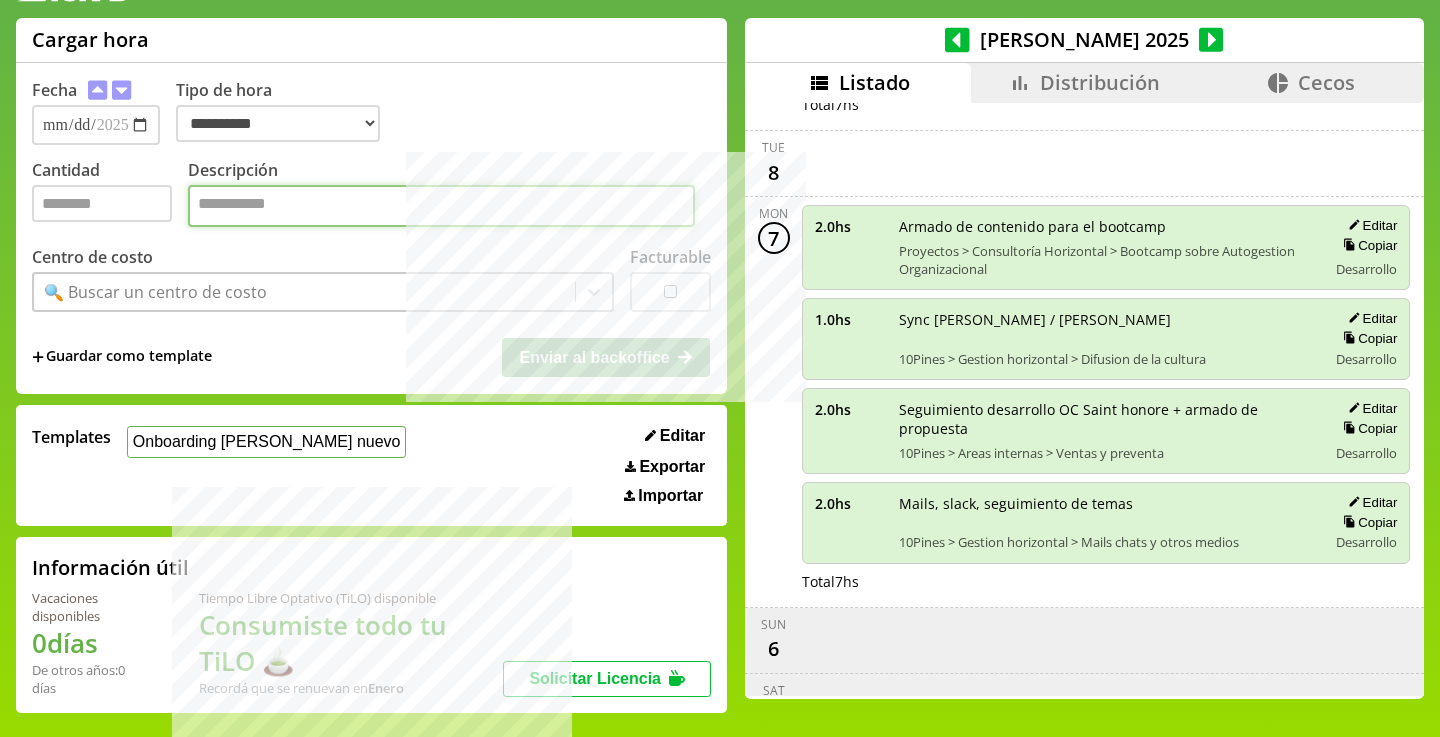 paste on "**********" 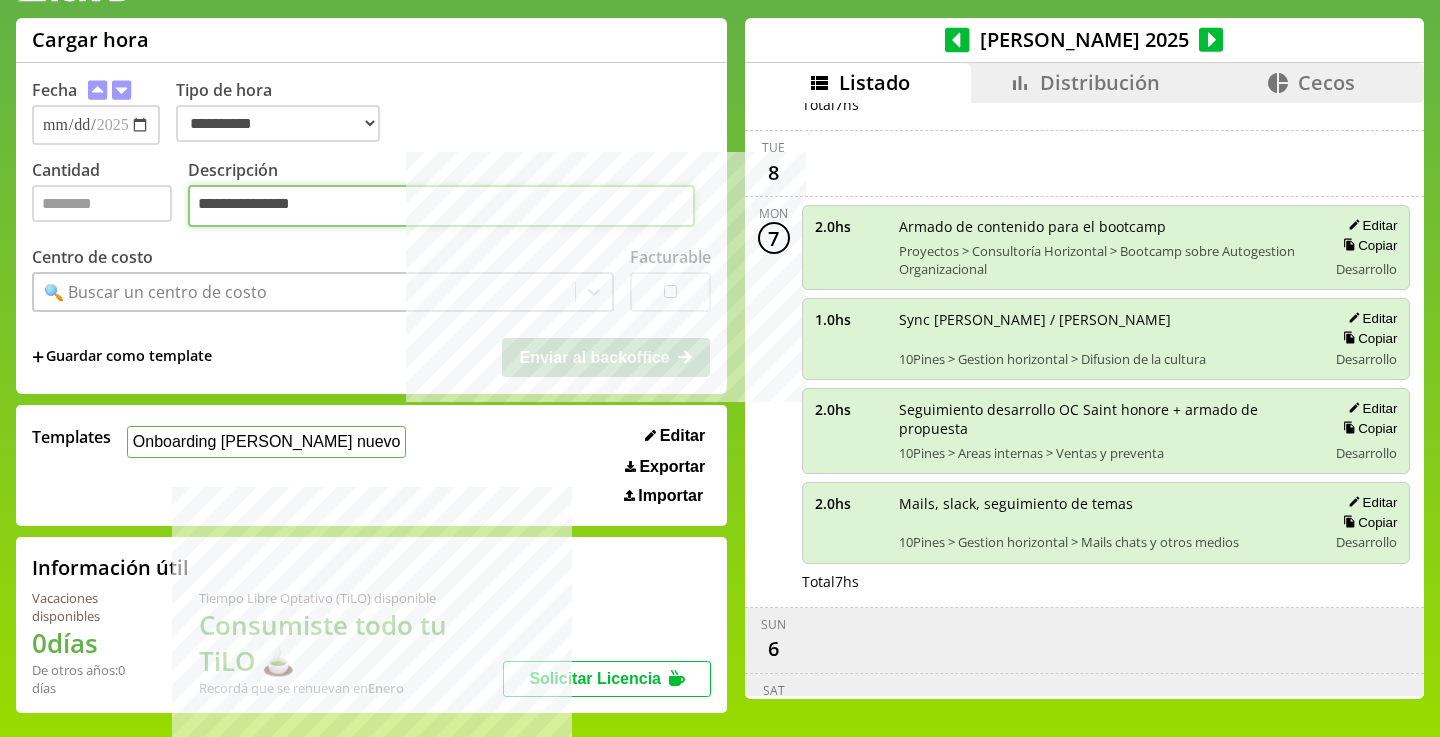 type on "**********" 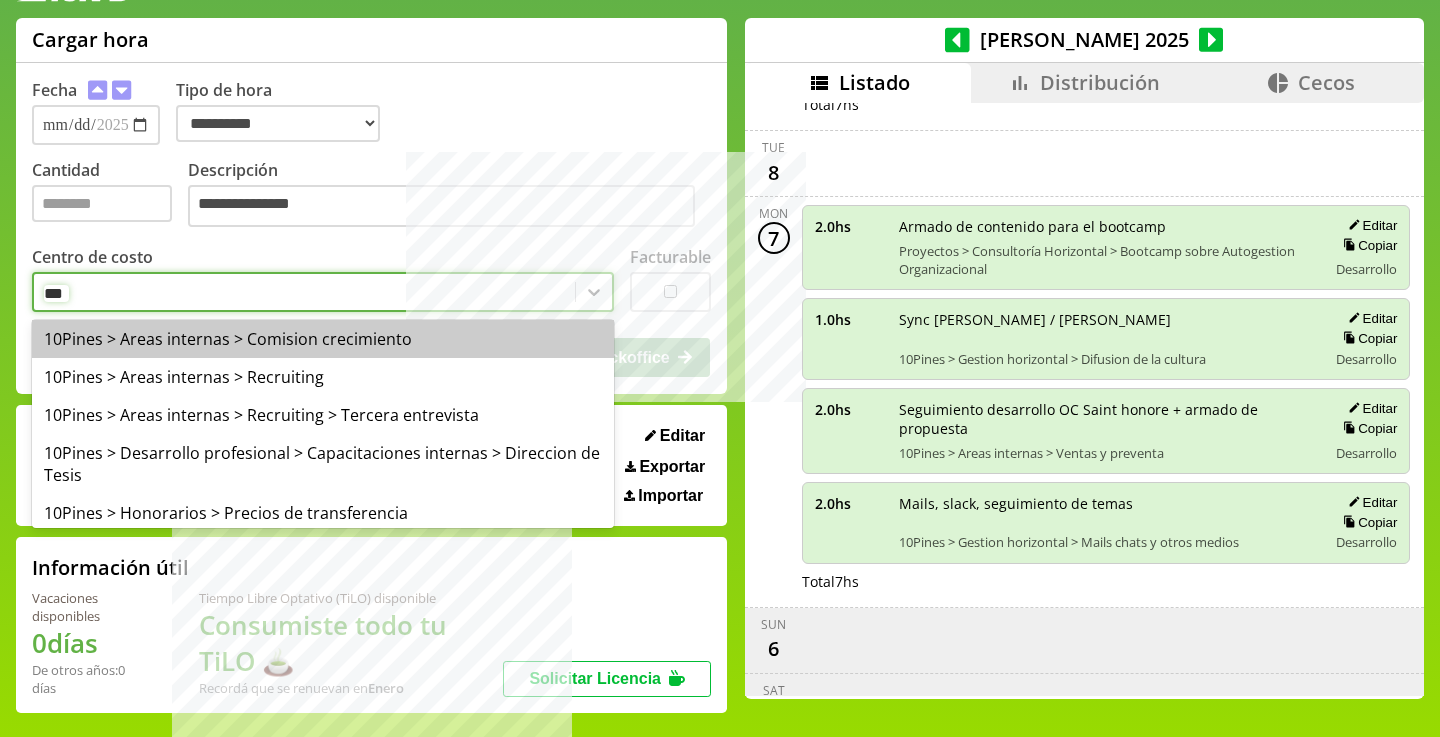 type on "****" 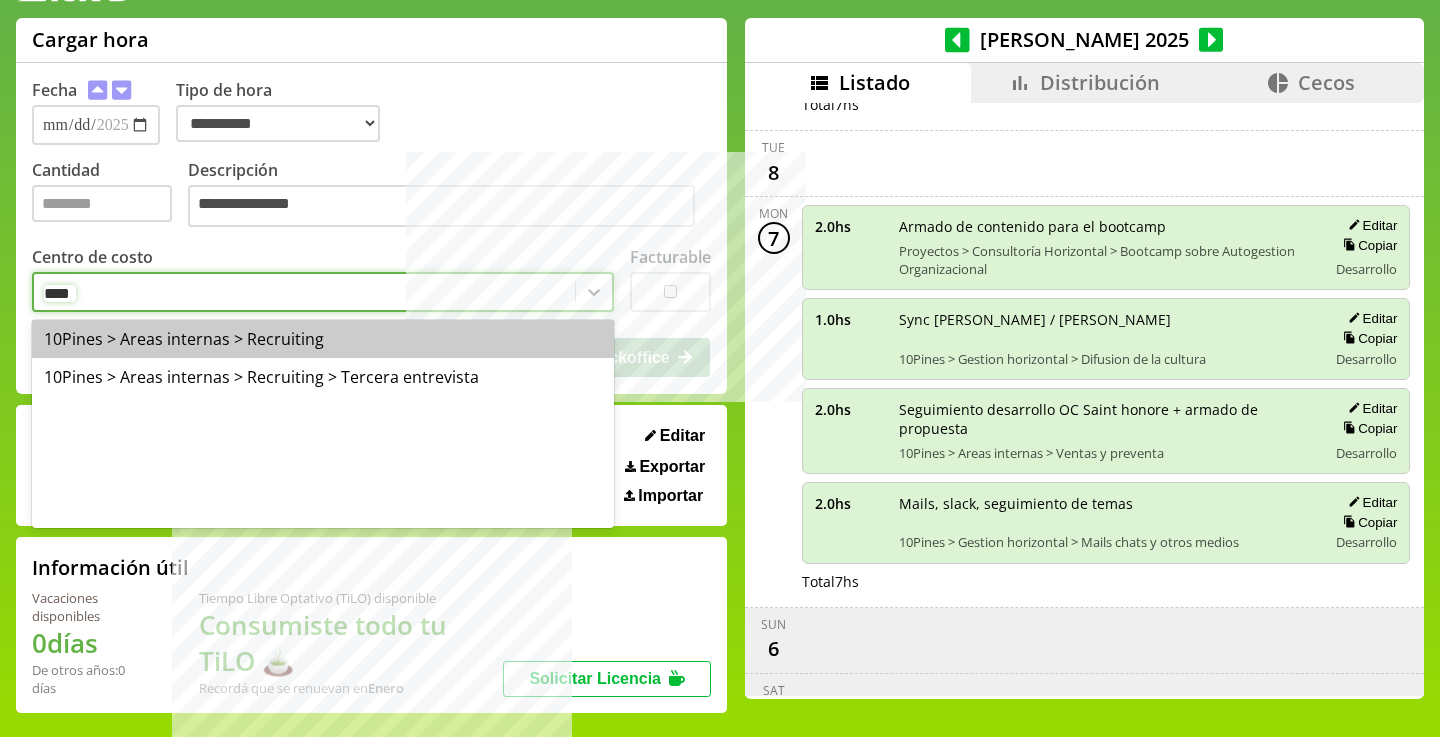 type 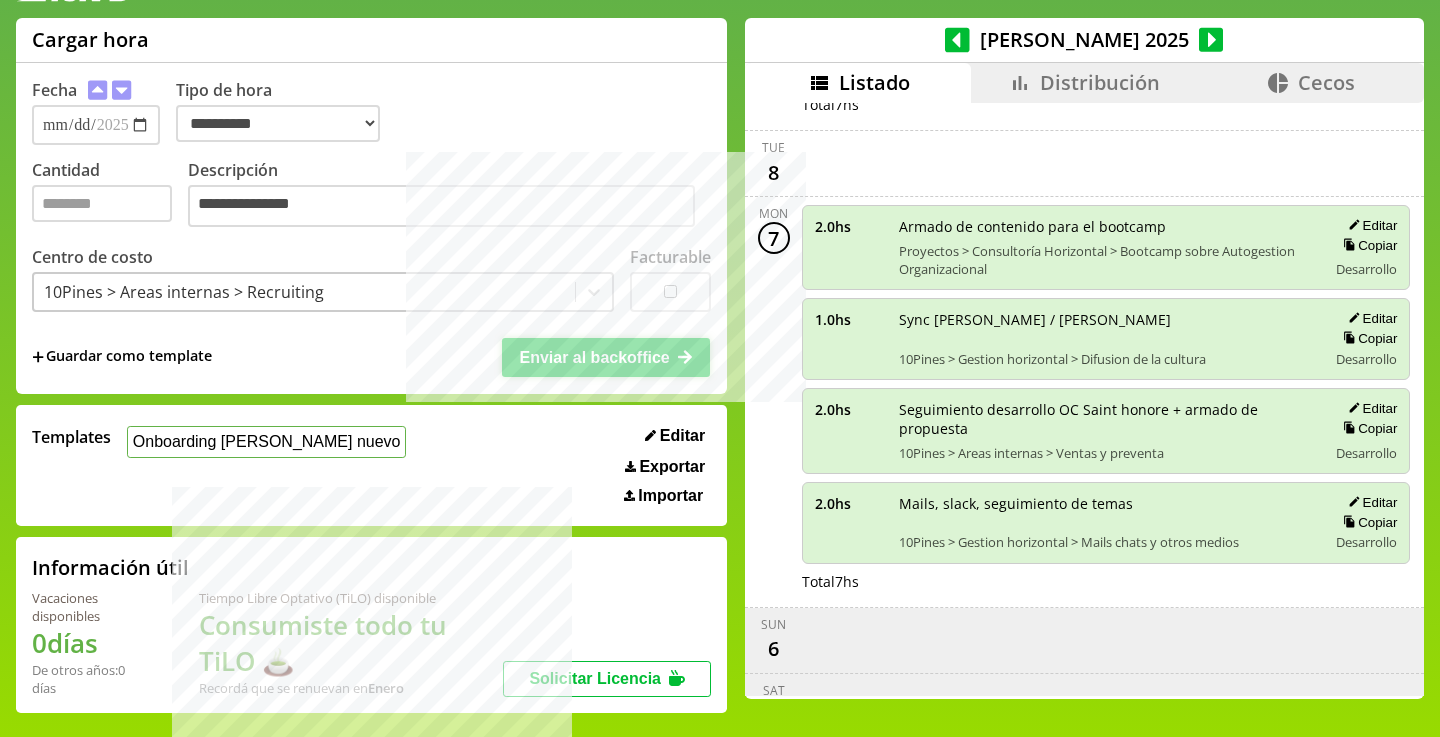 click on "Enviar al backoffice" at bounding box center (594, 357) 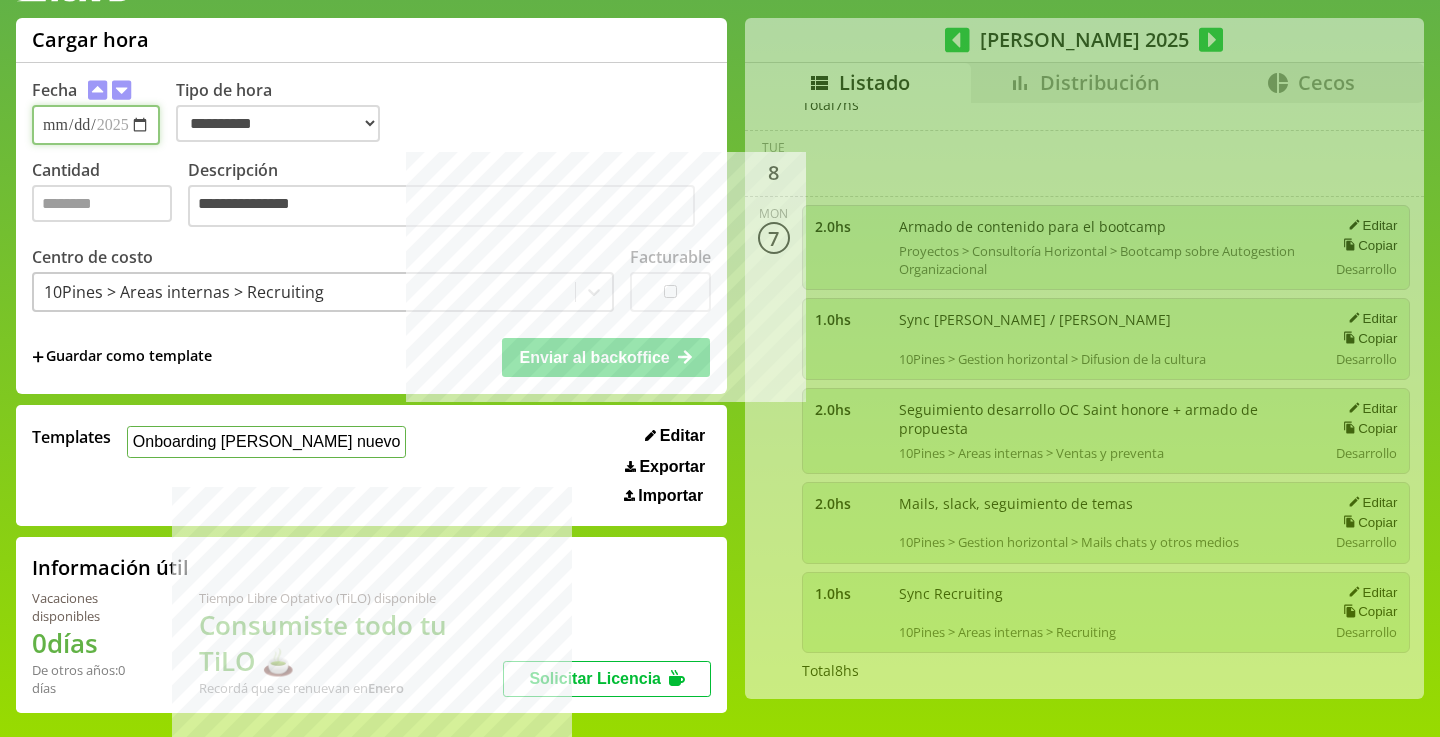 type 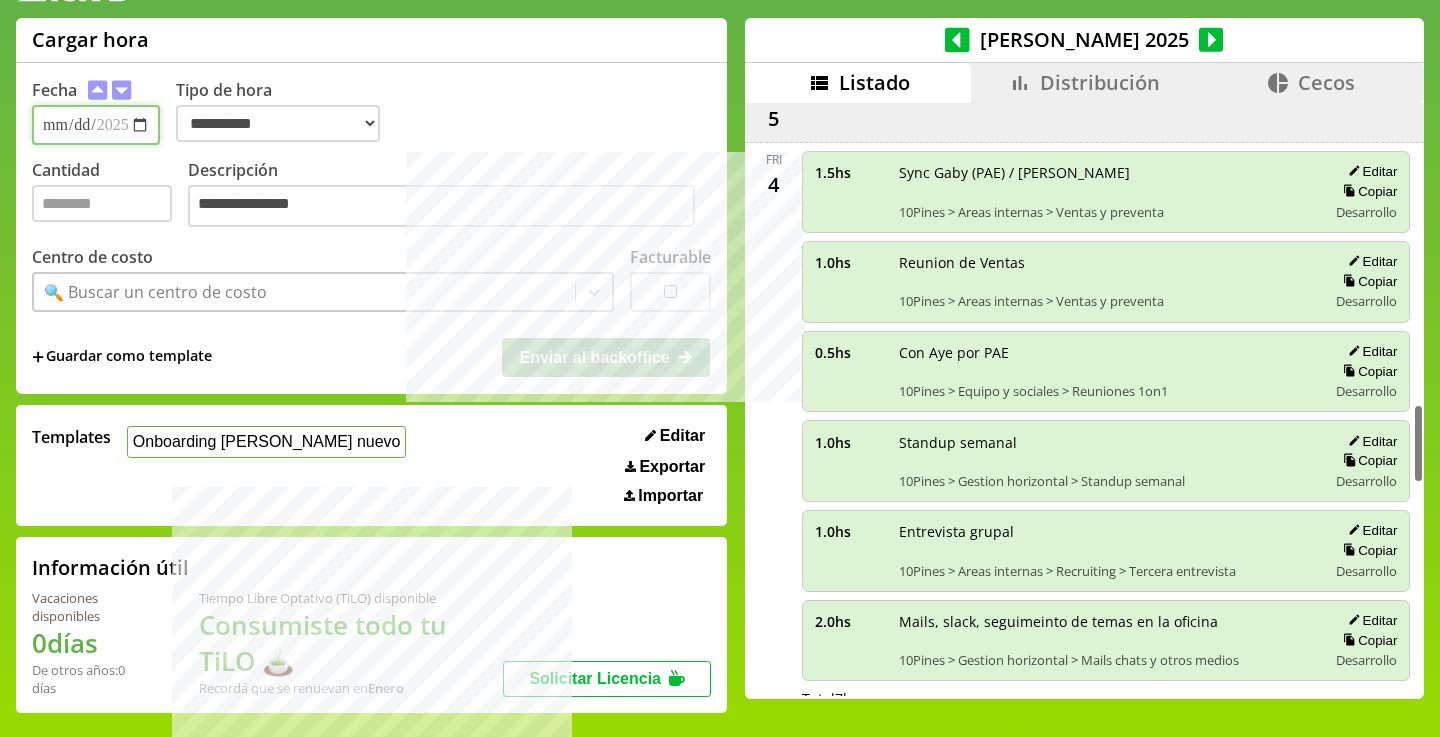 scroll, scrollTop: 2275, scrollLeft: 0, axis: vertical 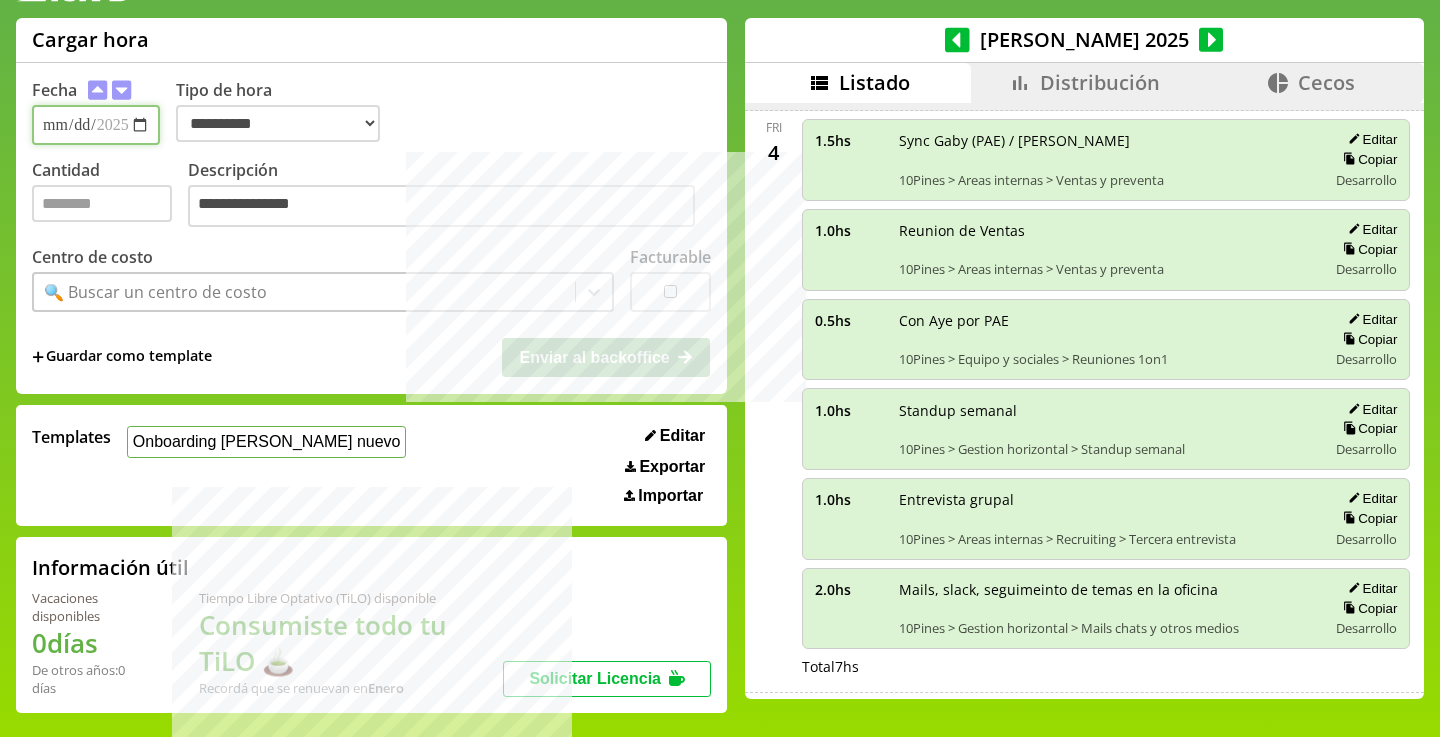 type on "**********" 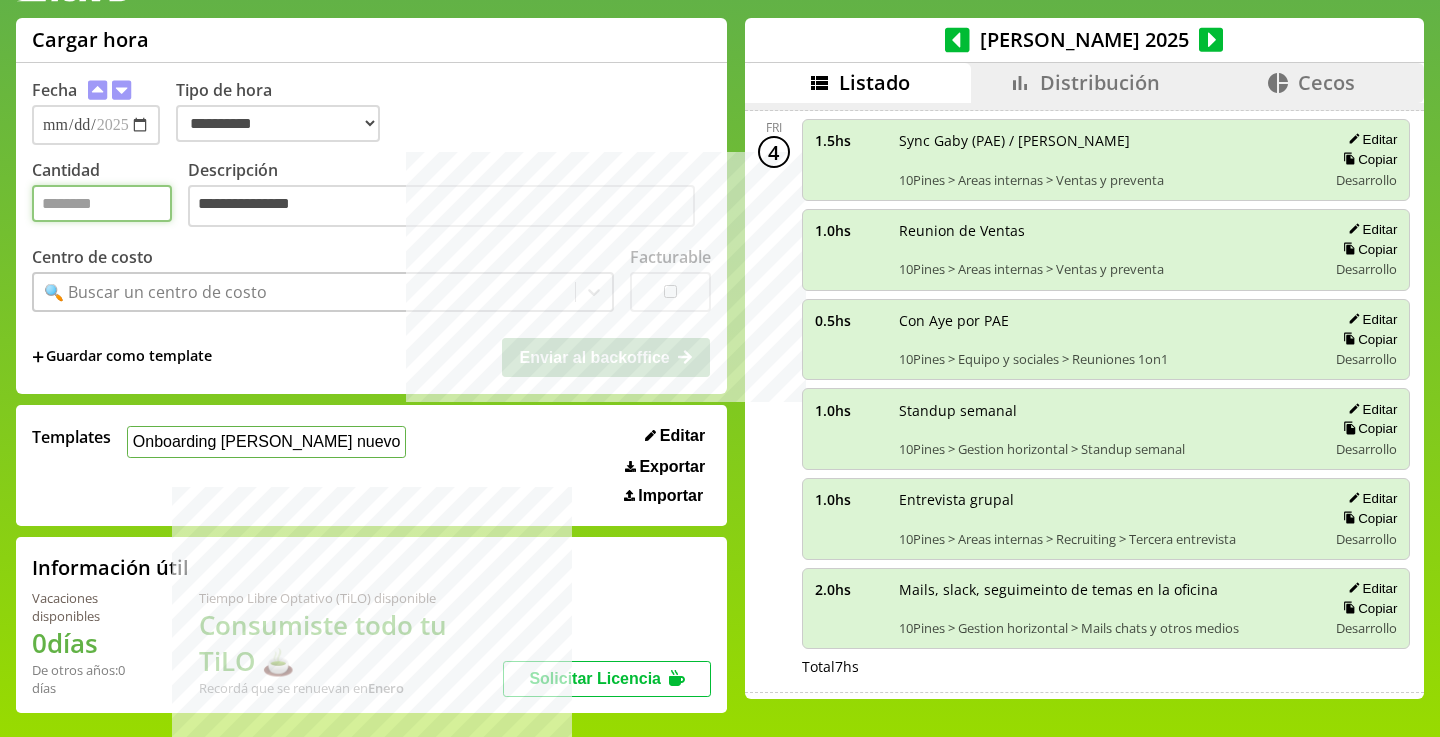 click on "Cantidad" at bounding box center (102, 203) 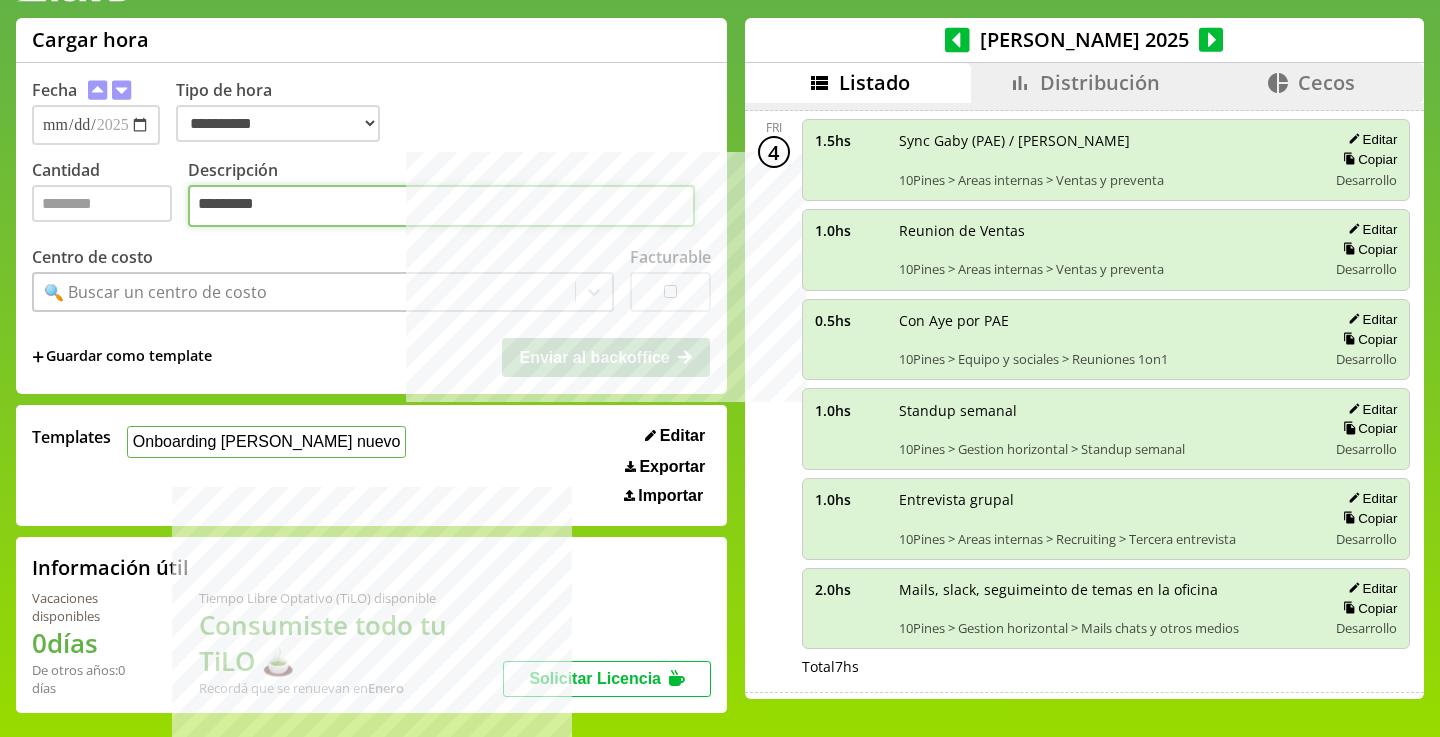paste on "**********" 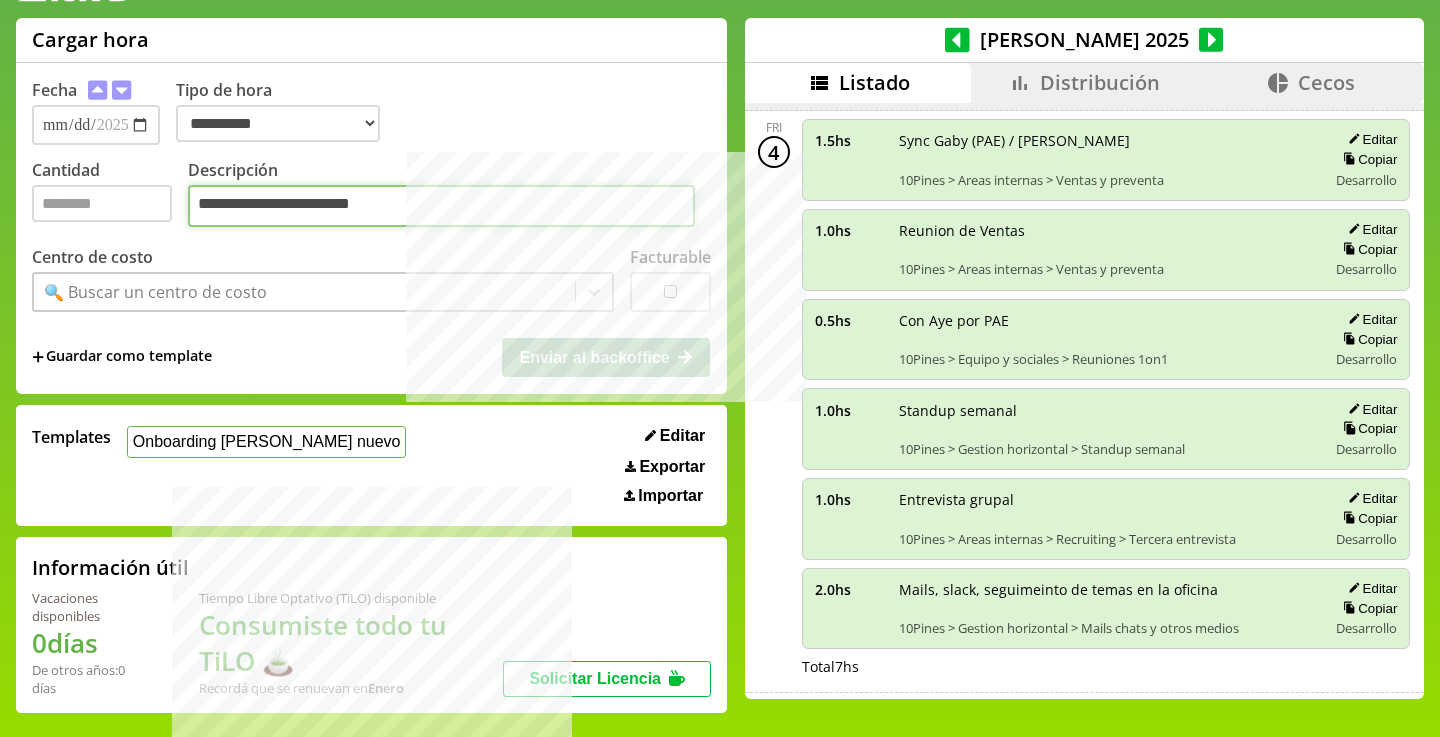 type on "**********" 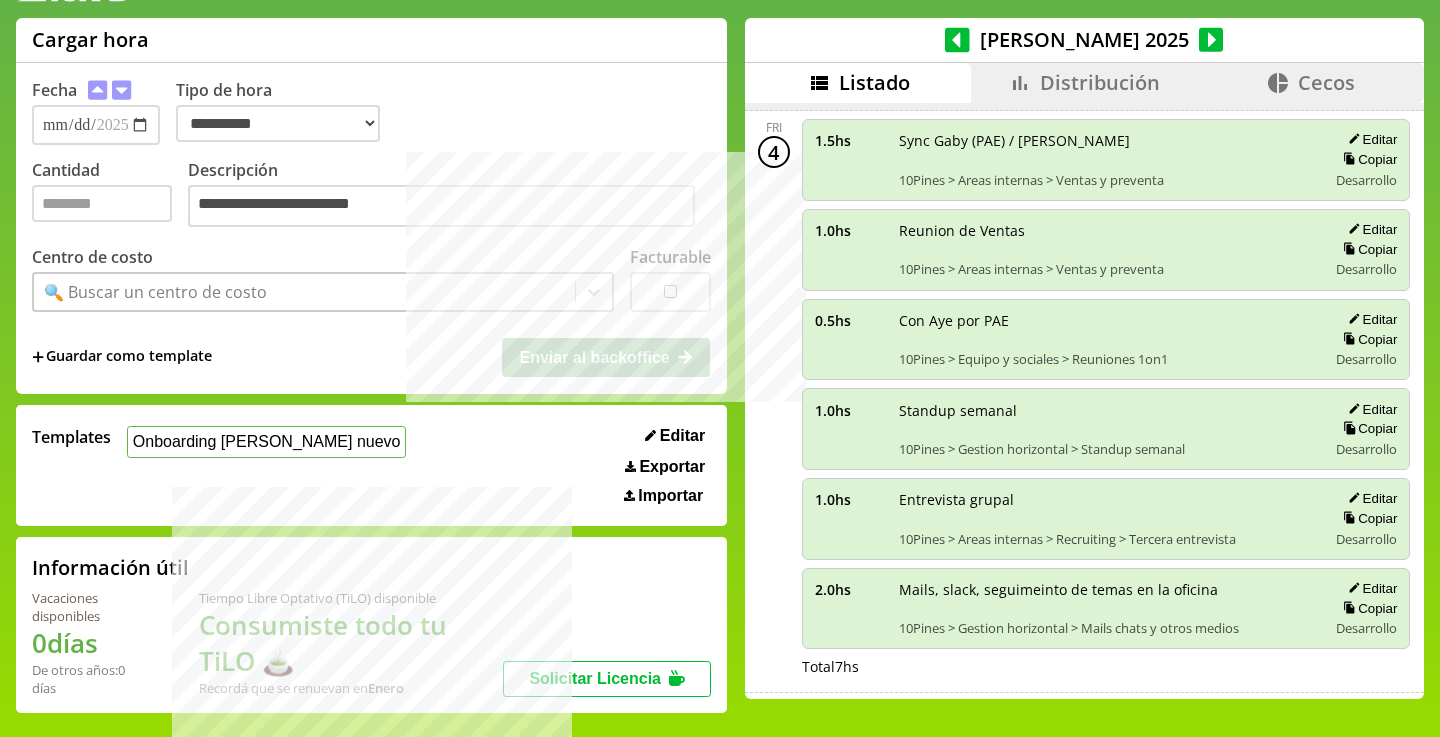click on "🔍 Buscar un centro de costo" at bounding box center [304, 292] 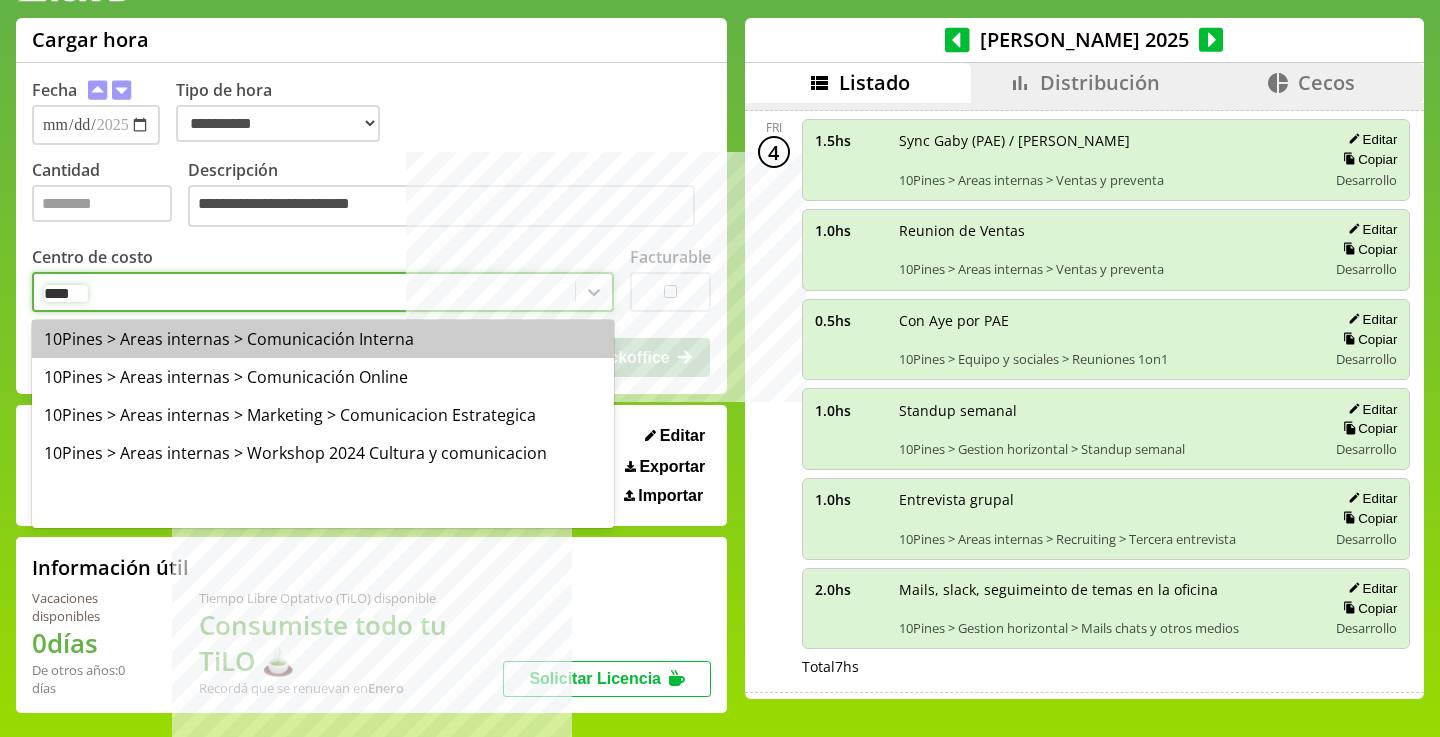 type on "*****" 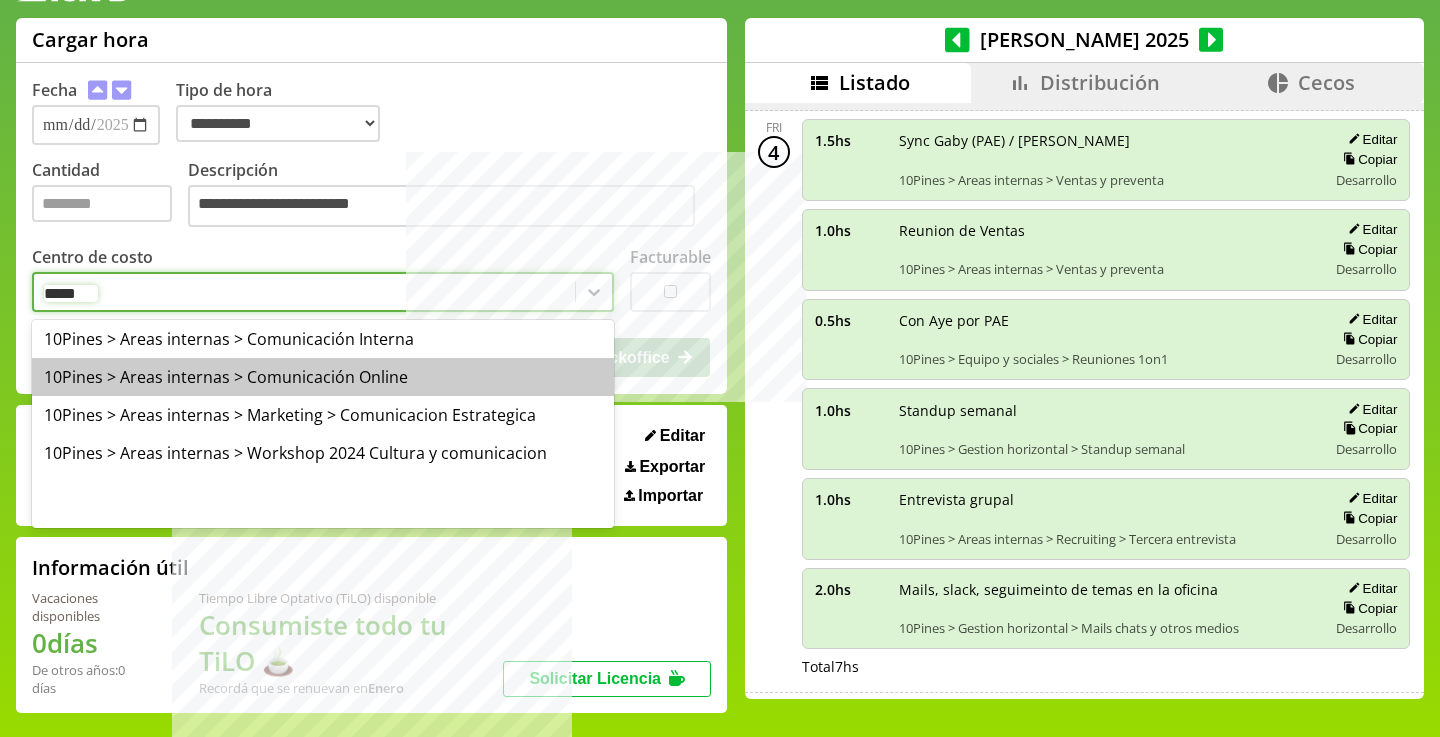 type 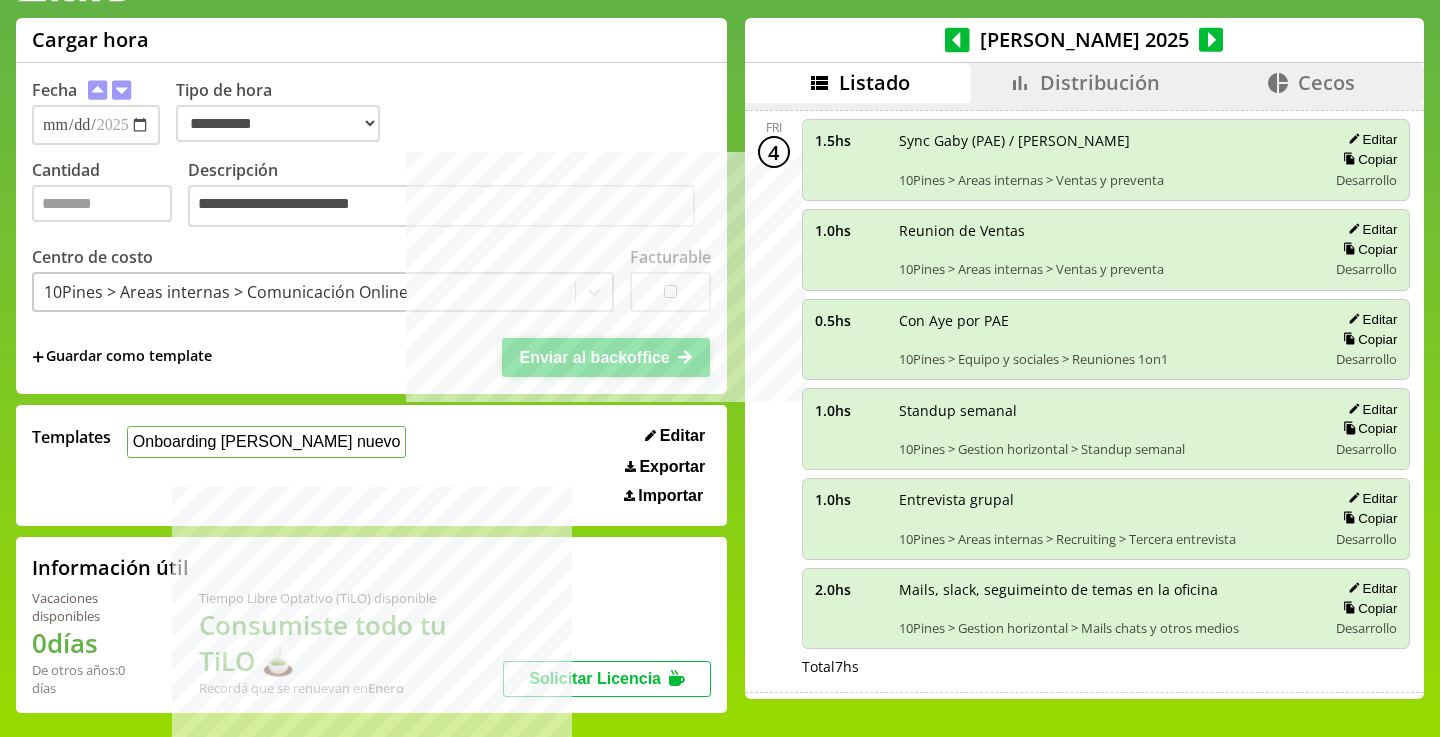 click on "Enviar al backoffice" at bounding box center (606, 357) 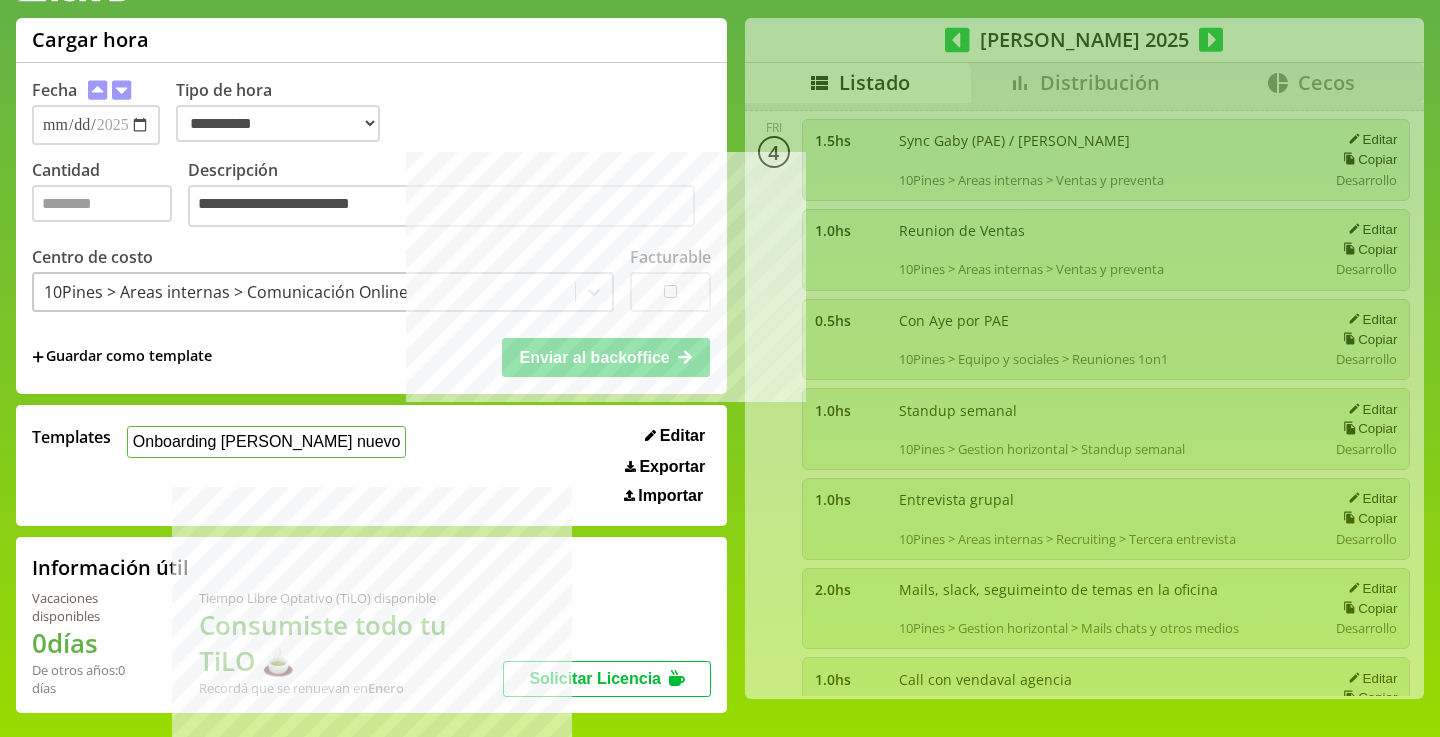type 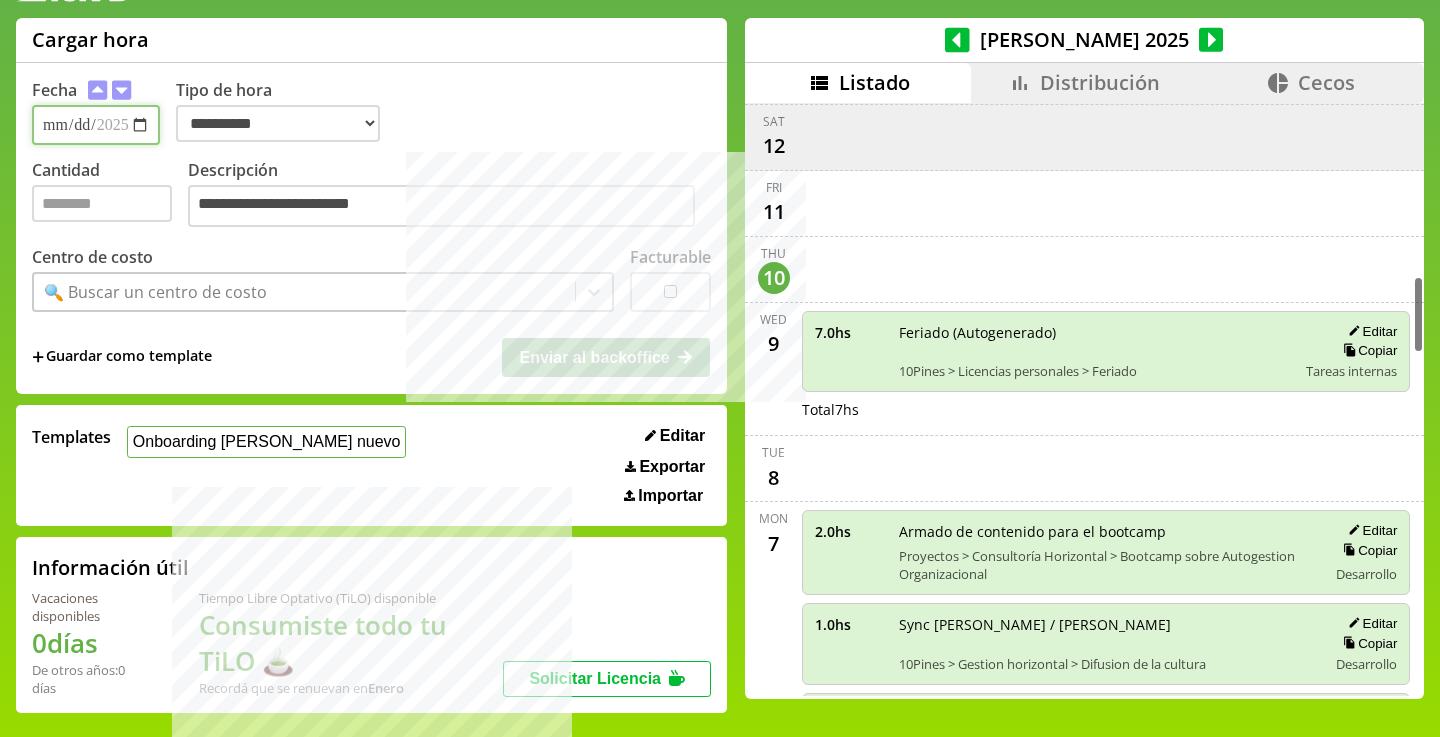 scroll, scrollTop: 1397, scrollLeft: 0, axis: vertical 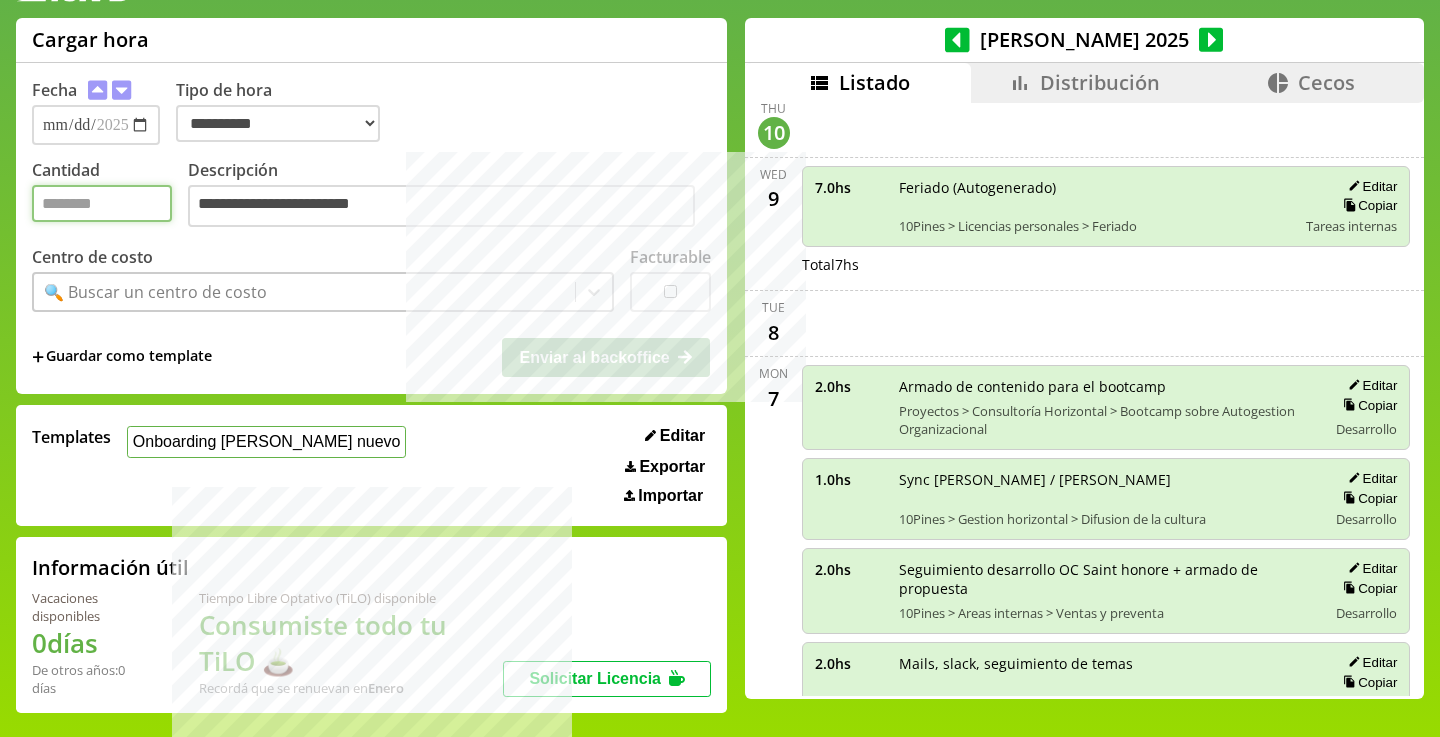 click on "Cantidad" at bounding box center [102, 203] 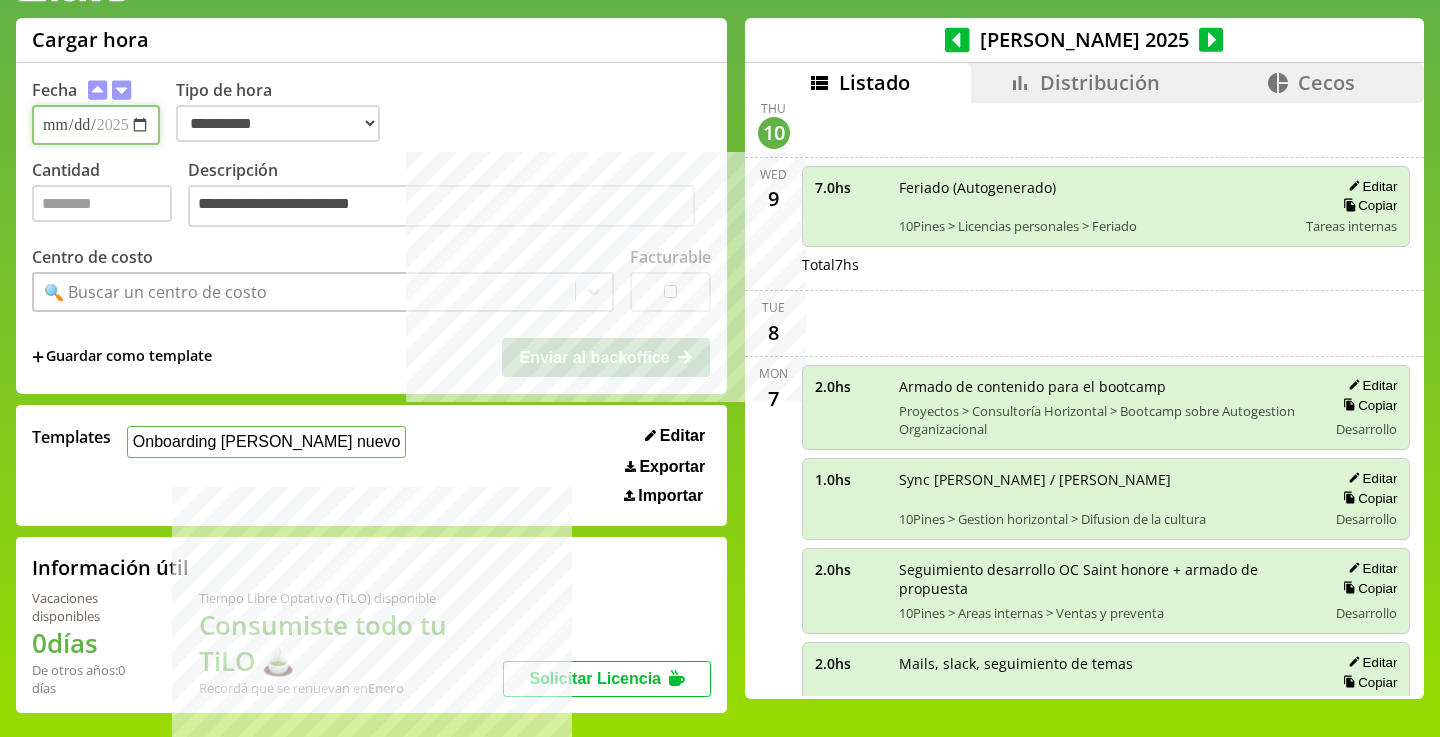 click on "**********" at bounding box center [96, 125] 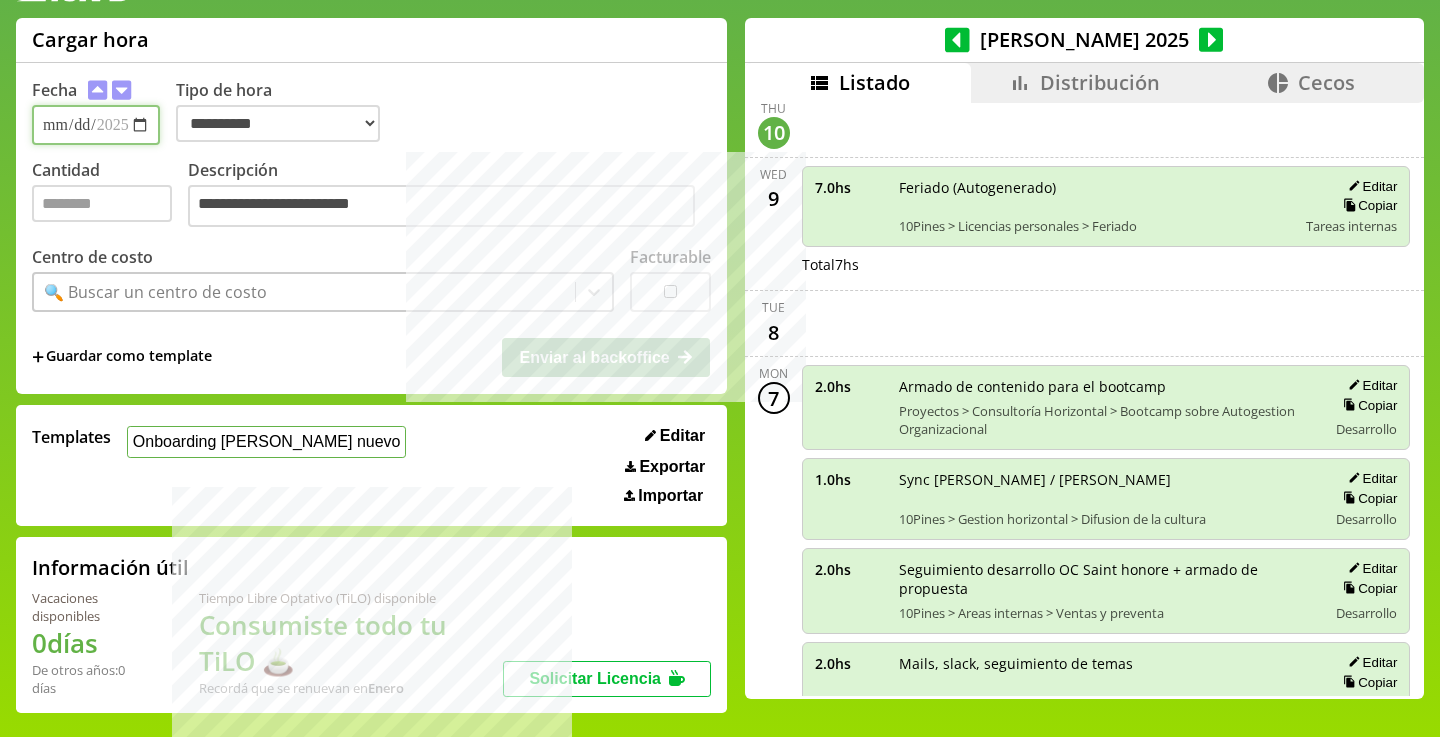 type on "**********" 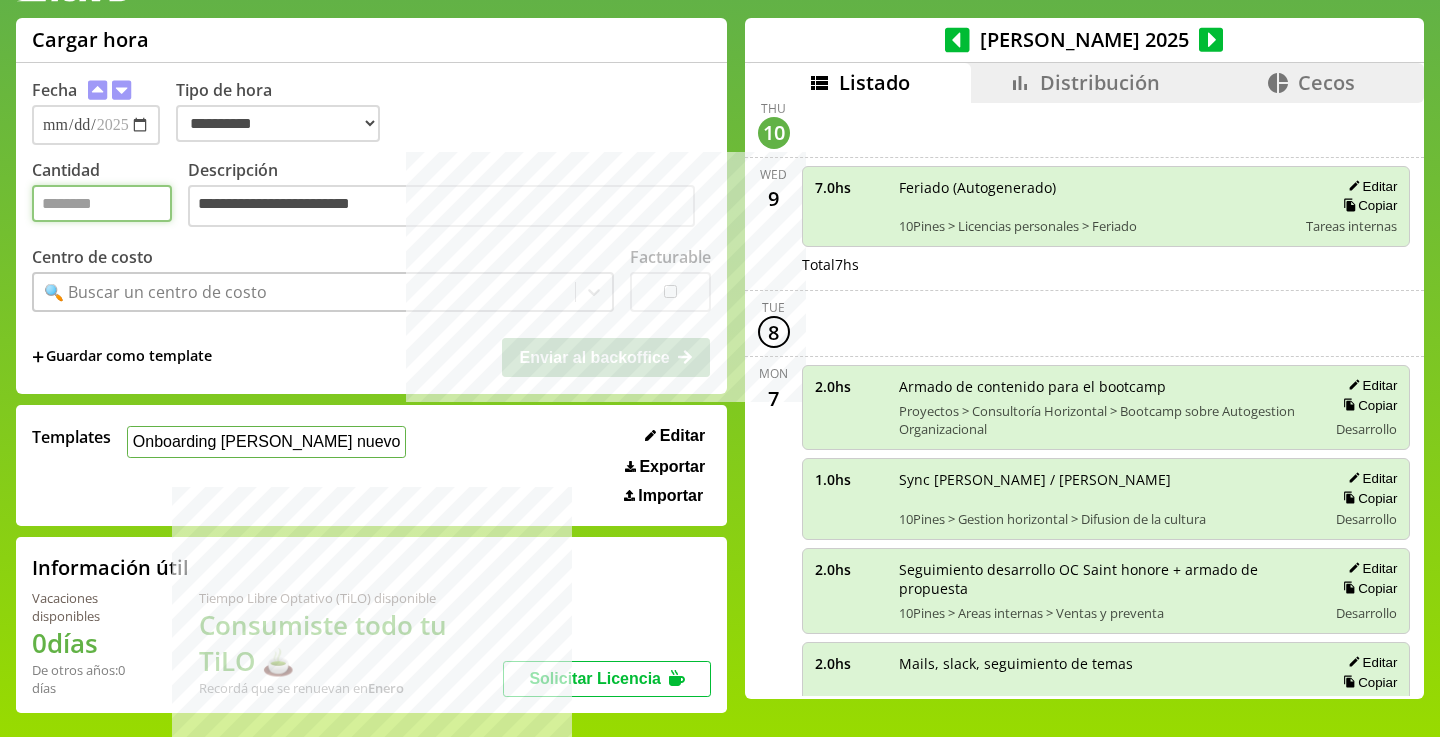 click on "Cantidad" at bounding box center [102, 203] 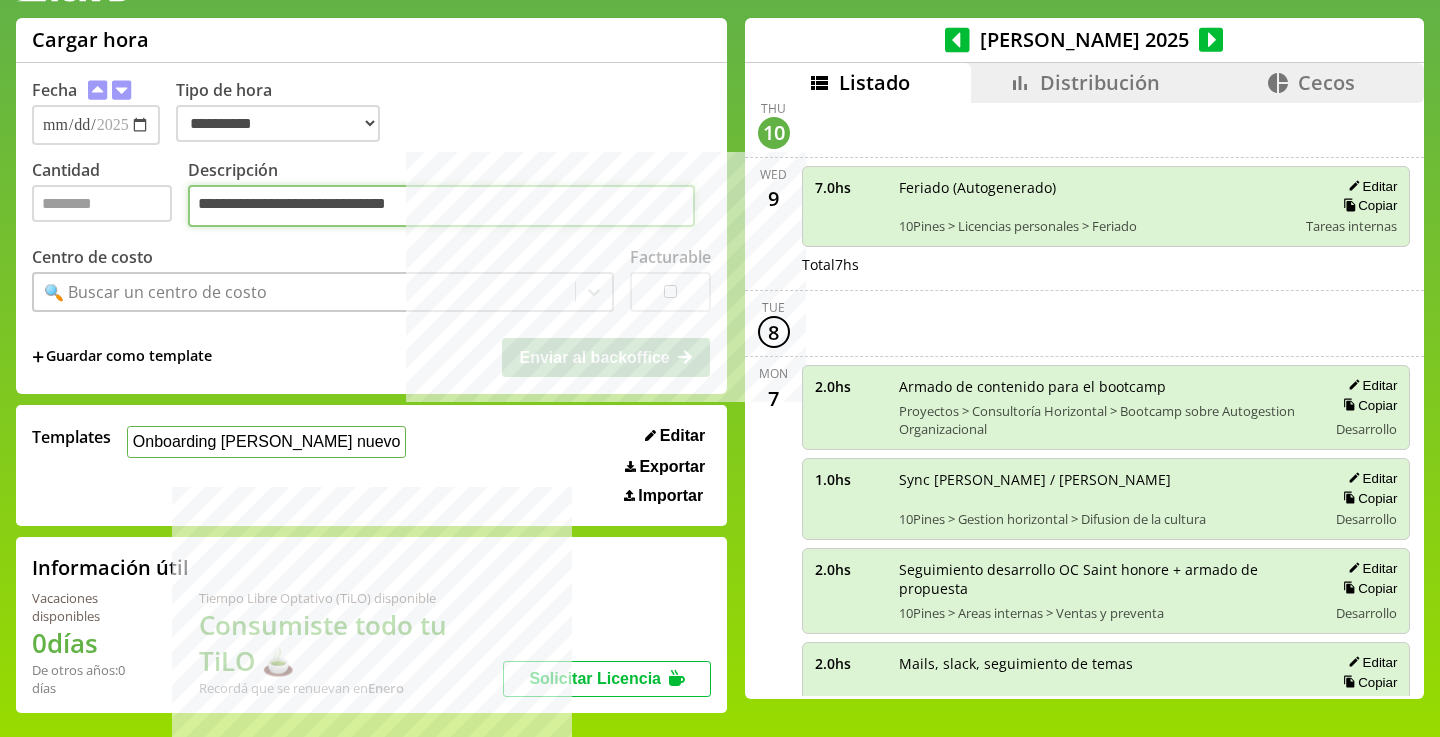 type on "**********" 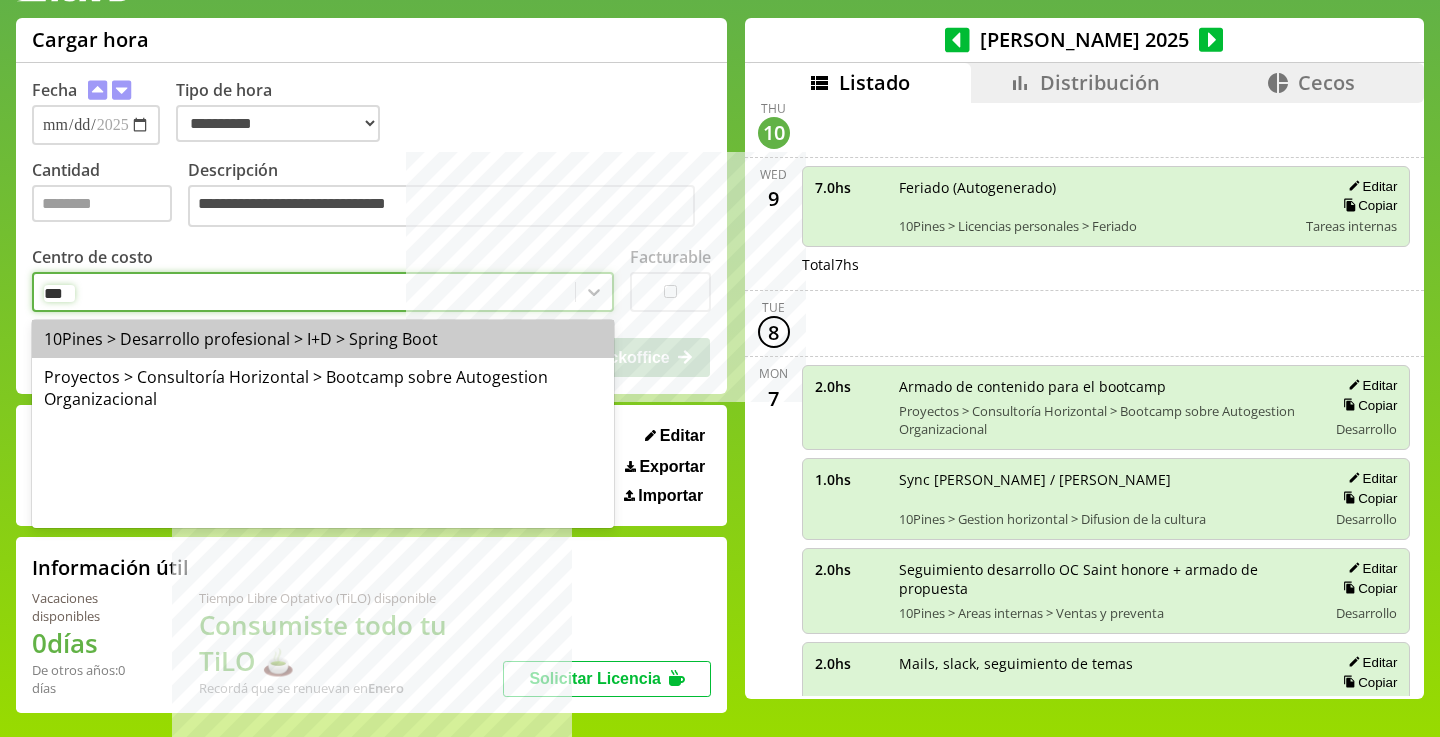type on "****" 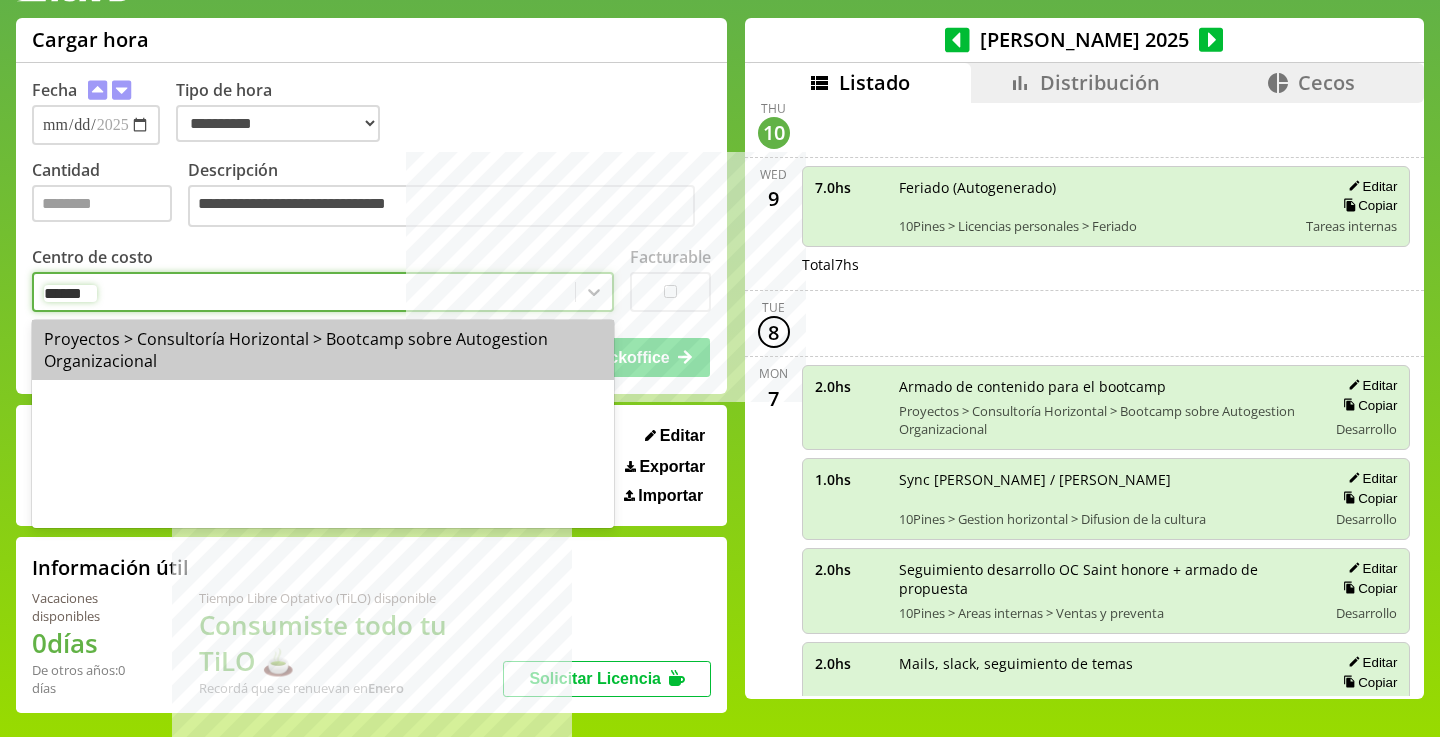 type on "*******" 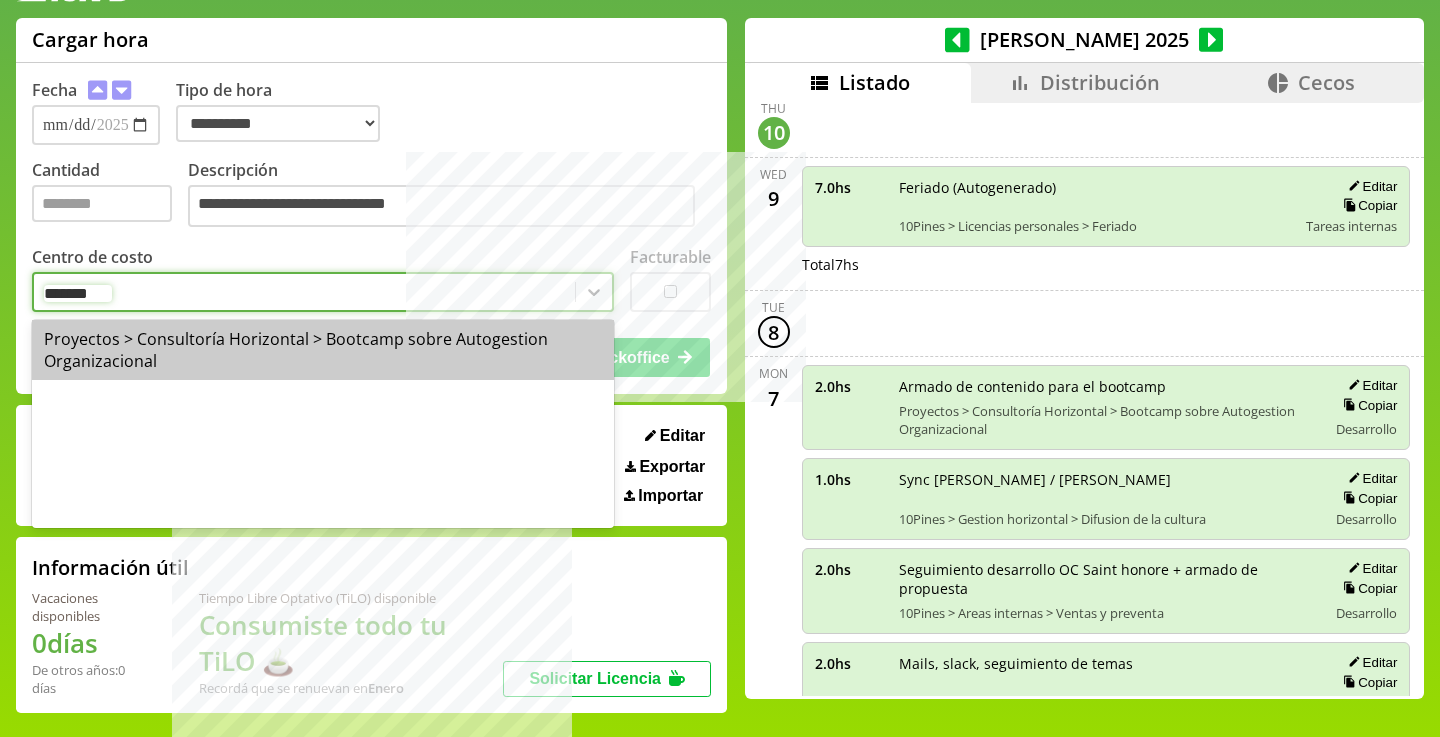 type 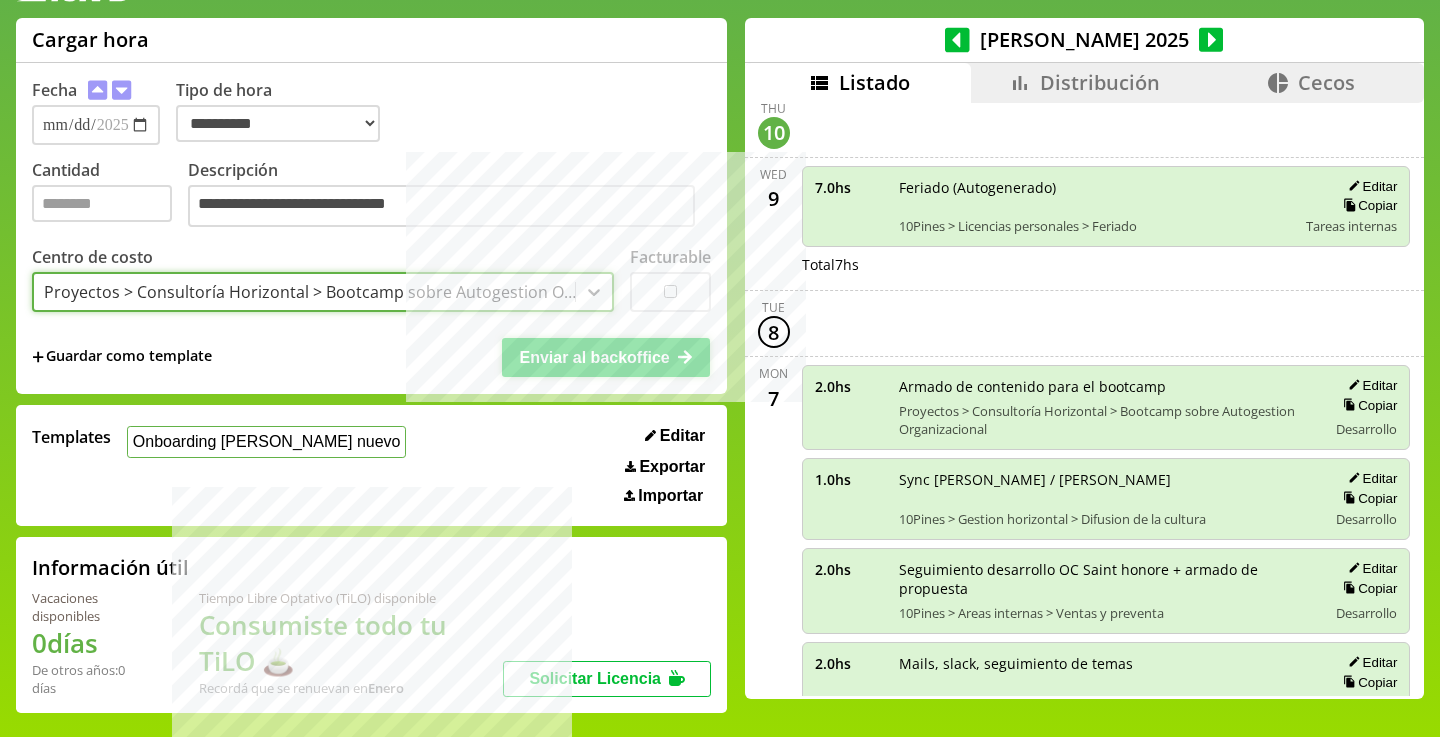 click on "Enviar al backoffice" at bounding box center (594, 357) 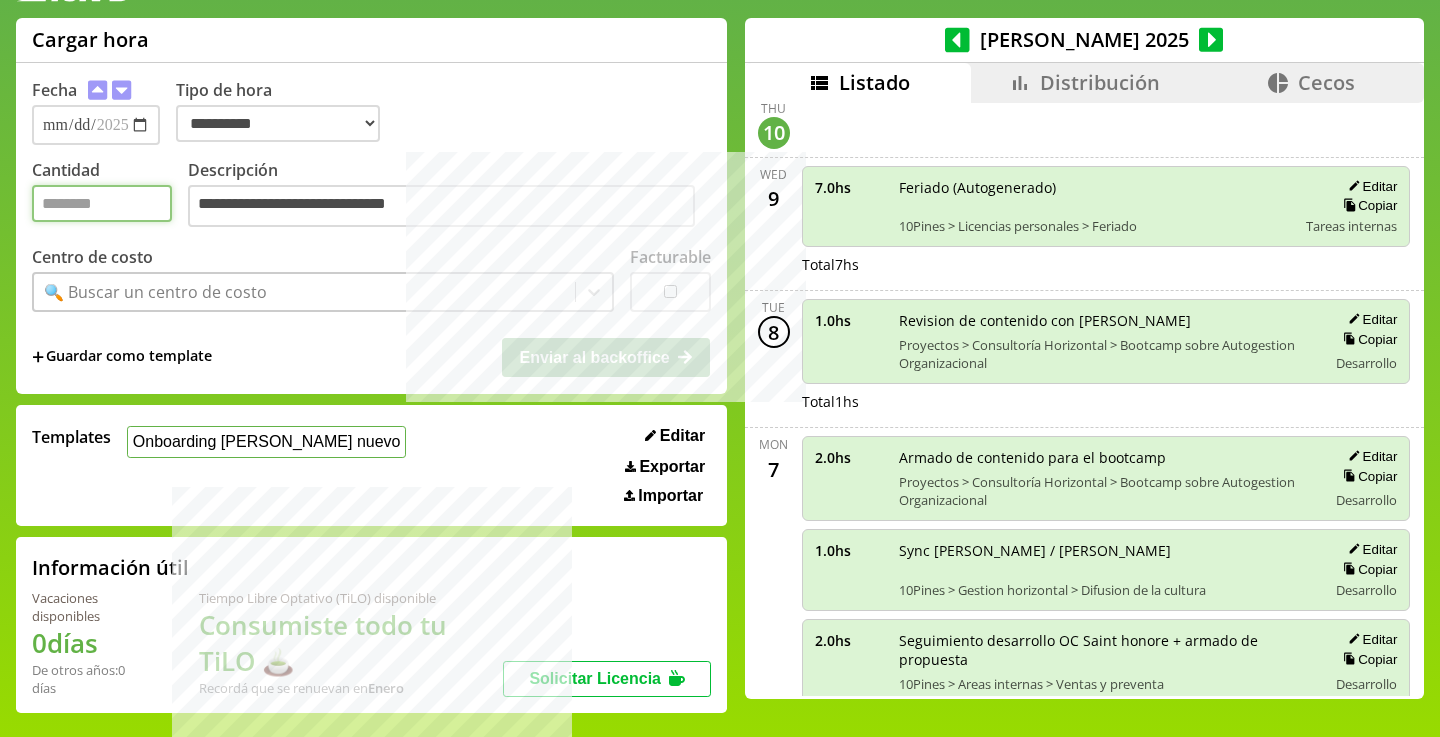 click on "Cantidad" at bounding box center (102, 203) 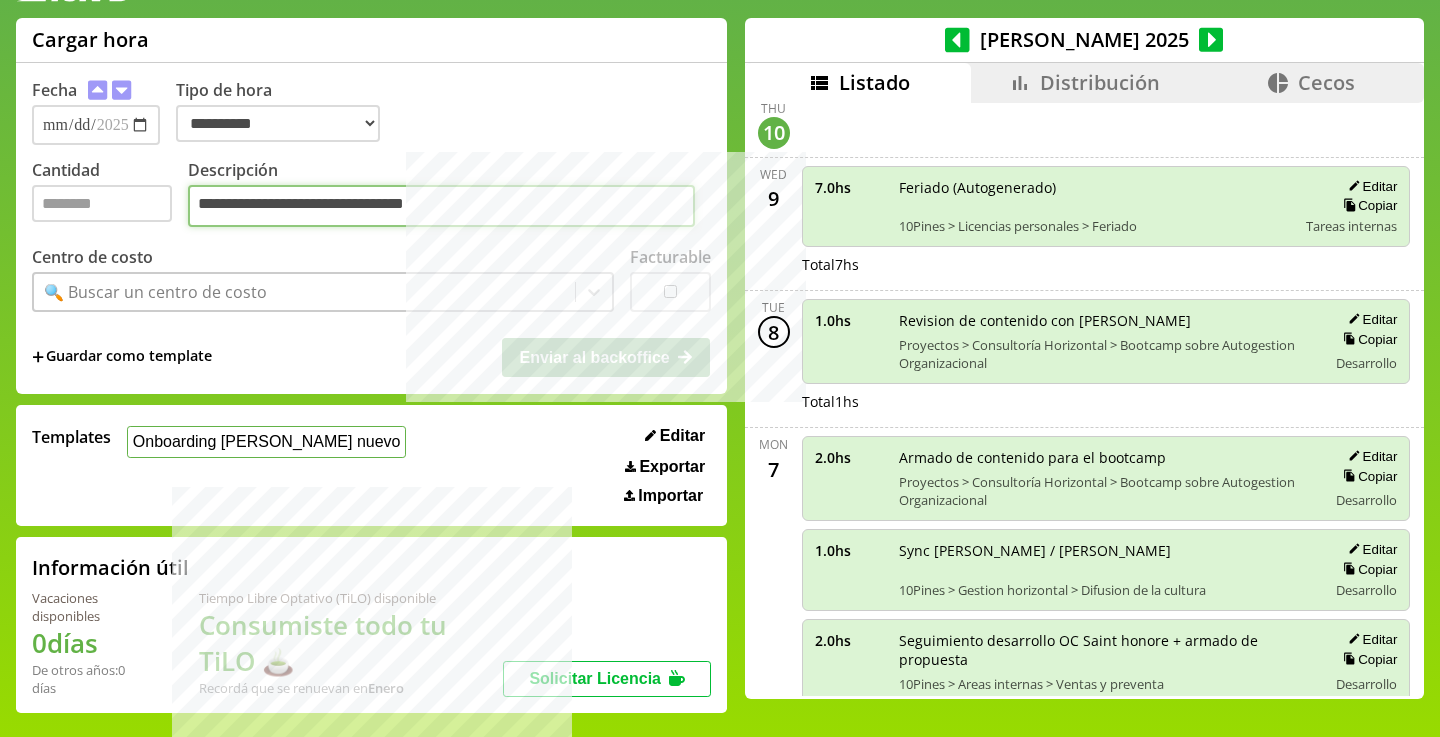 type on "**********" 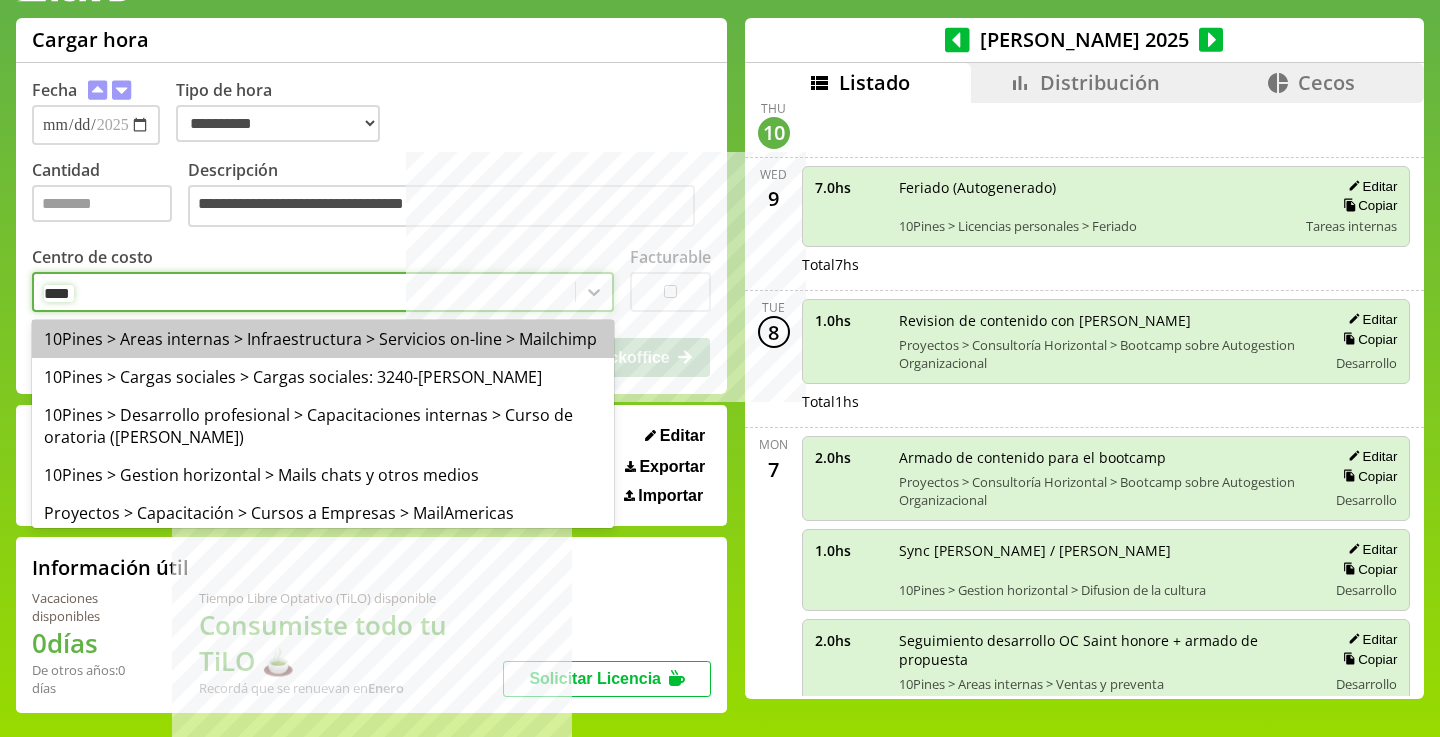 type on "*****" 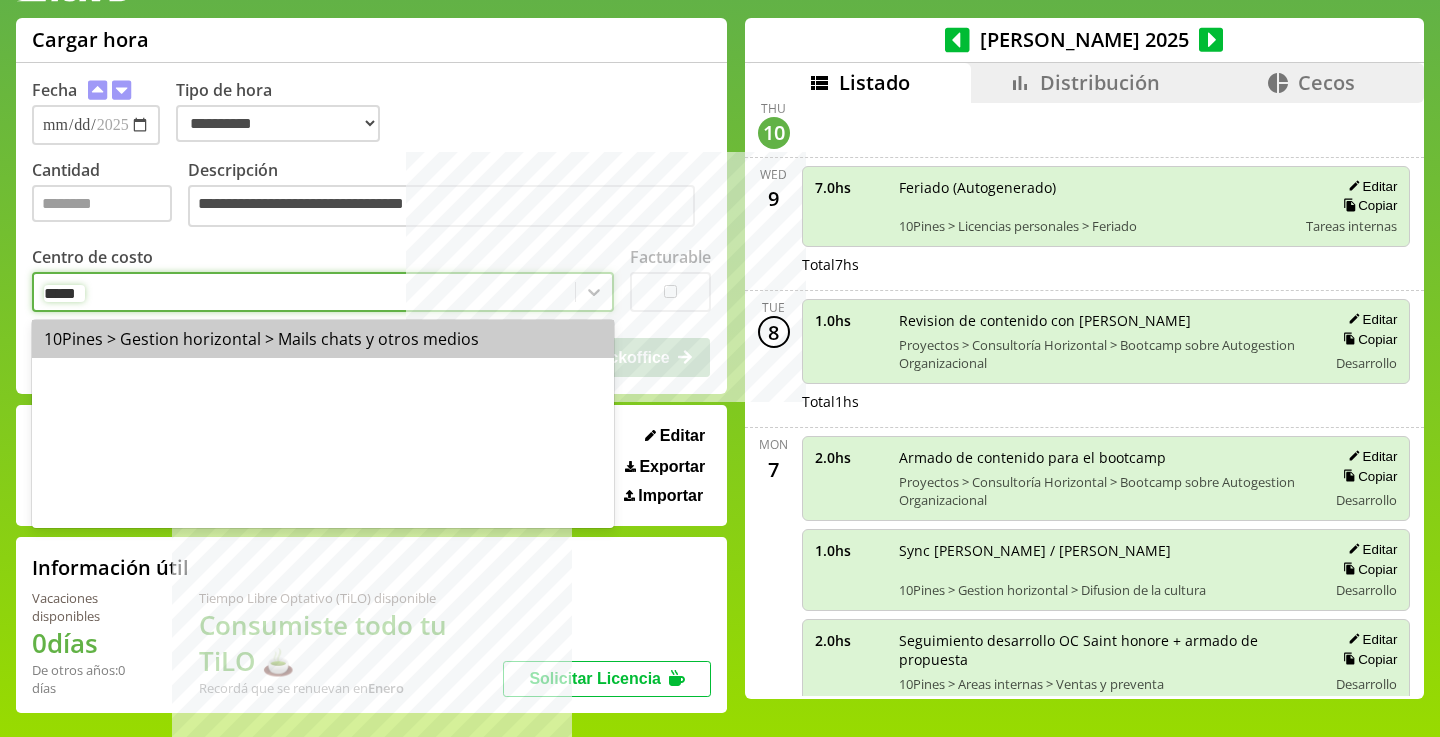 type 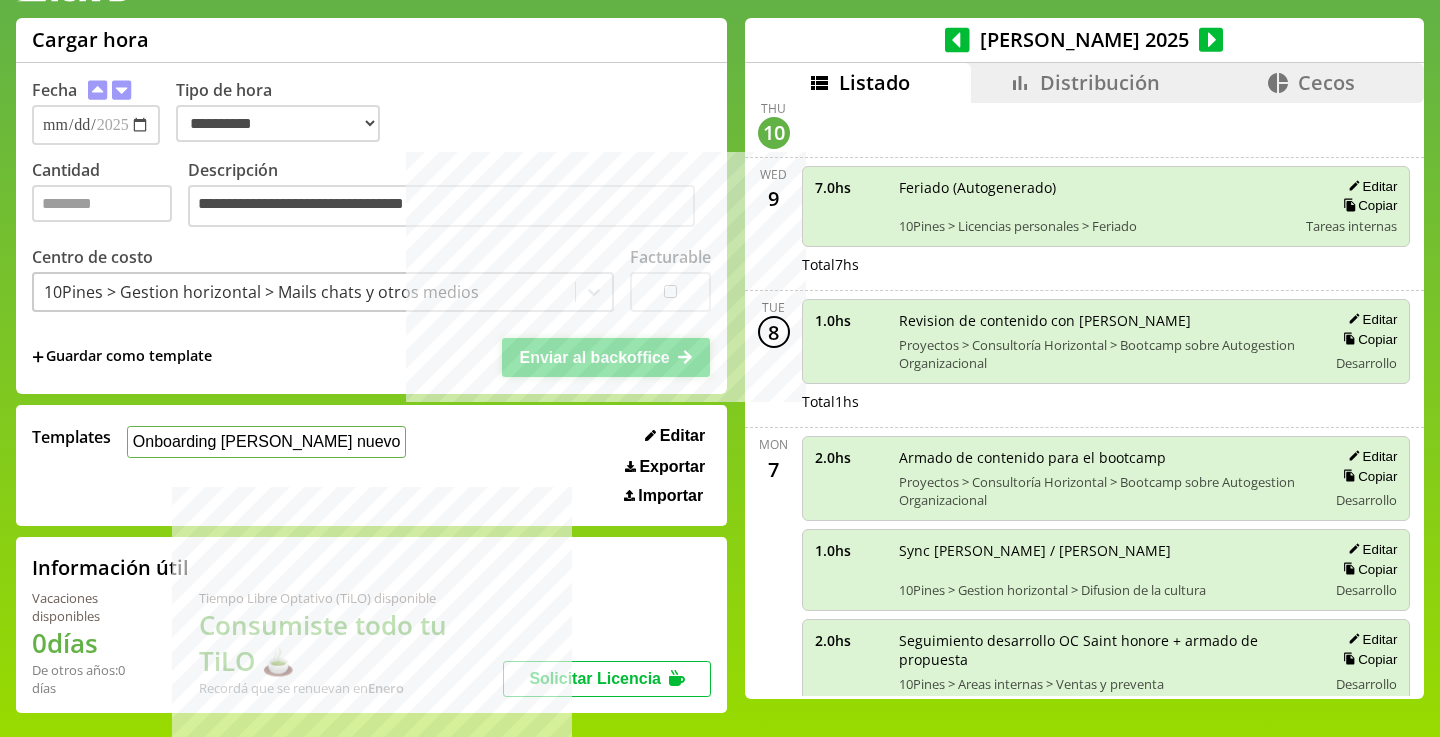 type 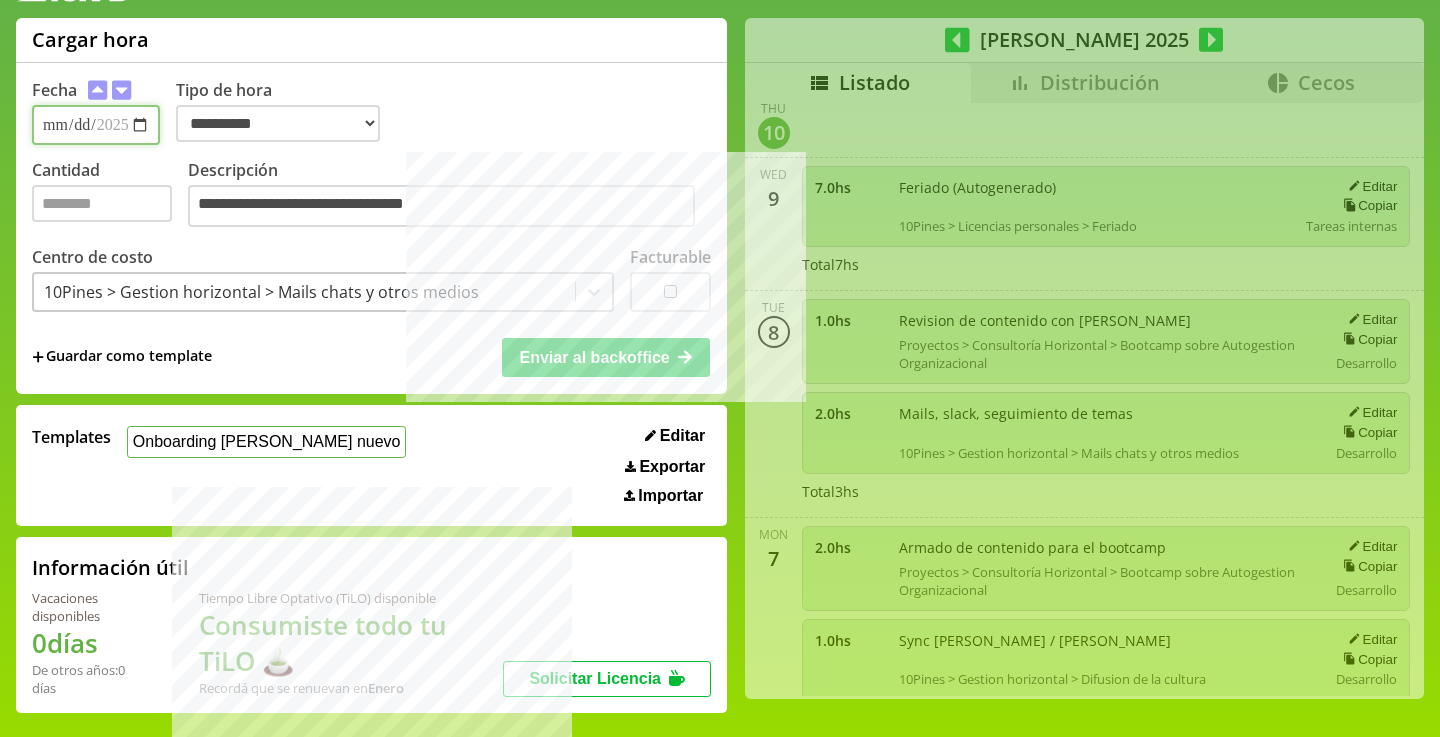 type 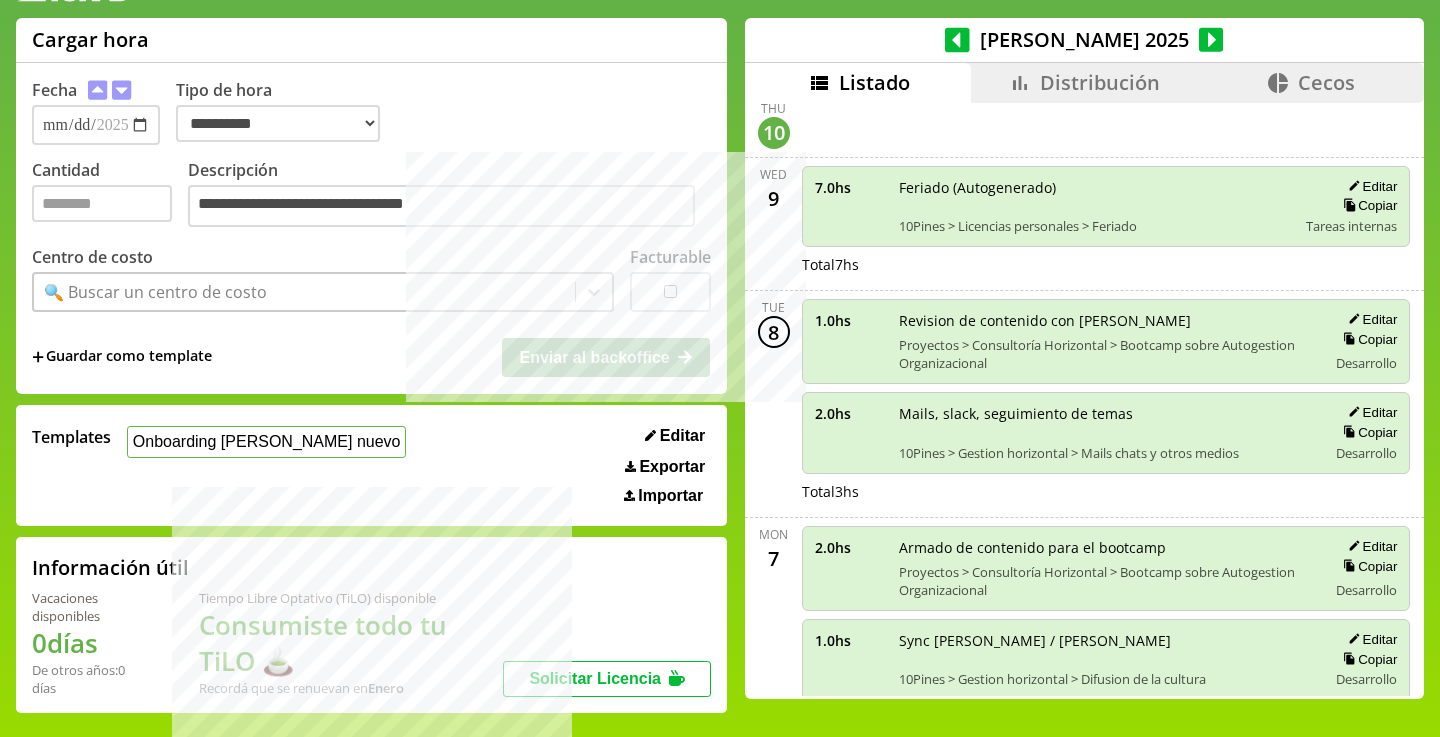 click on "Distribución" at bounding box center [1100, 82] 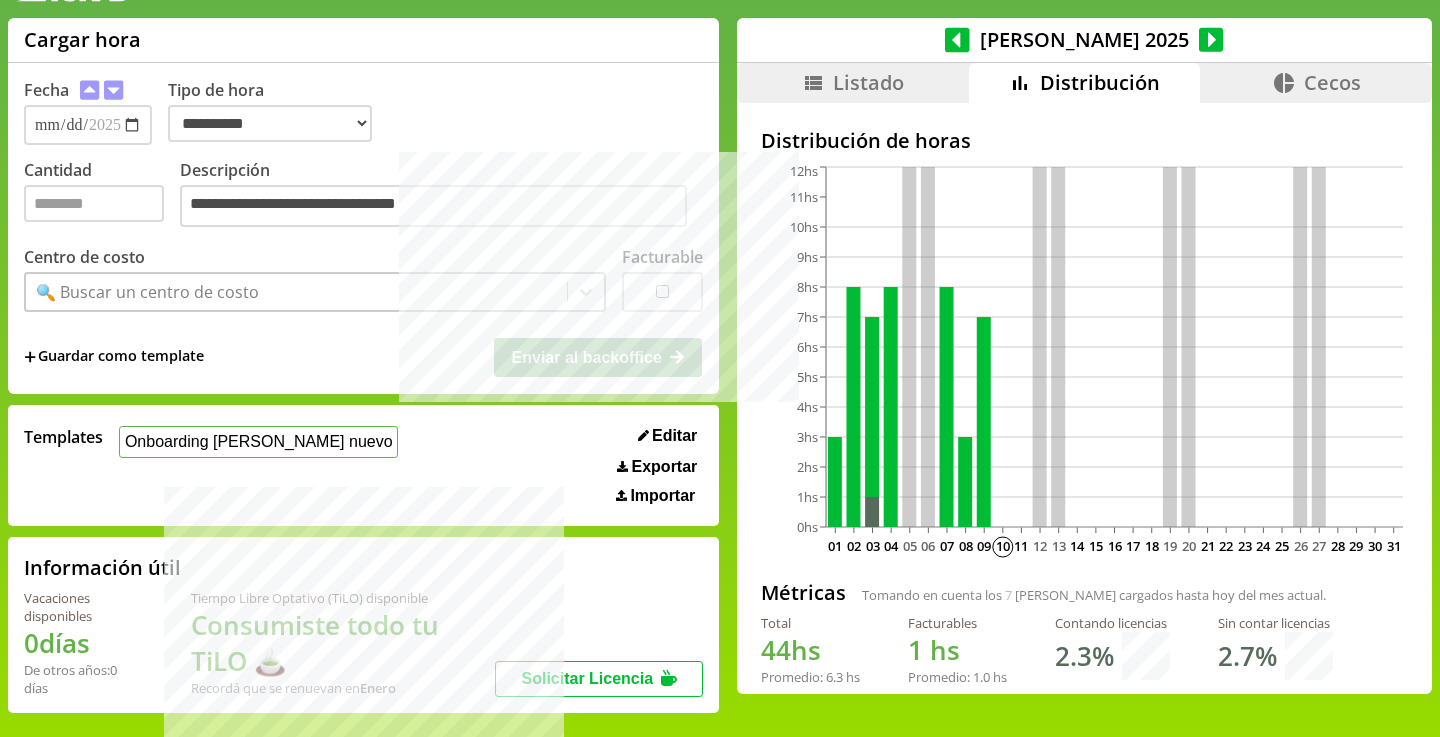 click on "Listado" at bounding box center [868, 82] 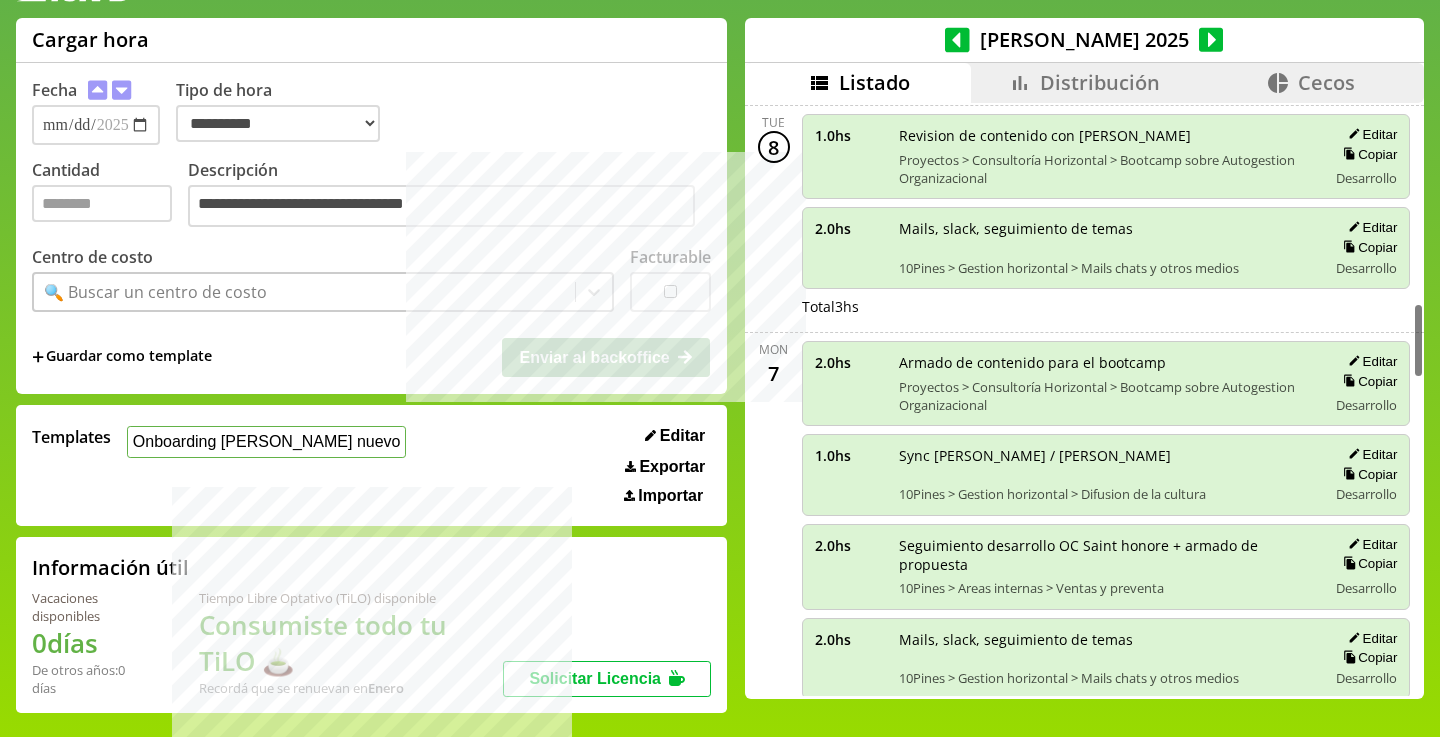 scroll, scrollTop: 1583, scrollLeft: 0, axis: vertical 